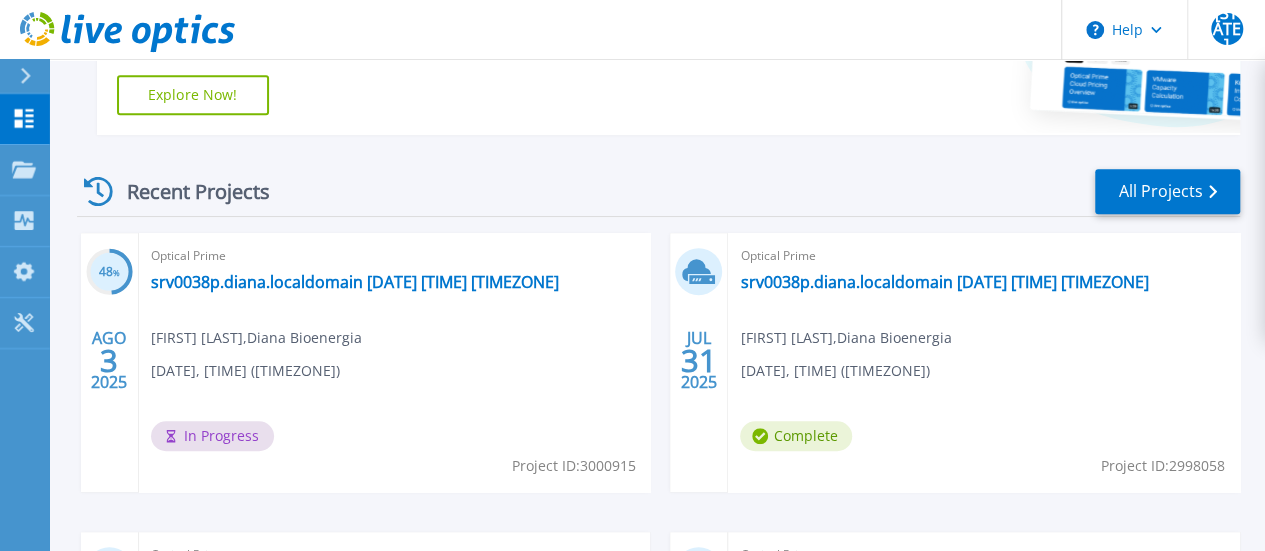 scroll, scrollTop: 600, scrollLeft: 0, axis: vertical 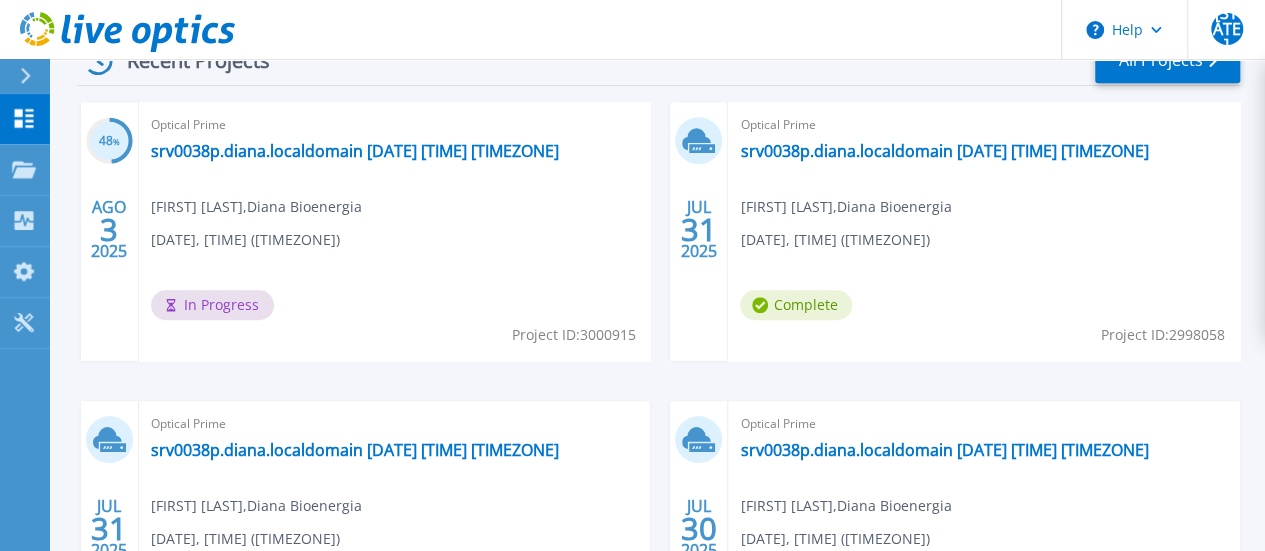 click on "In Progress" at bounding box center (212, 305) 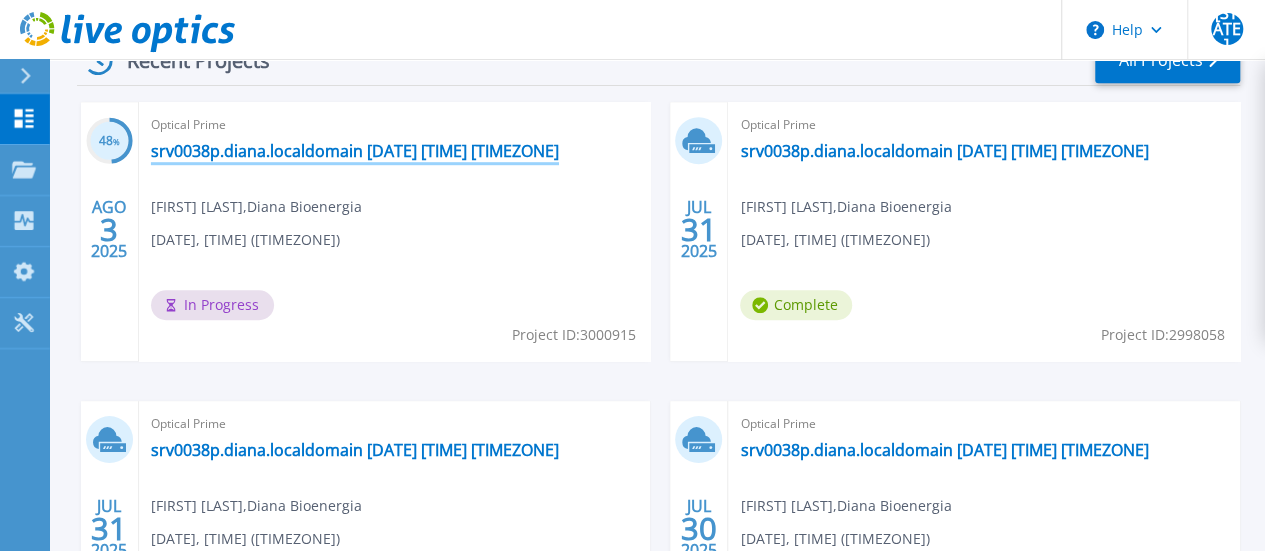 click on "[HOSTNAME] [DATE] [TIME] [TZ]" at bounding box center [355, 151] 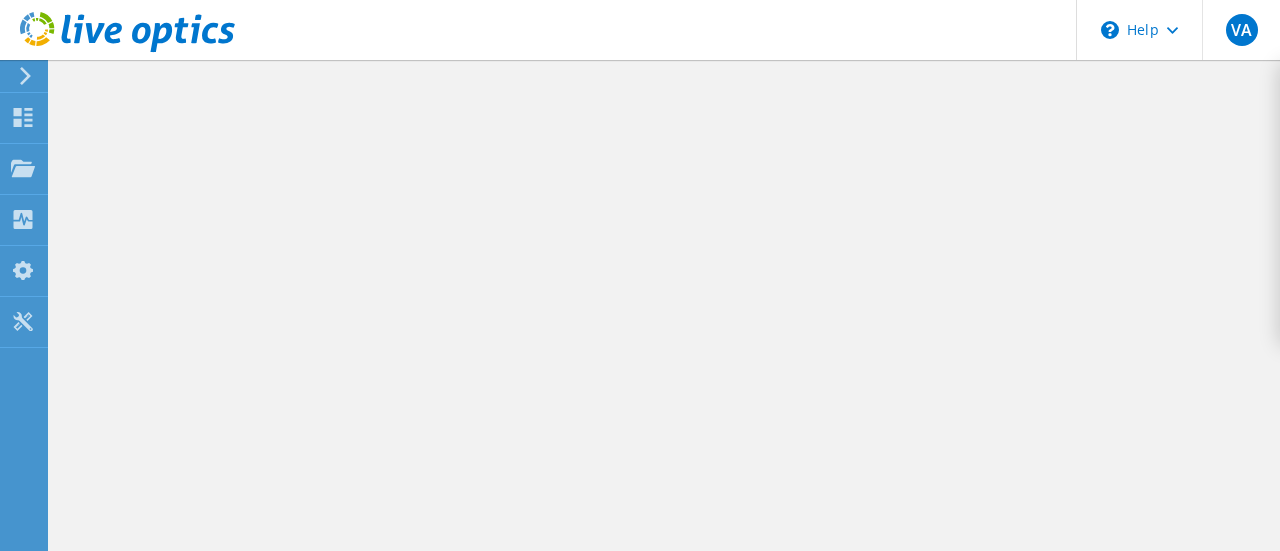 scroll, scrollTop: 0, scrollLeft: 0, axis: both 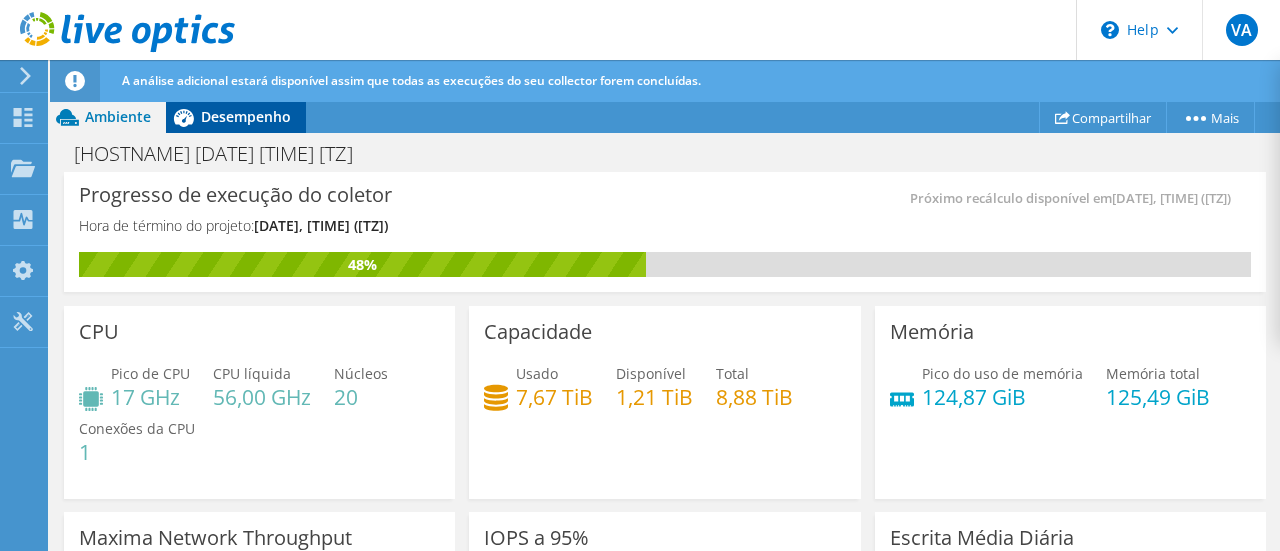 click on "Desempenho" at bounding box center (246, 116) 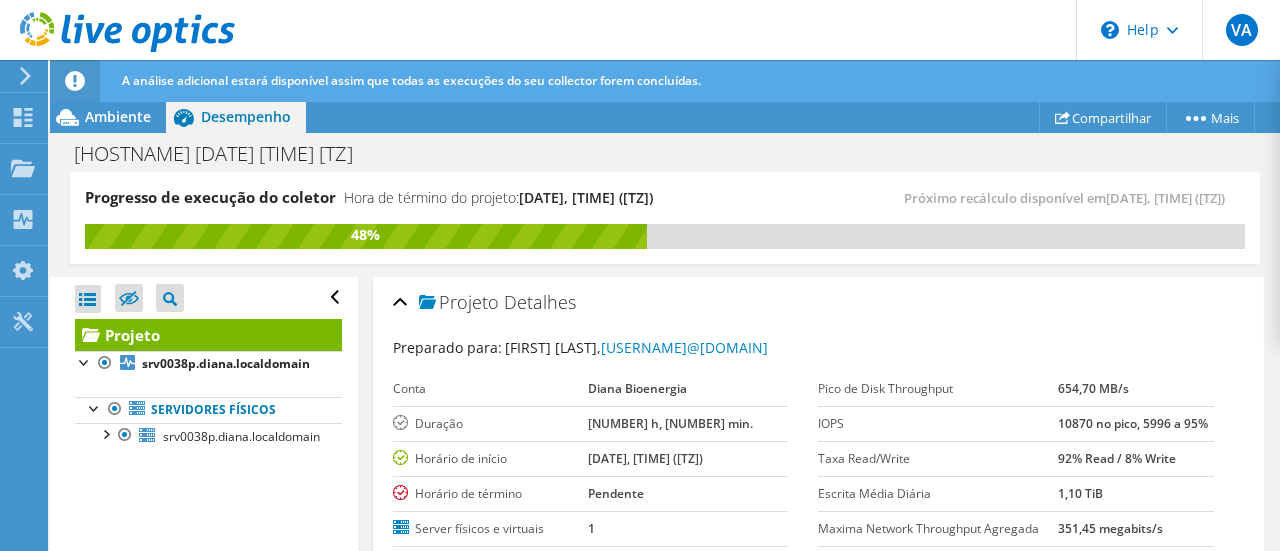 click on "Desempenho" at bounding box center [246, 116] 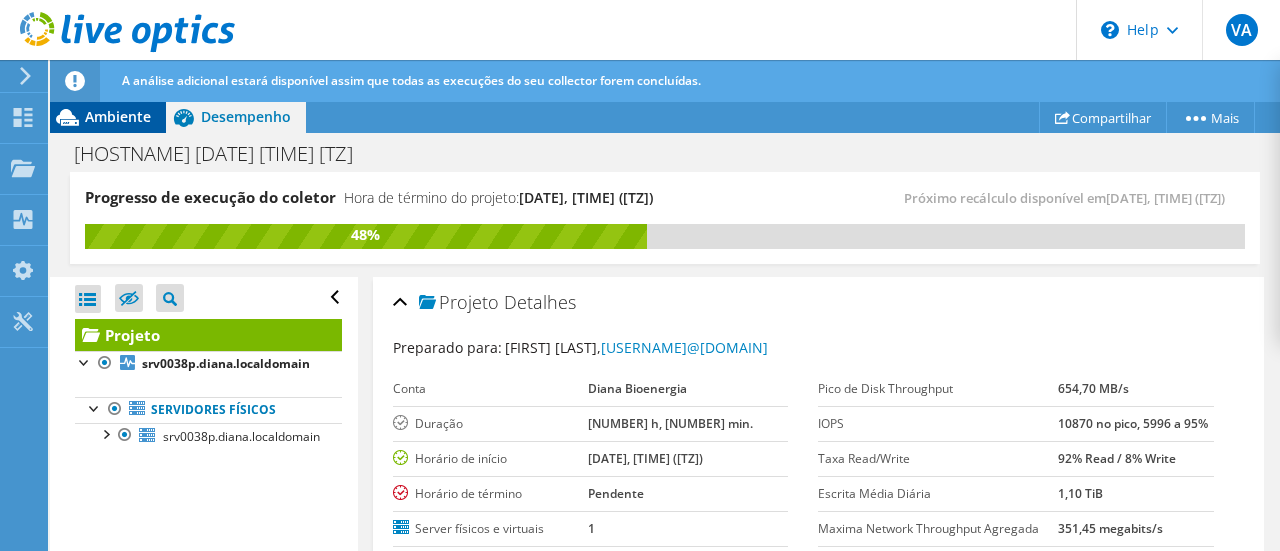 click on "Ambiente" at bounding box center [118, 116] 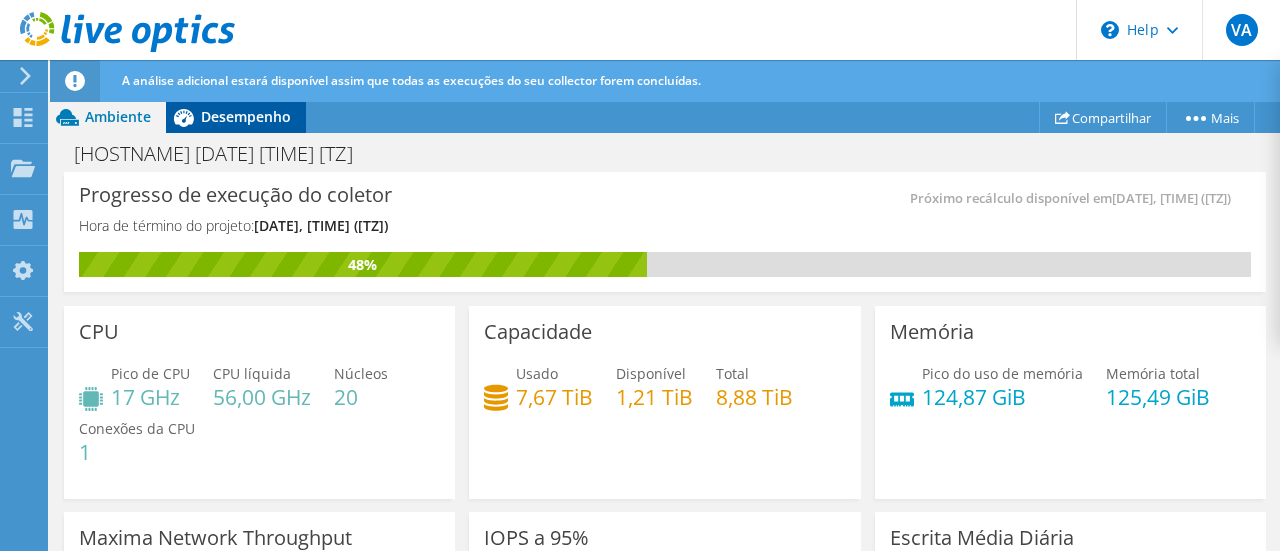 click on "Desempenho" at bounding box center (246, 116) 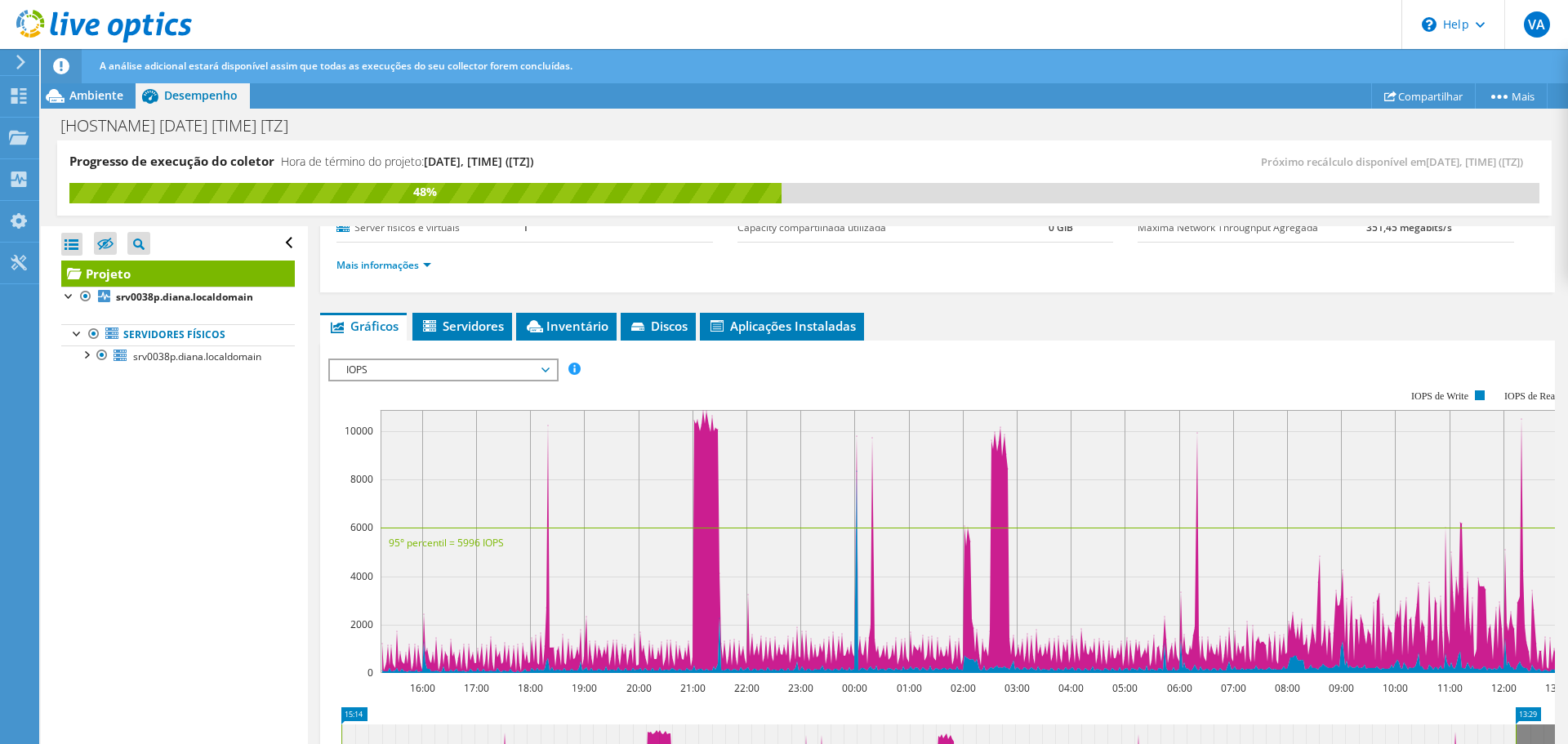 scroll, scrollTop: 79, scrollLeft: 0, axis: vertical 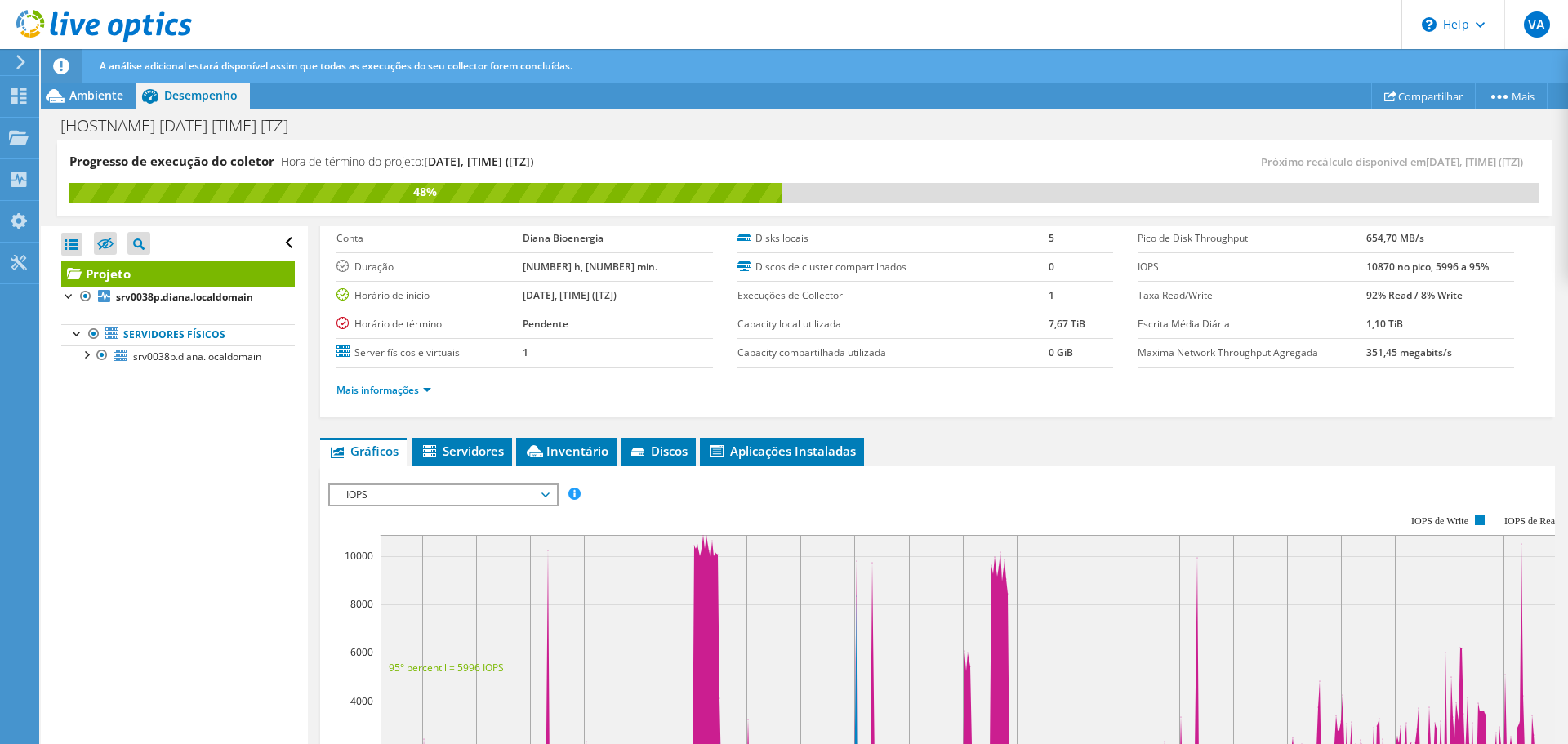 click on "IOPS" at bounding box center (443, 495) 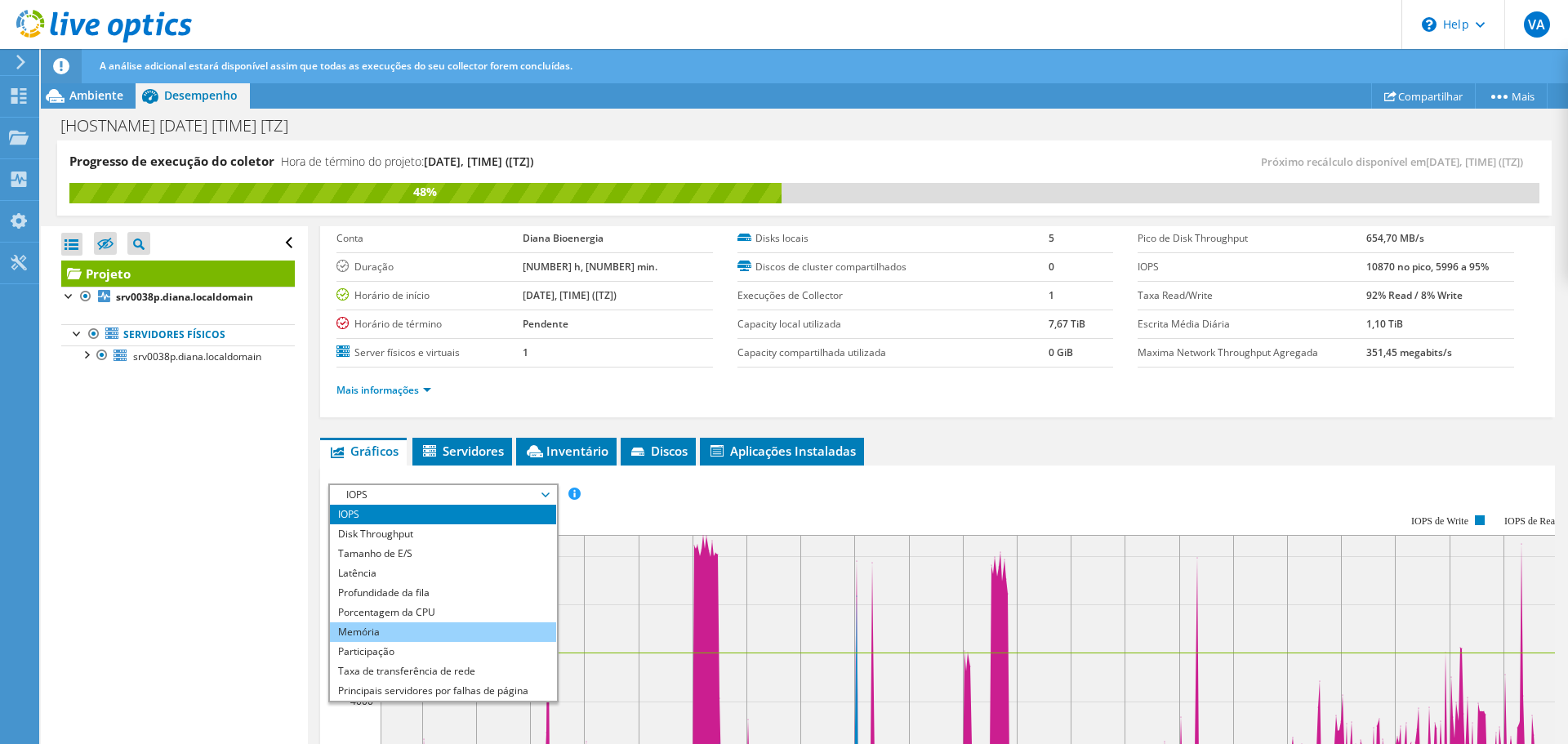 click on "Memória" at bounding box center [443, 632] 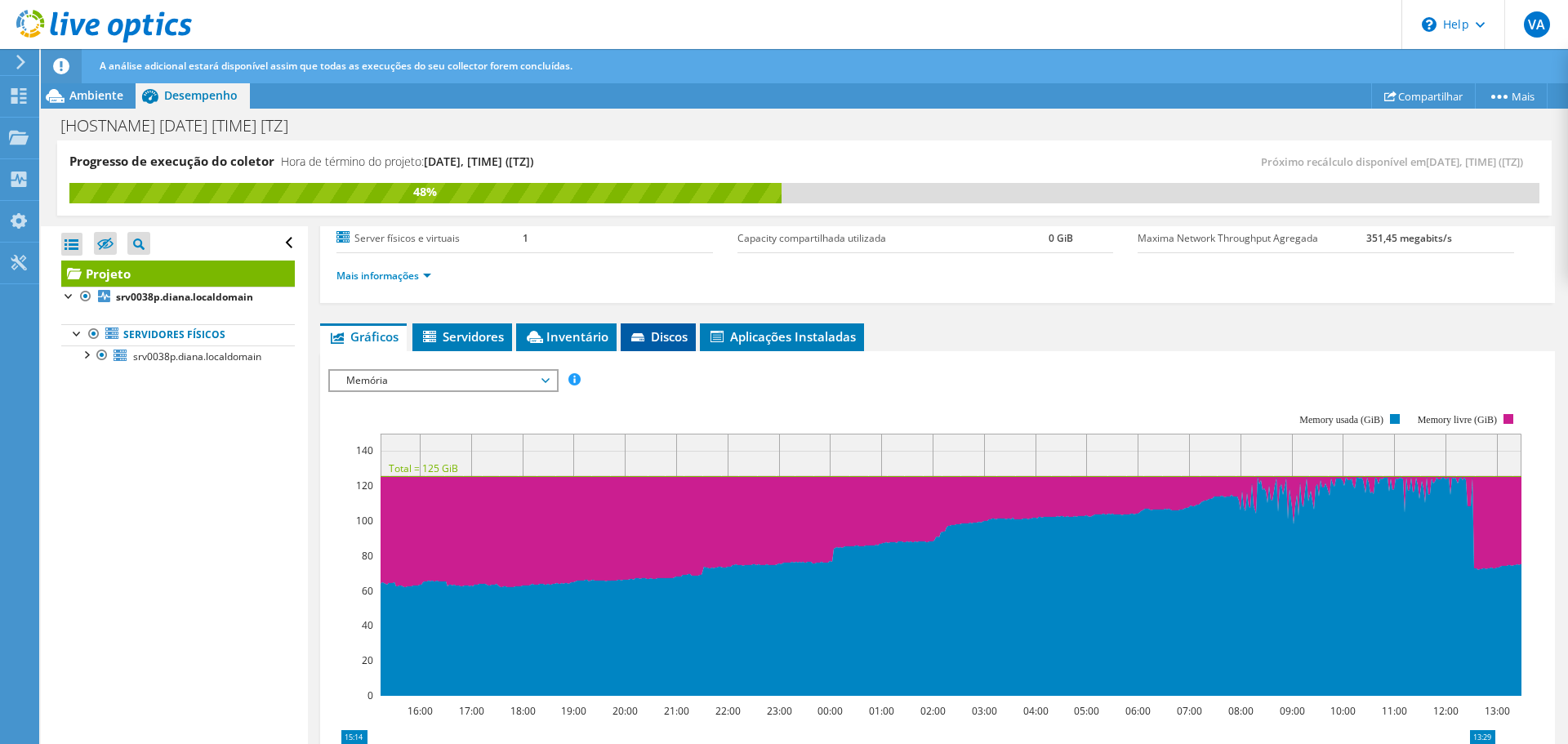 scroll, scrollTop: 173, scrollLeft: 0, axis: vertical 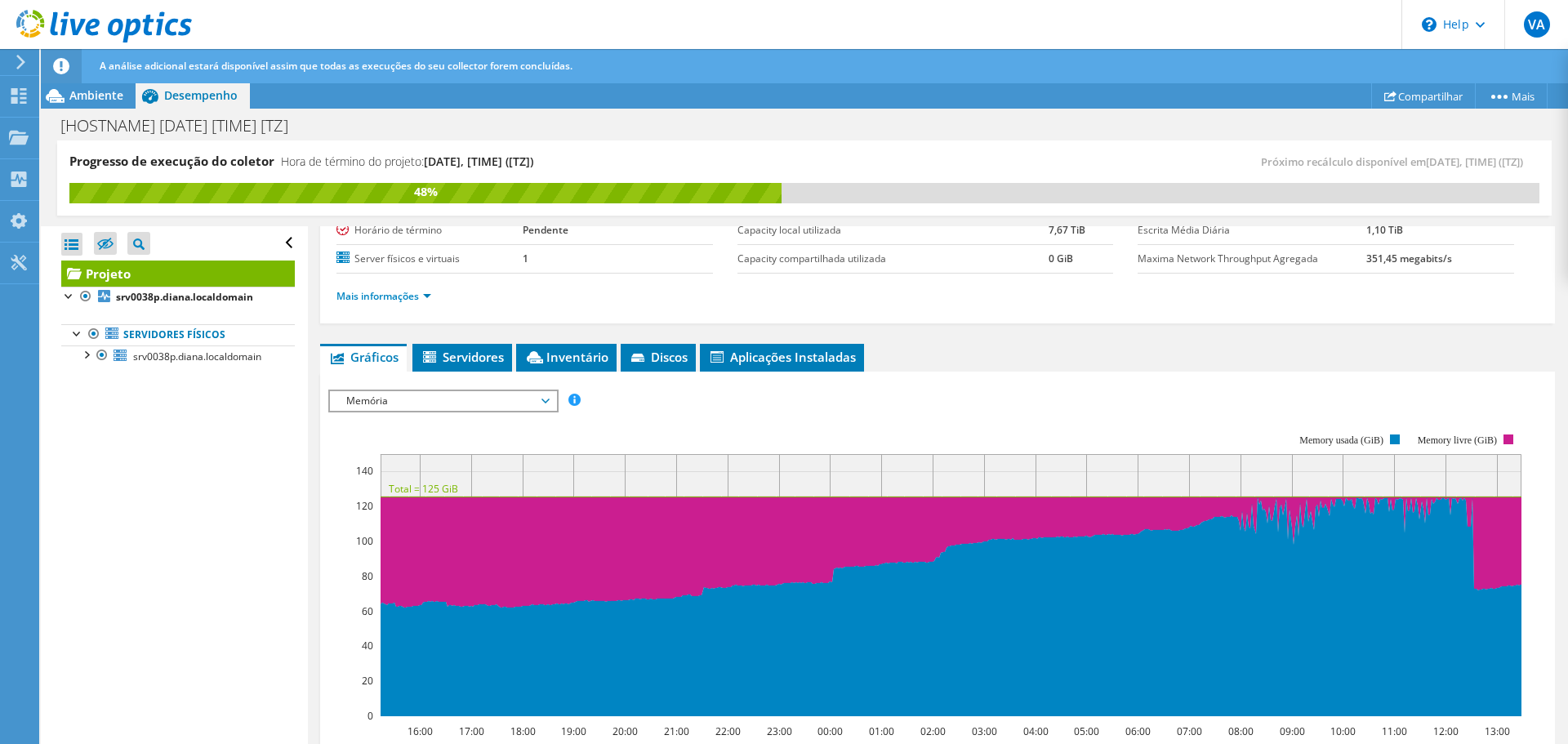 click 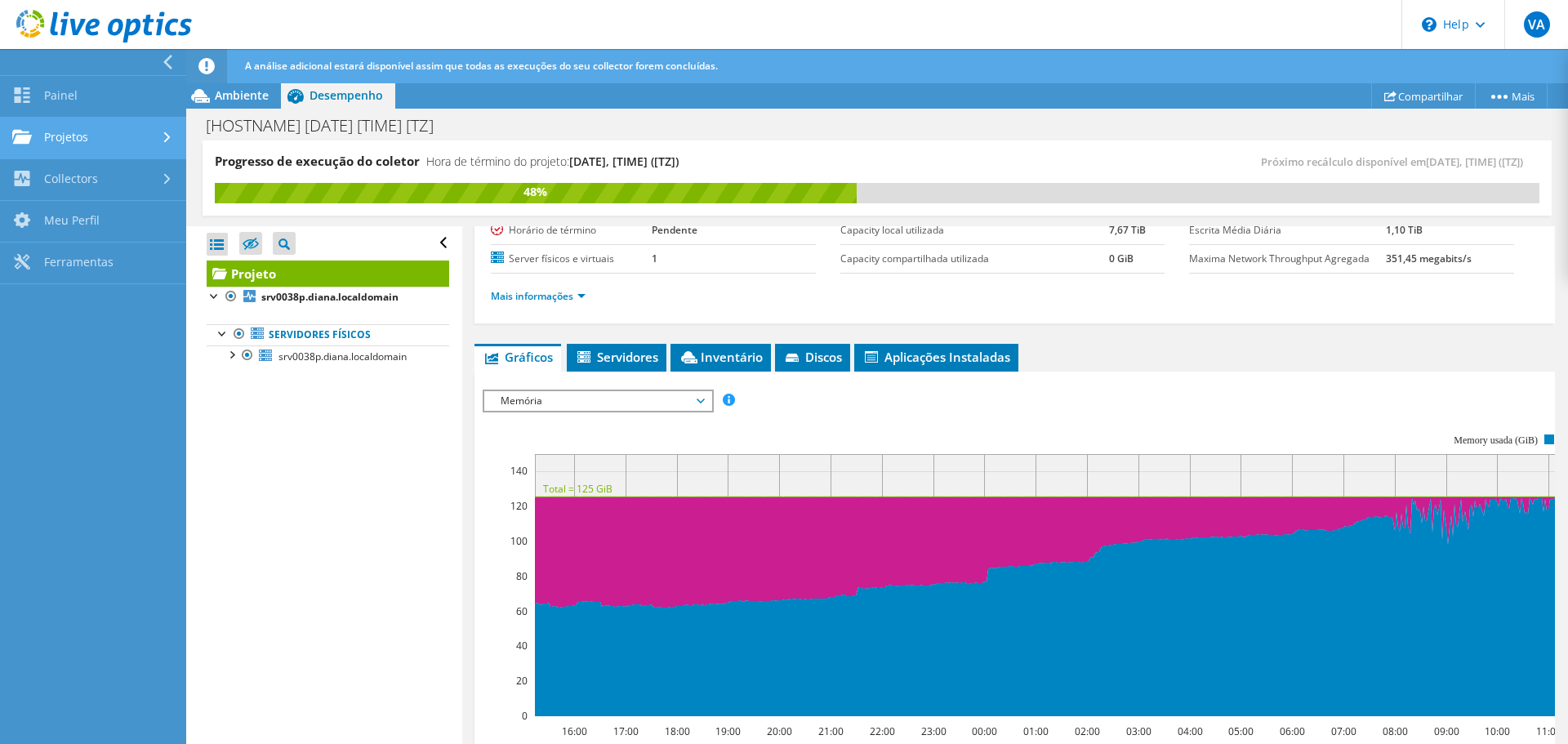 click on "Projetos" at bounding box center (93, 138) 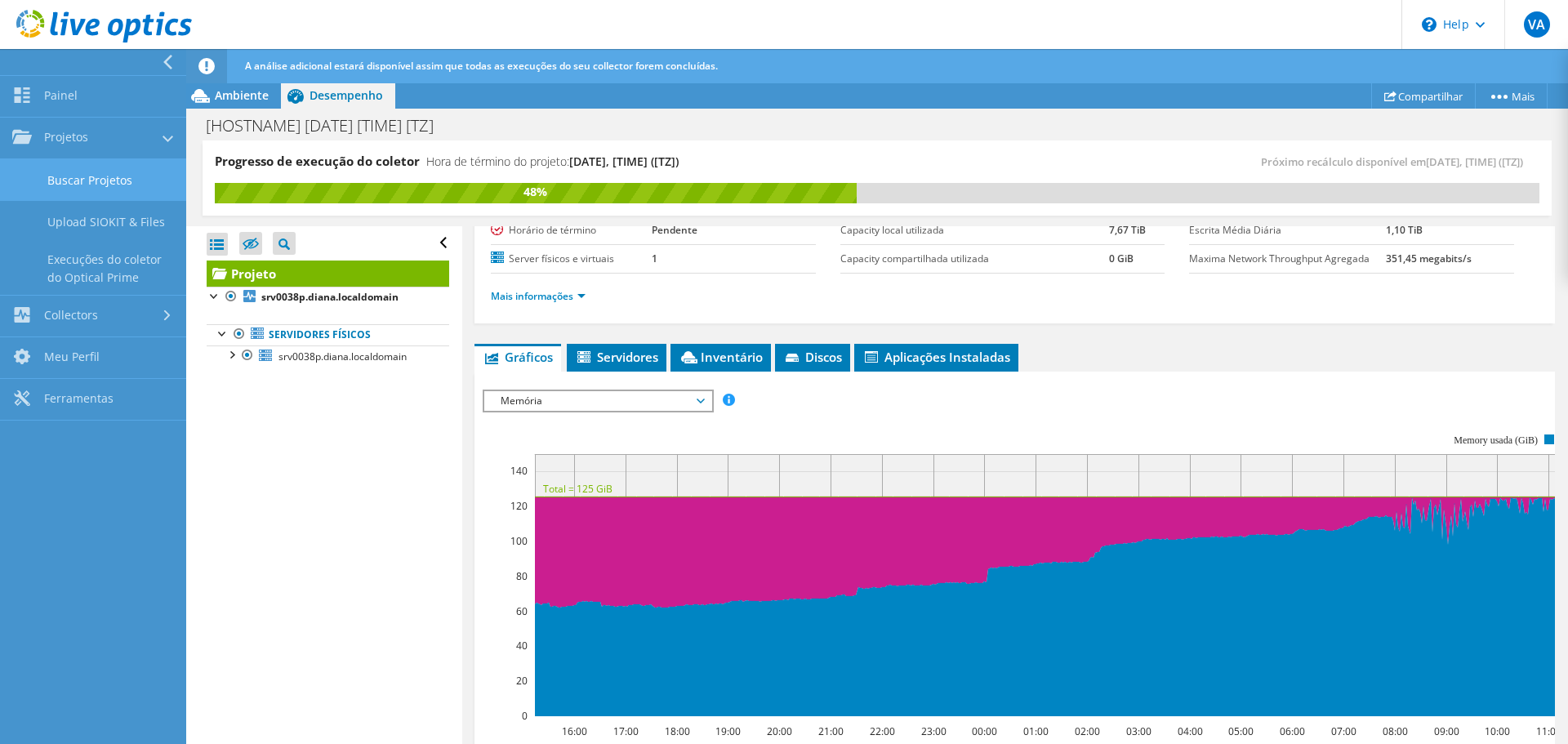 click on "Buscar Projetos" at bounding box center [93, 180] 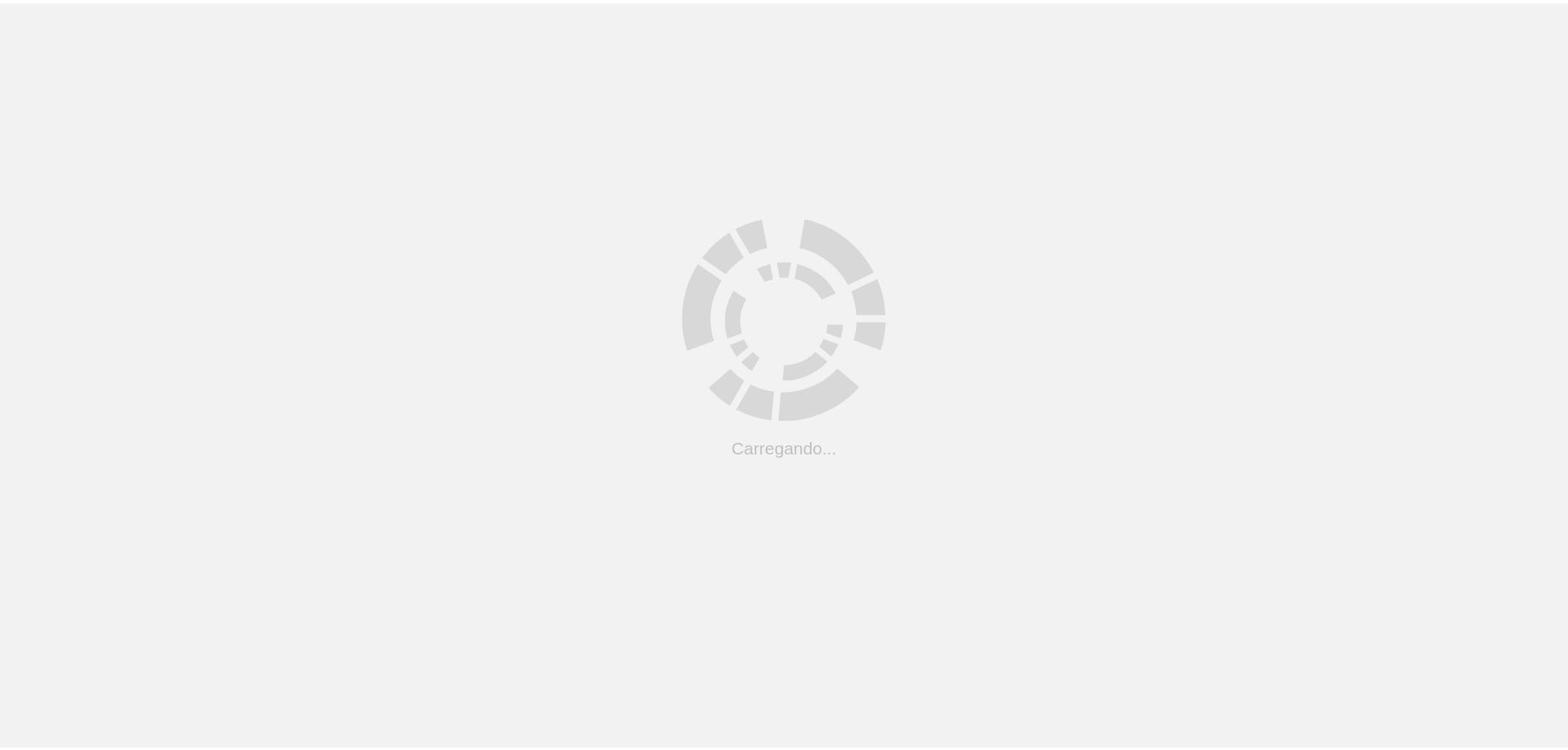 scroll, scrollTop: 0, scrollLeft: 0, axis: both 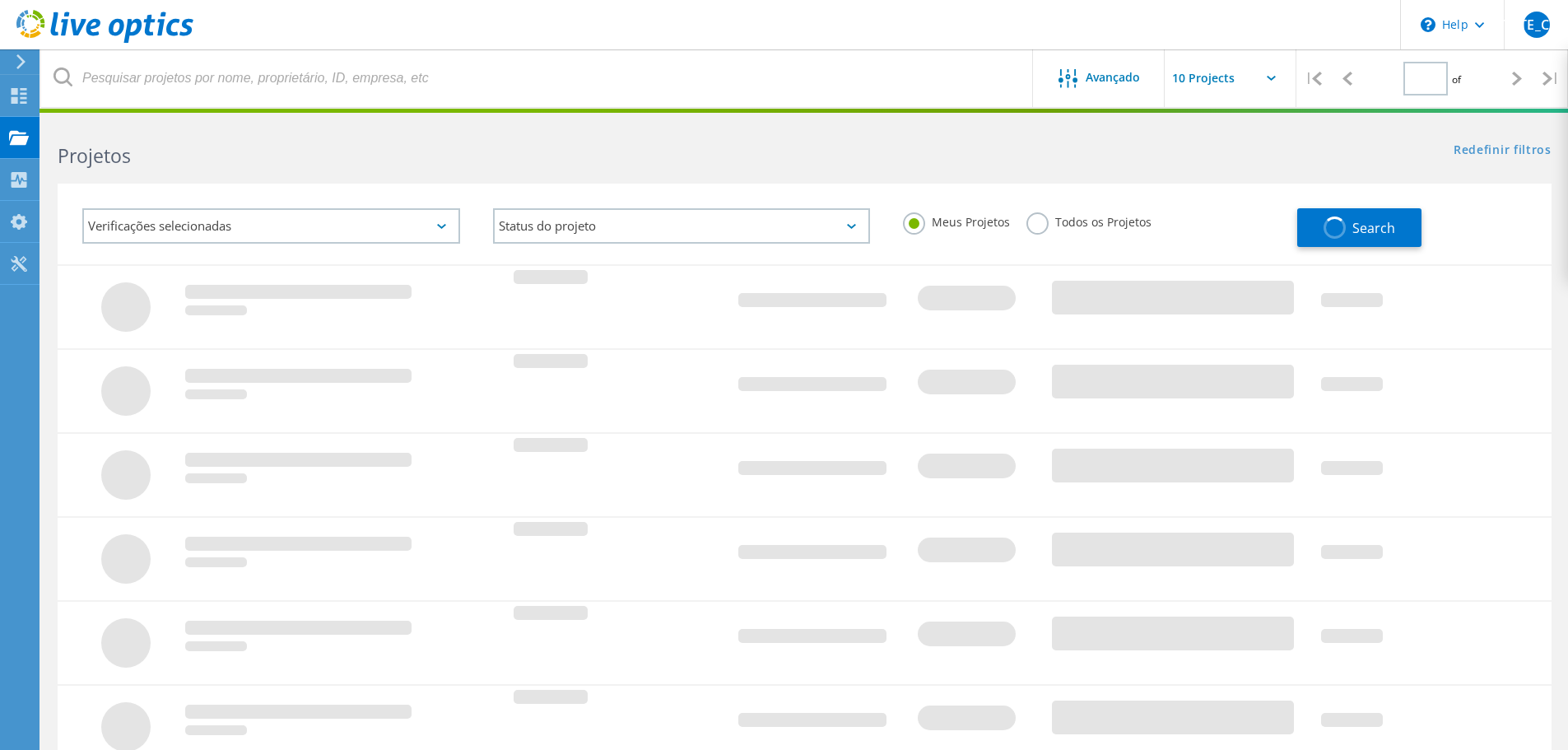 type on "1" 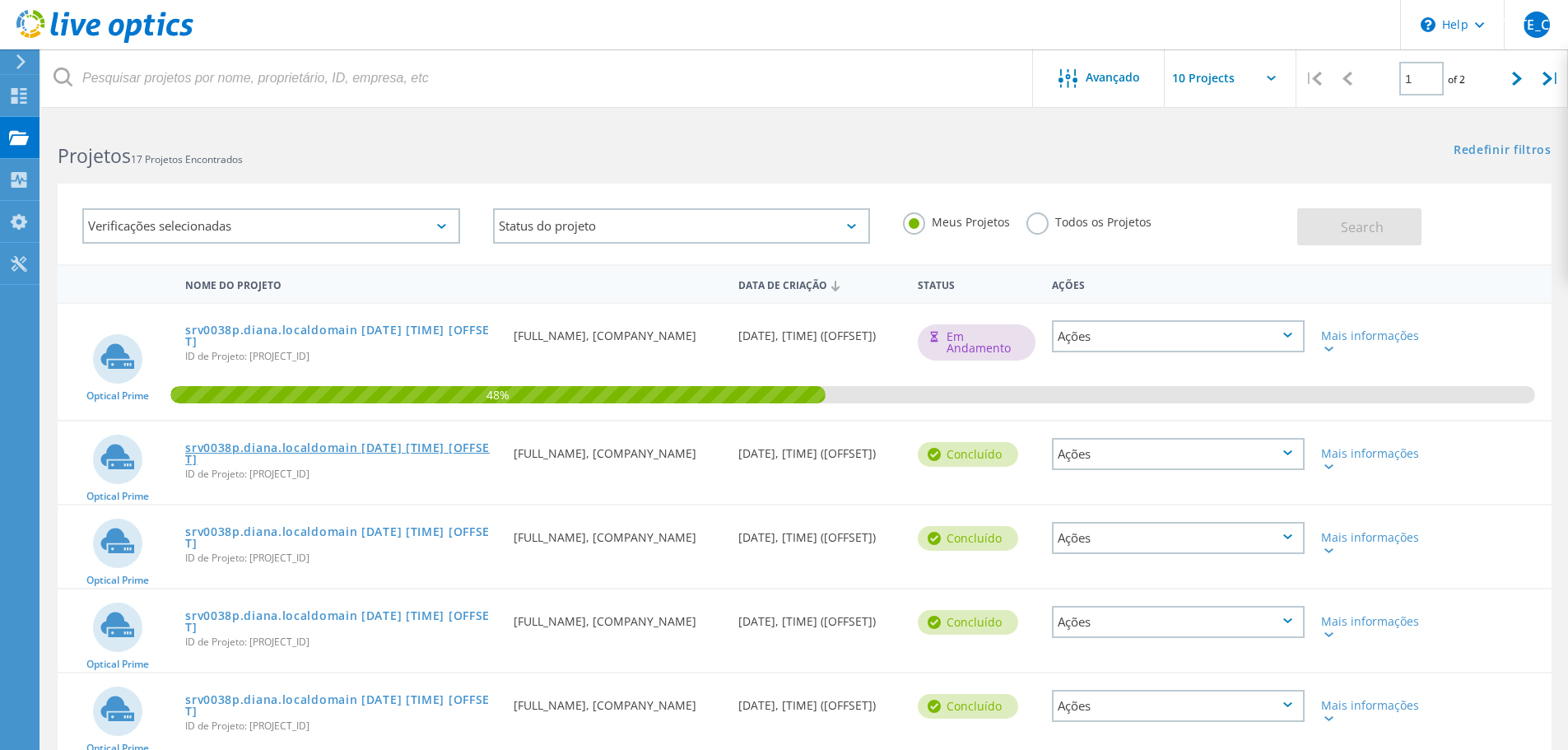 click on "srv0038p.diana.localdomain 2025-07-31 17:26 -03:00" 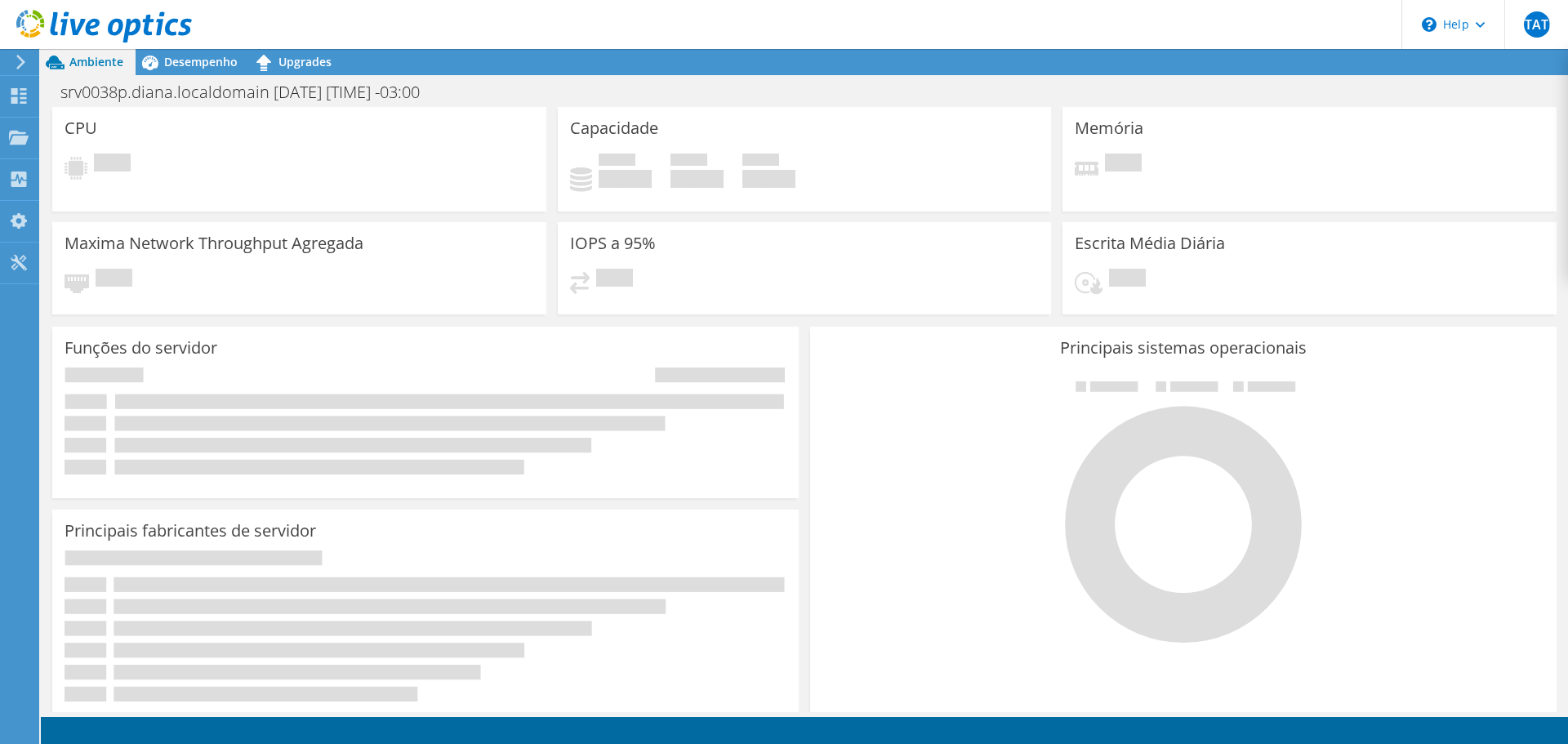 scroll, scrollTop: 0, scrollLeft: 0, axis: both 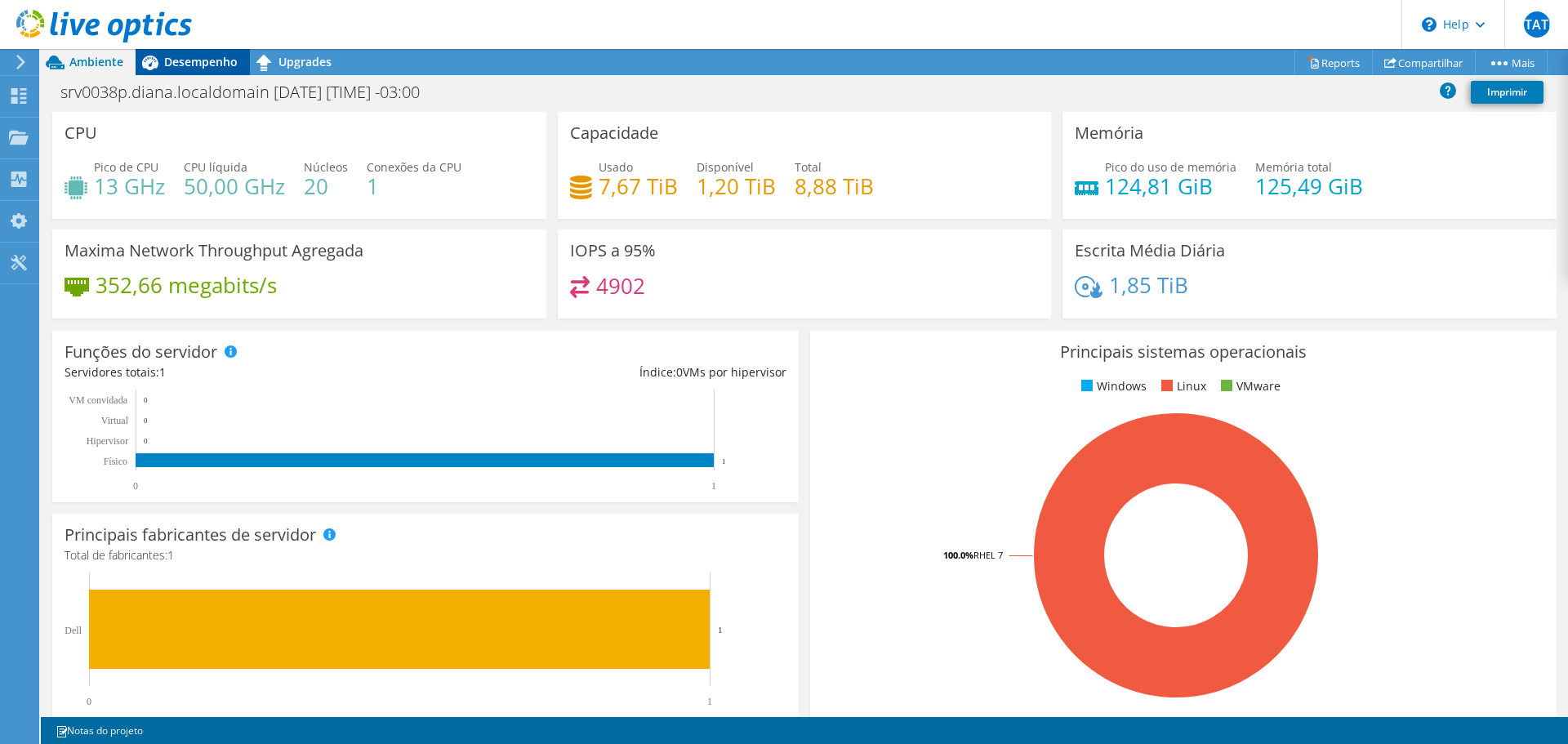 click on "Desempenho" at bounding box center (201, 61) 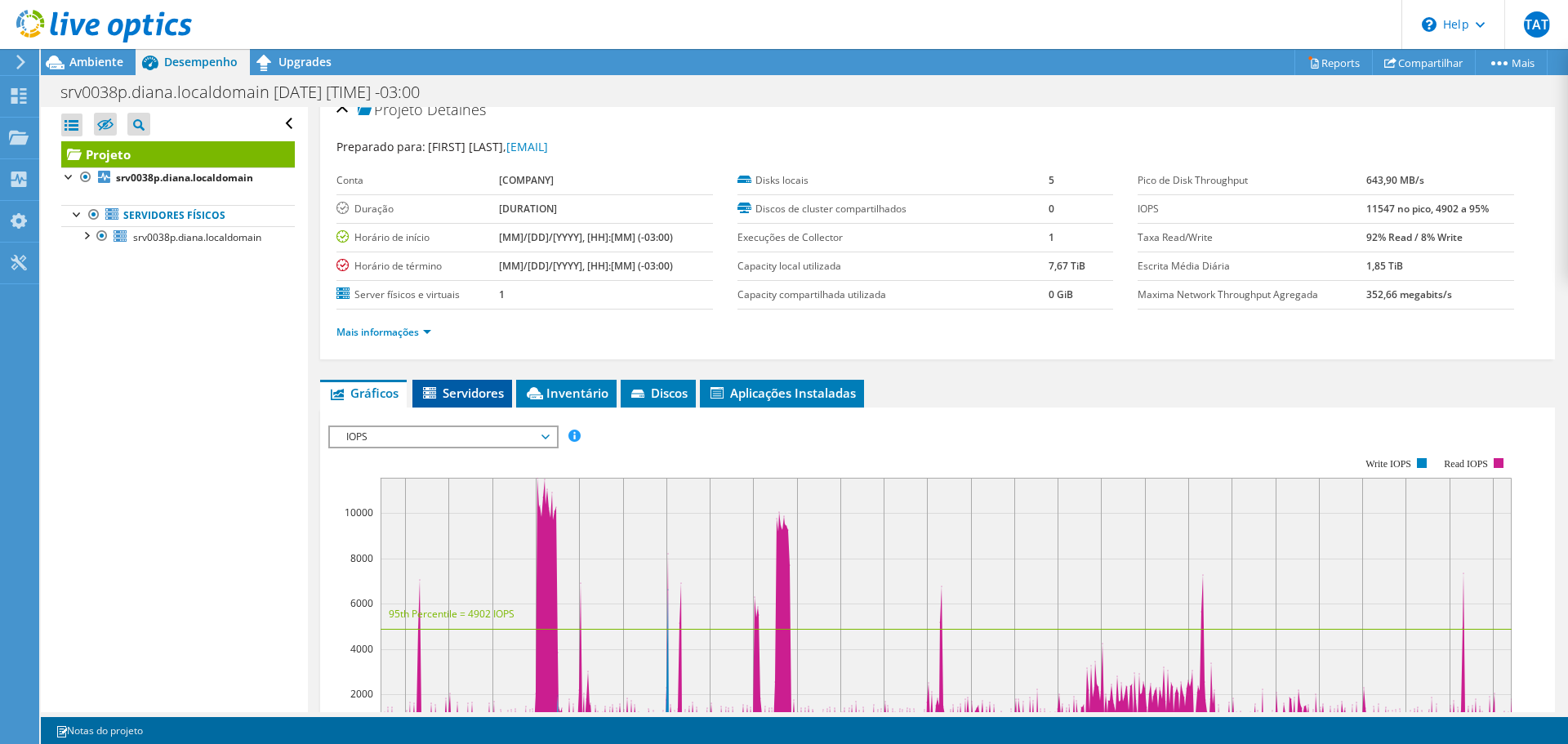 scroll, scrollTop: 0, scrollLeft: 0, axis: both 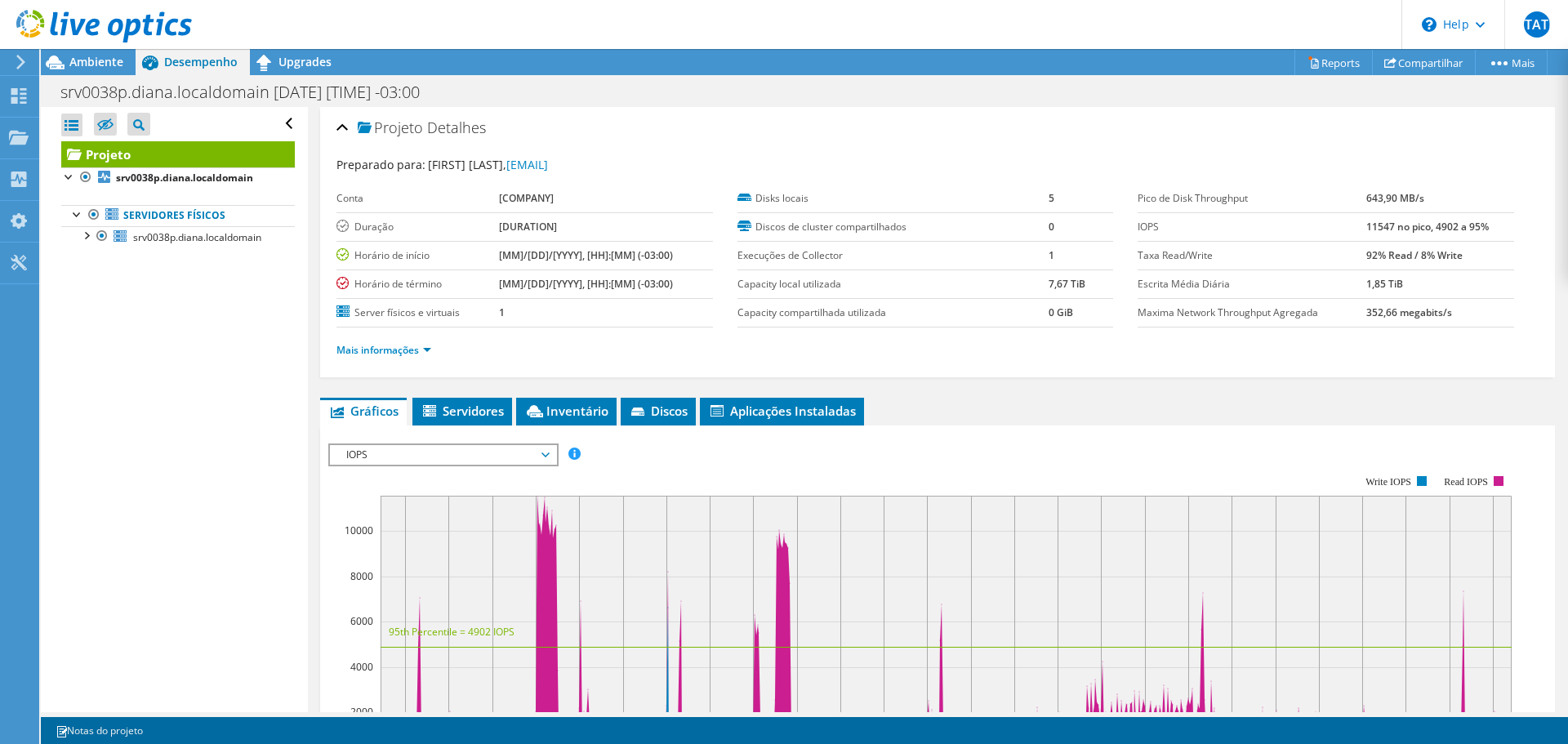 click on "IOPS" at bounding box center [443, 455] 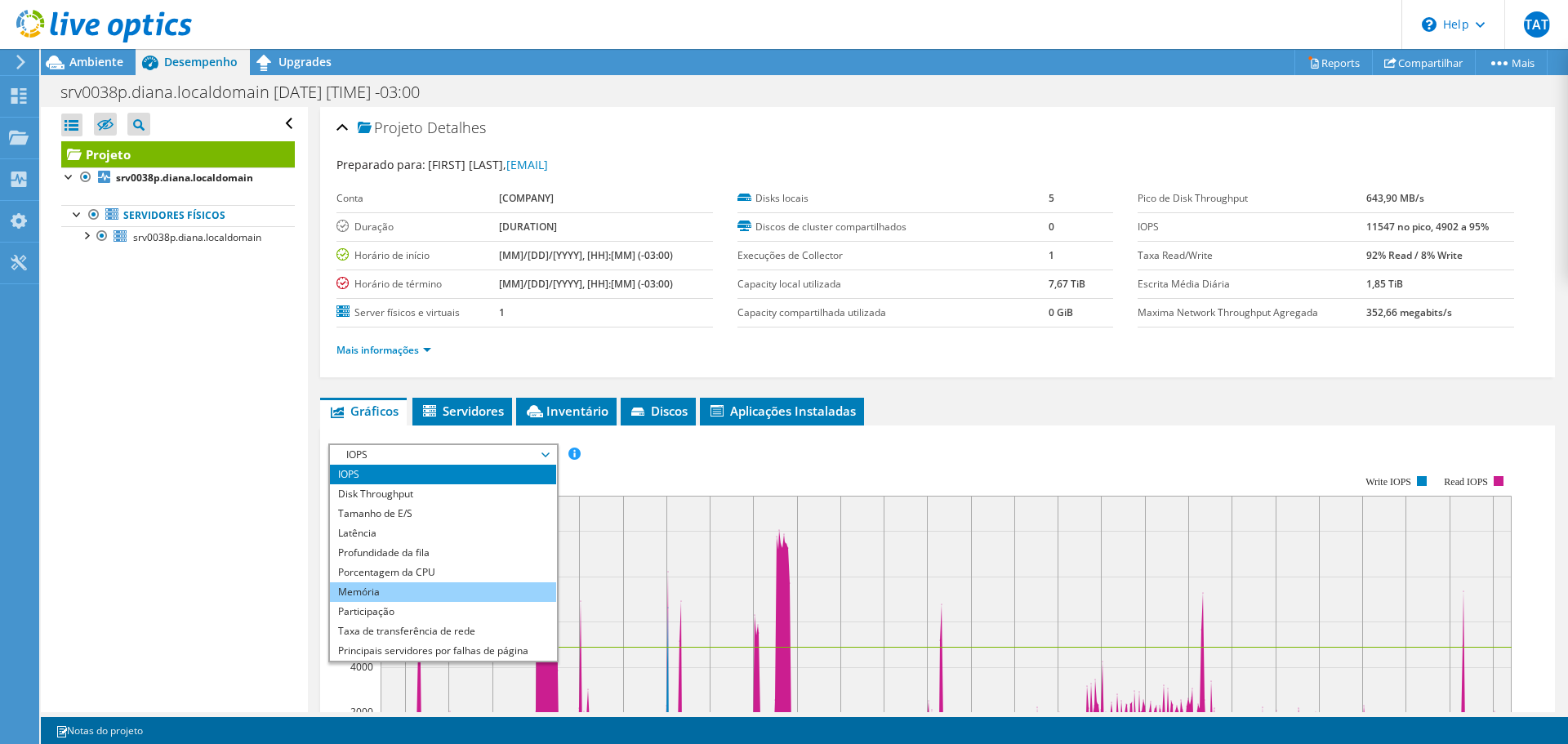 click on "Memória" at bounding box center (443, 592) 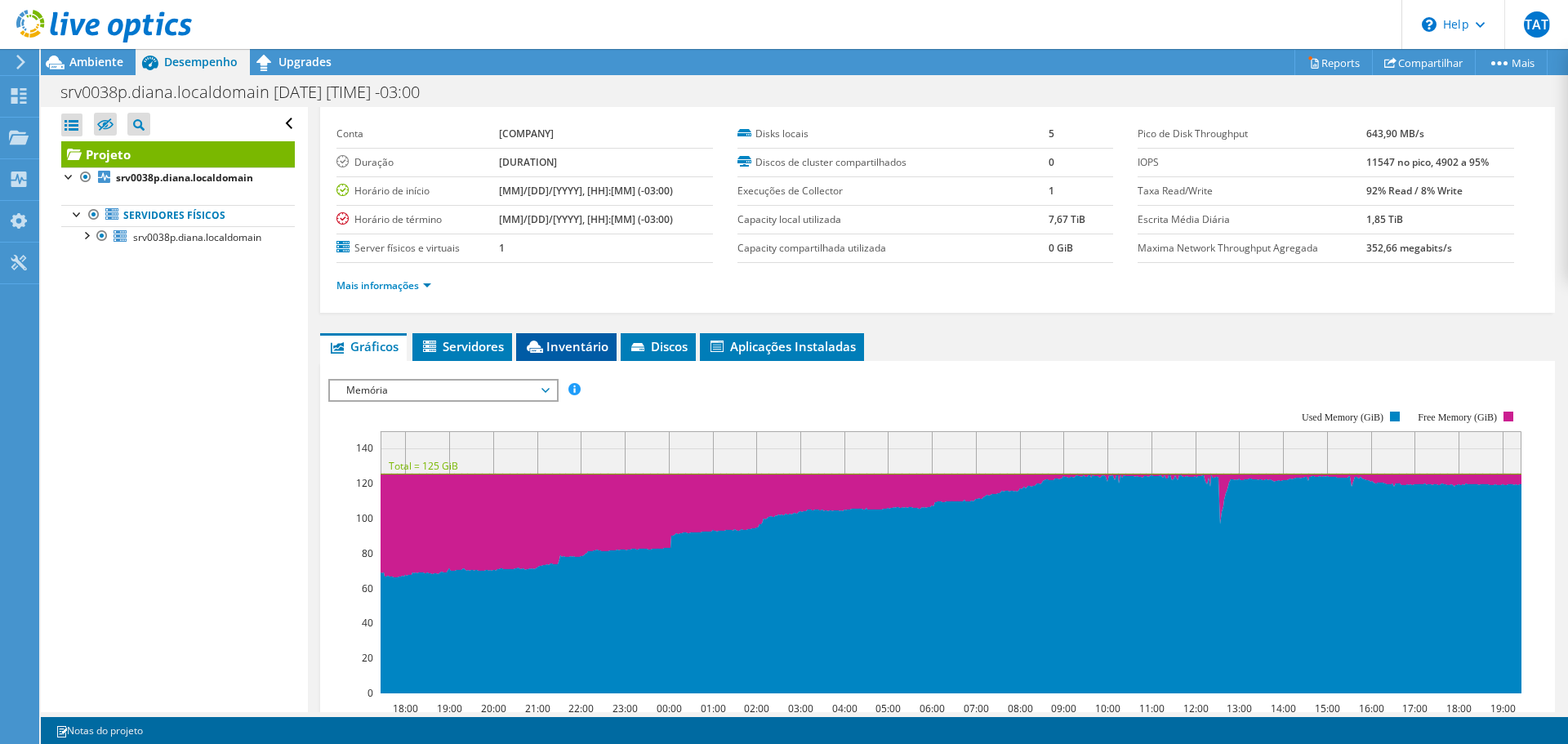 scroll, scrollTop: 82, scrollLeft: 0, axis: vertical 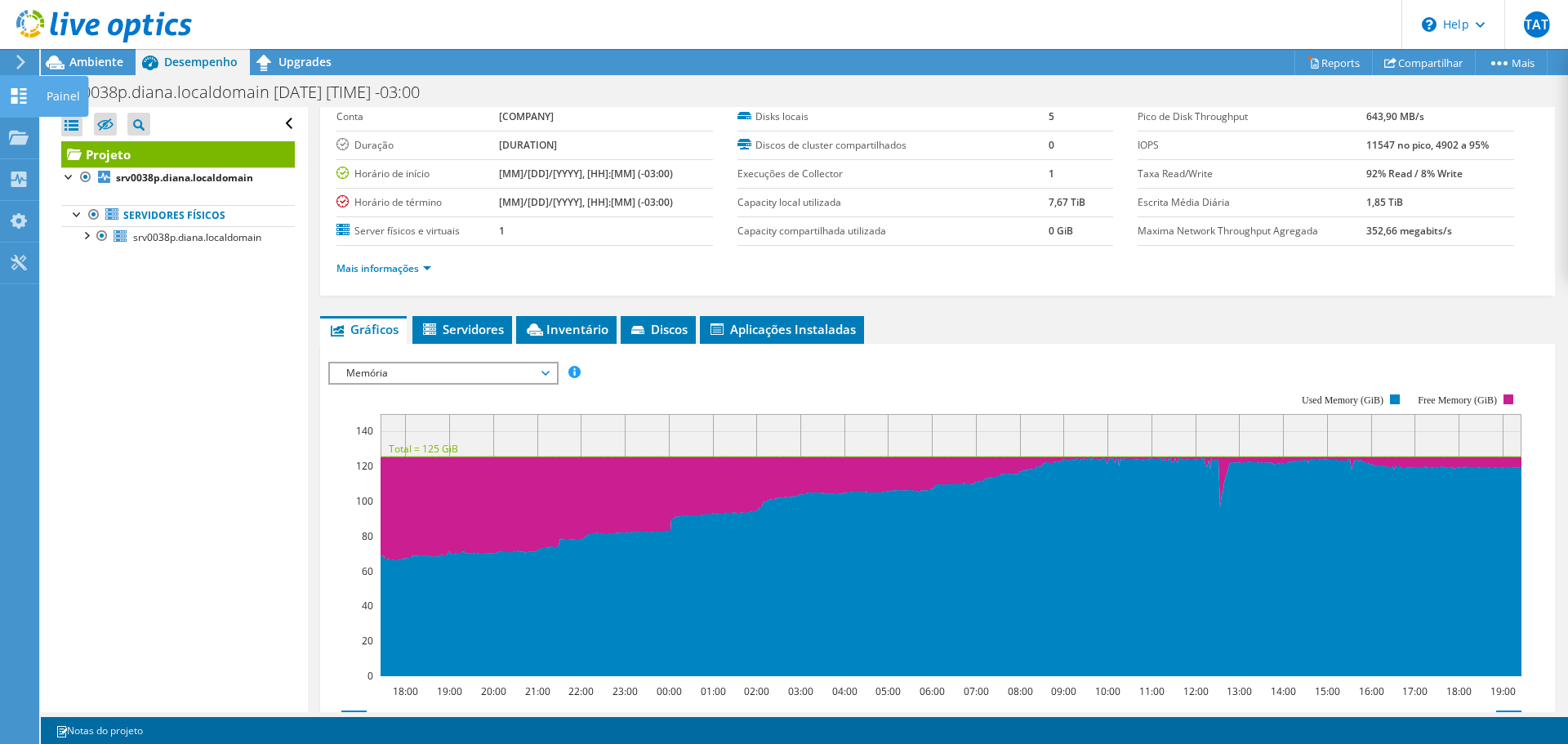 click on "Painel" at bounding box center (-54, 96) 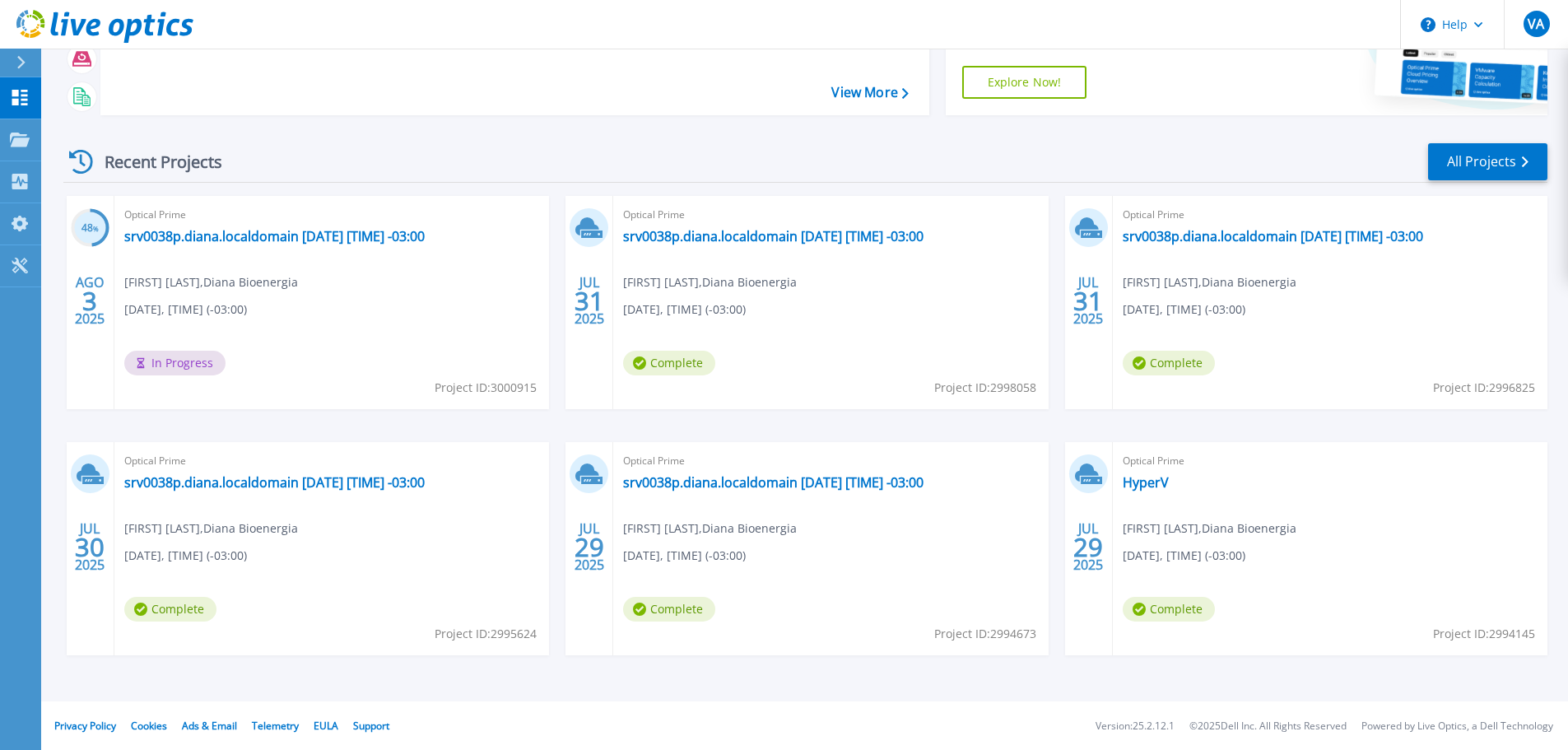 scroll, scrollTop: 162, scrollLeft: 0, axis: vertical 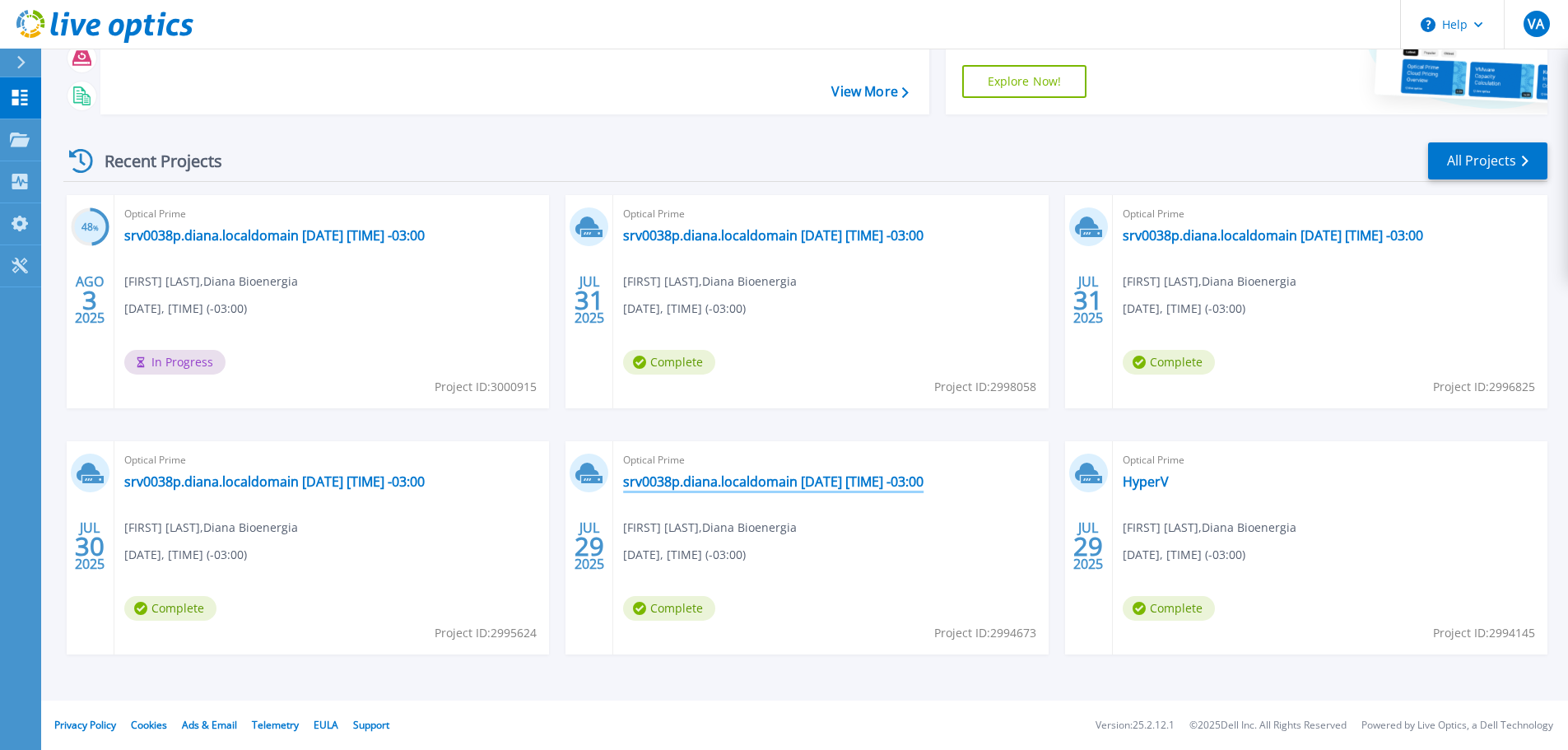 click on "srv0038p.diana.localdomain [DATE] [TIME] [OFFSET]" at bounding box center [773, 482] 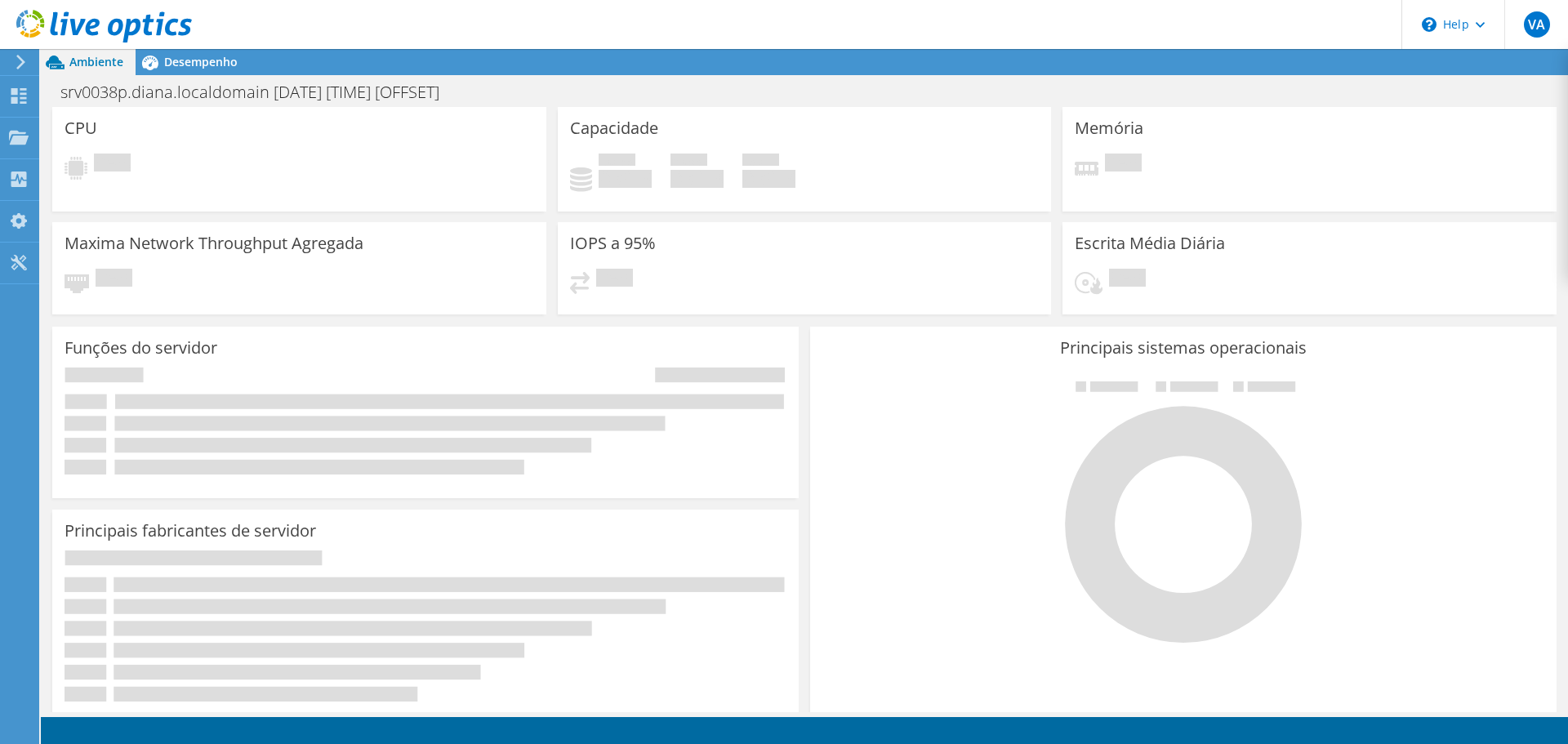 scroll, scrollTop: 0, scrollLeft: 0, axis: both 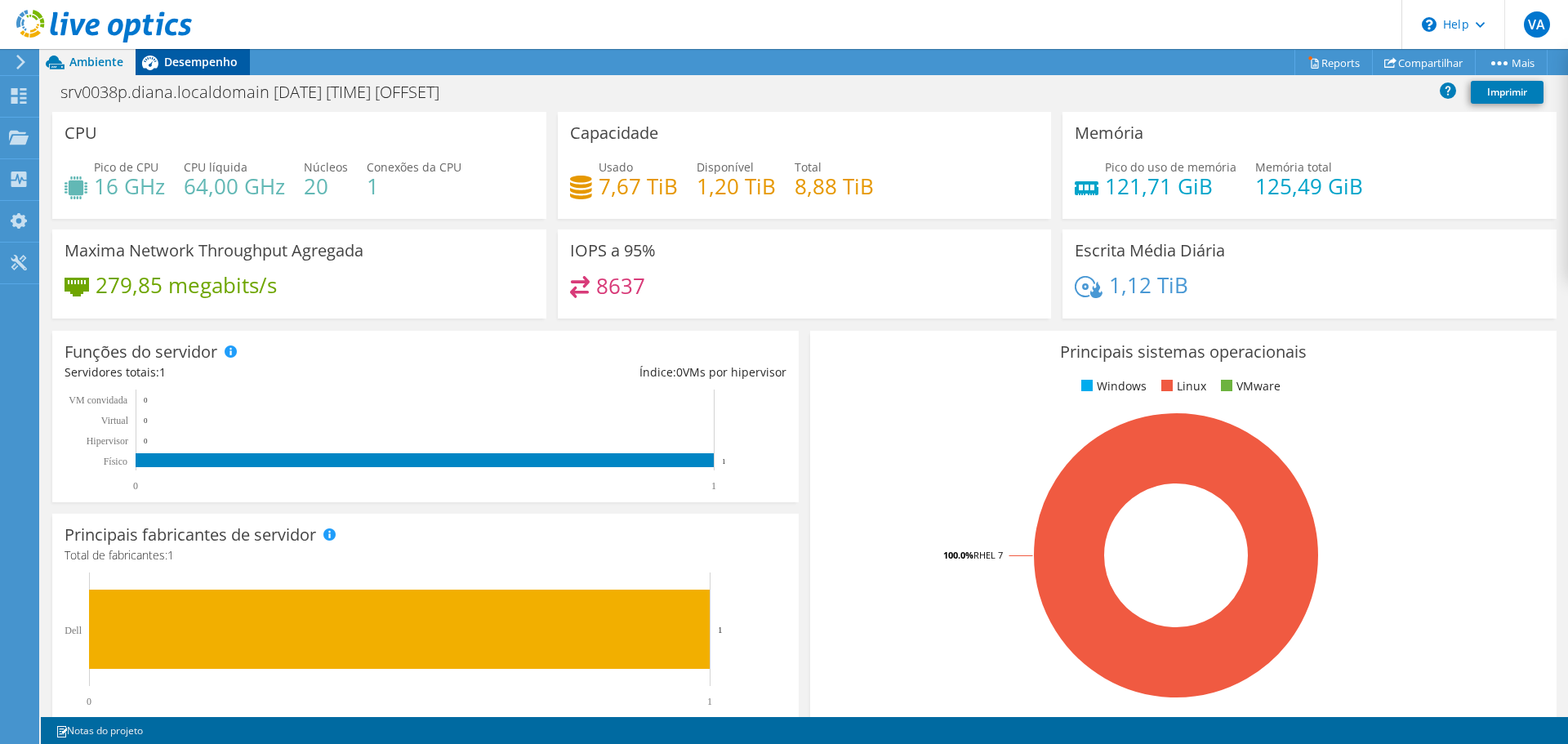 click 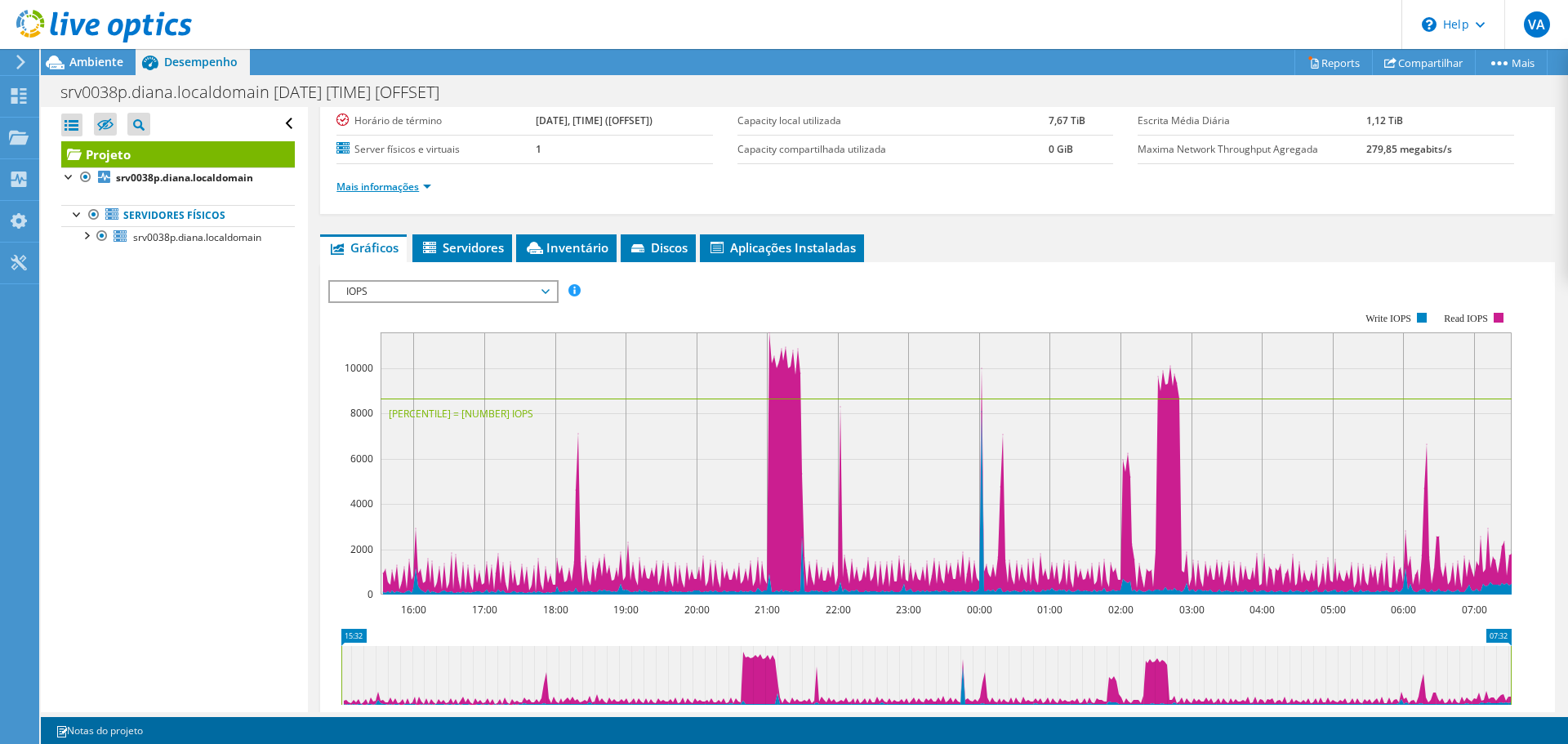 click on "Mais informações" at bounding box center (384, 186) 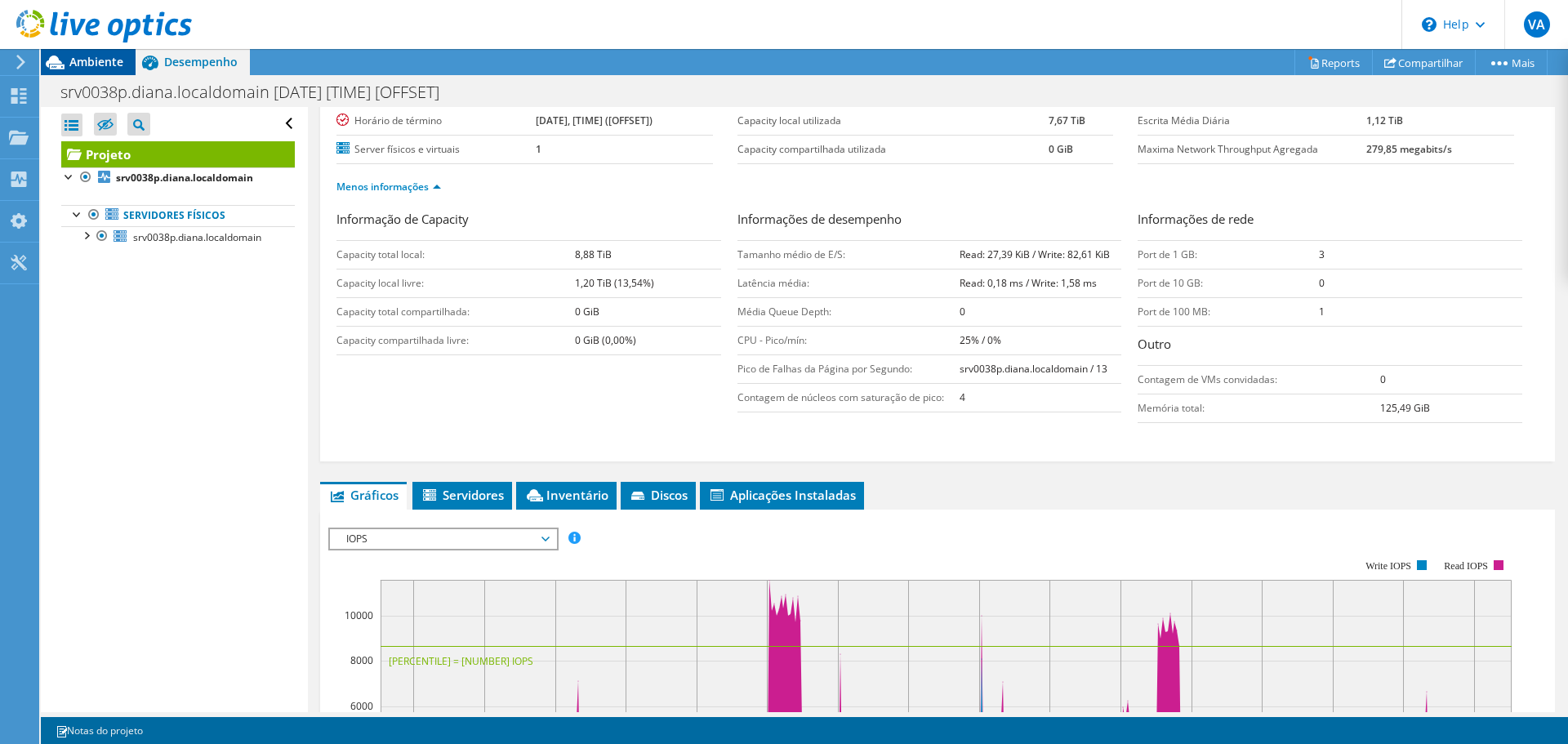 click on "Ambiente" at bounding box center (96, 61) 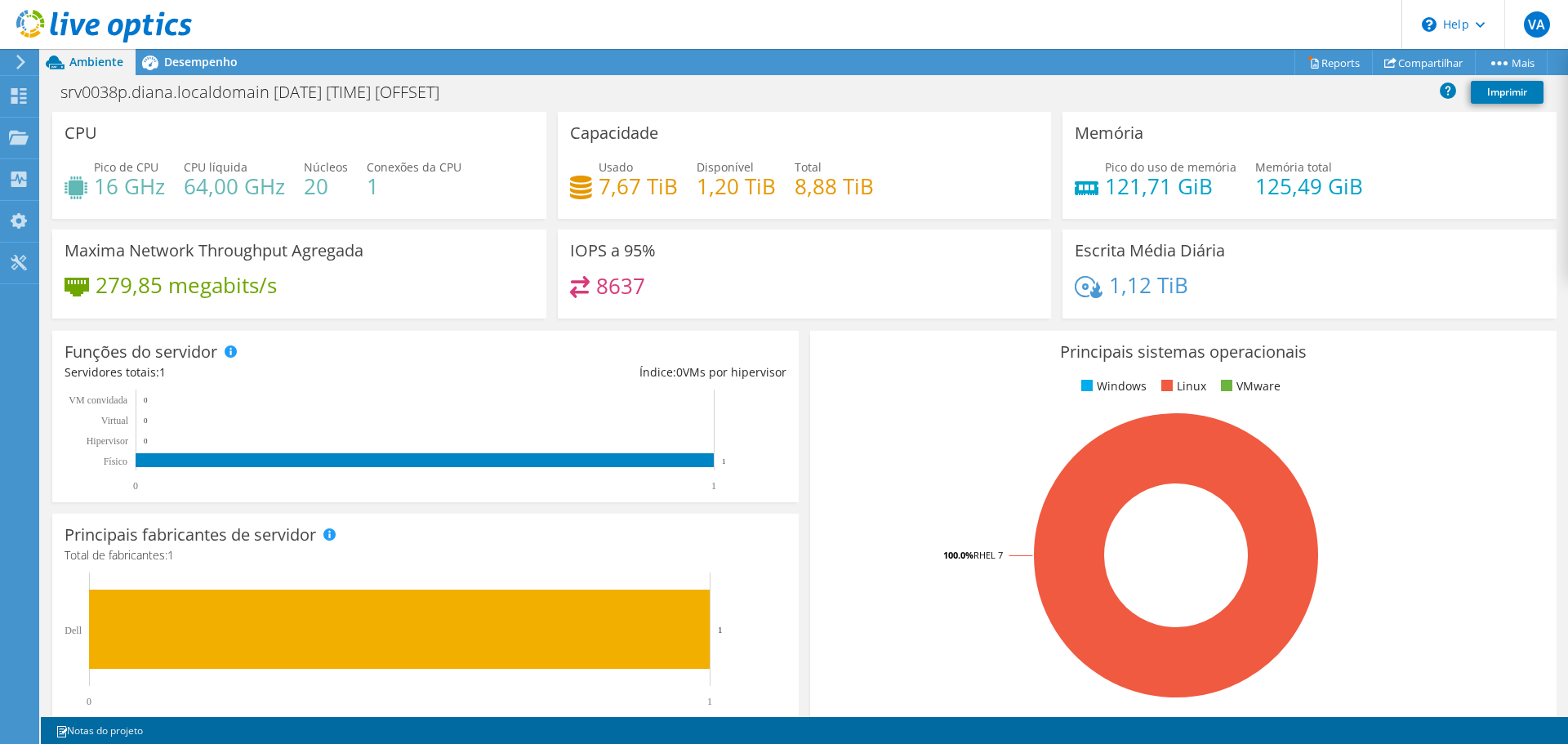 scroll, scrollTop: 245, scrollLeft: 0, axis: vertical 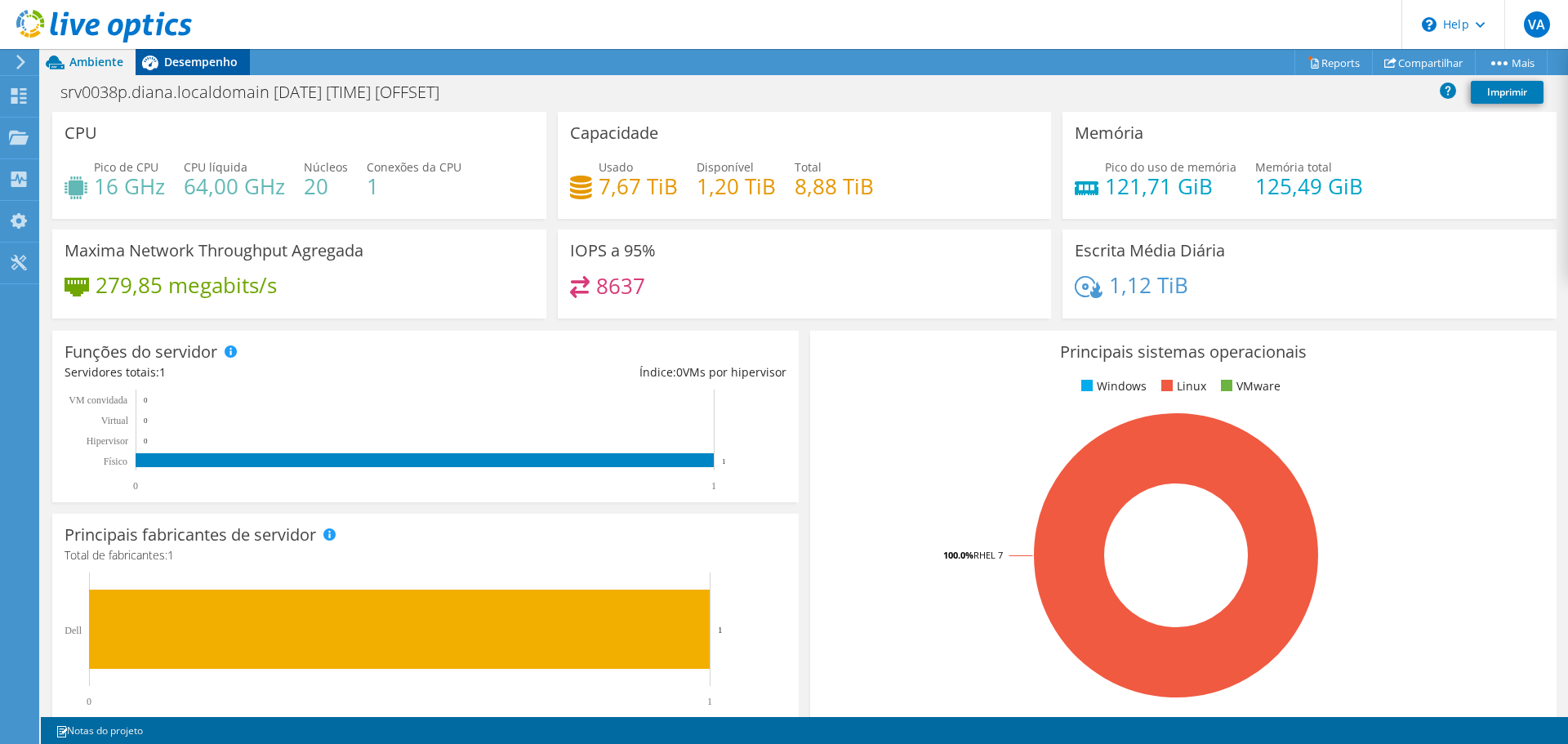 click on "Desempenho" at bounding box center (201, 61) 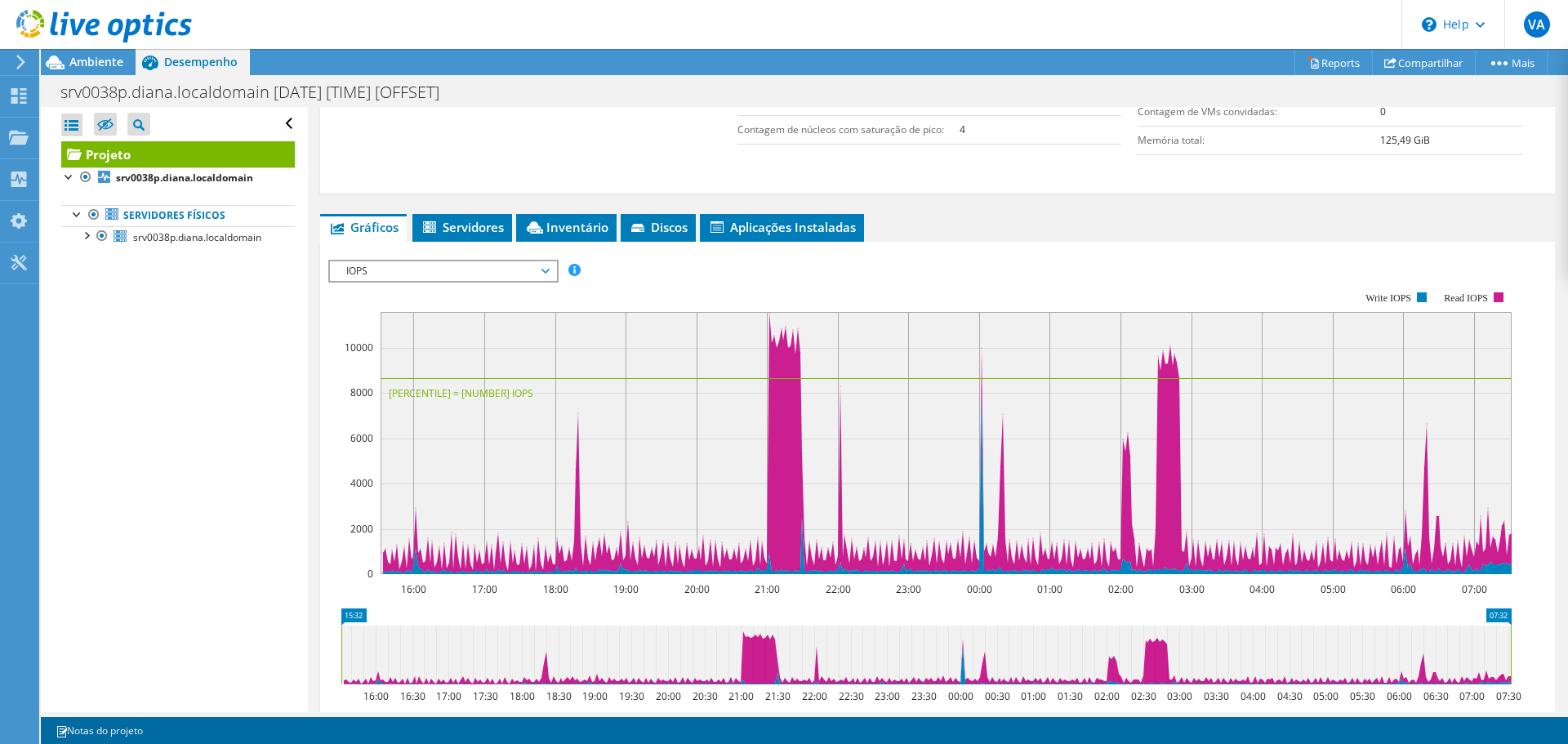 scroll, scrollTop: 404, scrollLeft: 0, axis: vertical 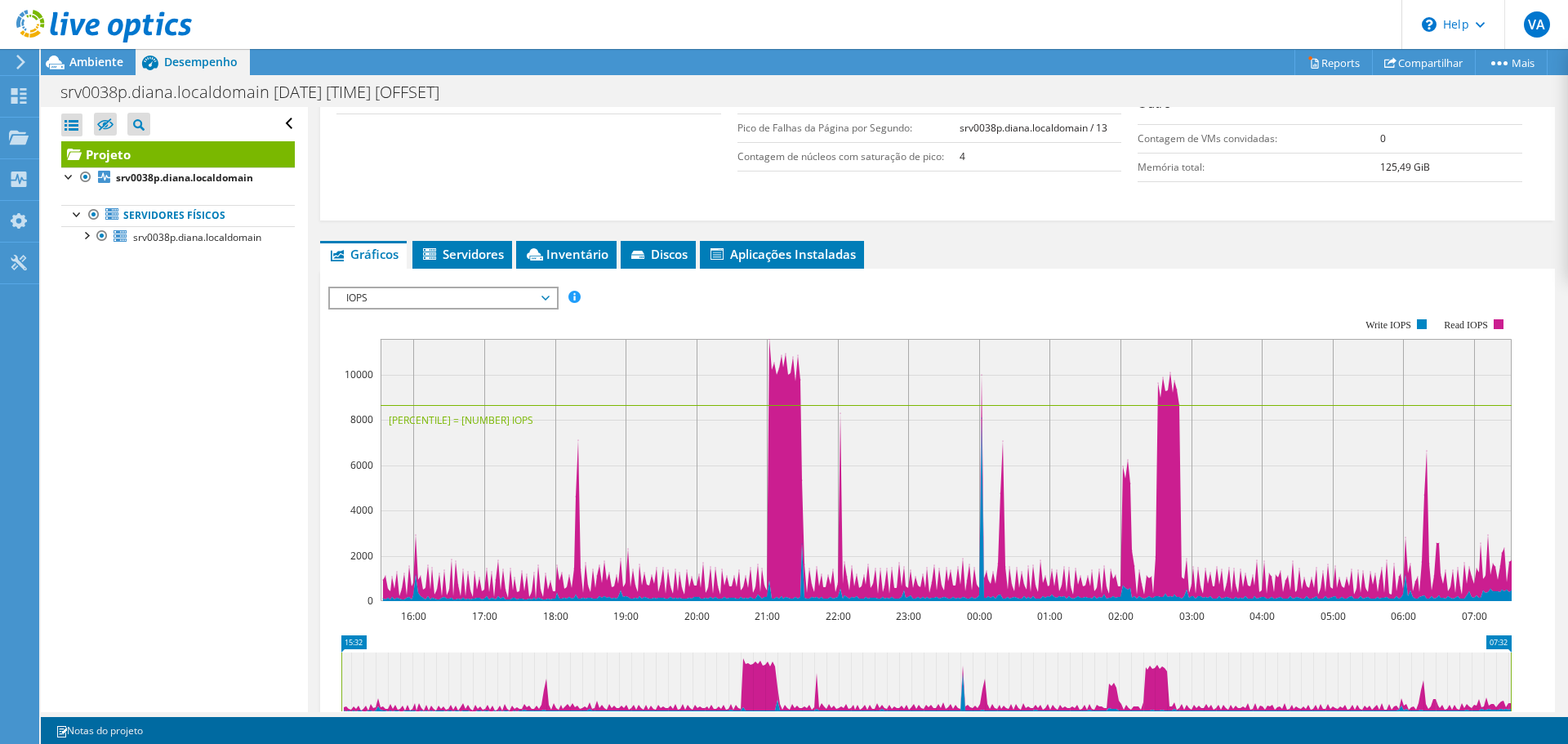 click on "IOPS" at bounding box center [443, 298] 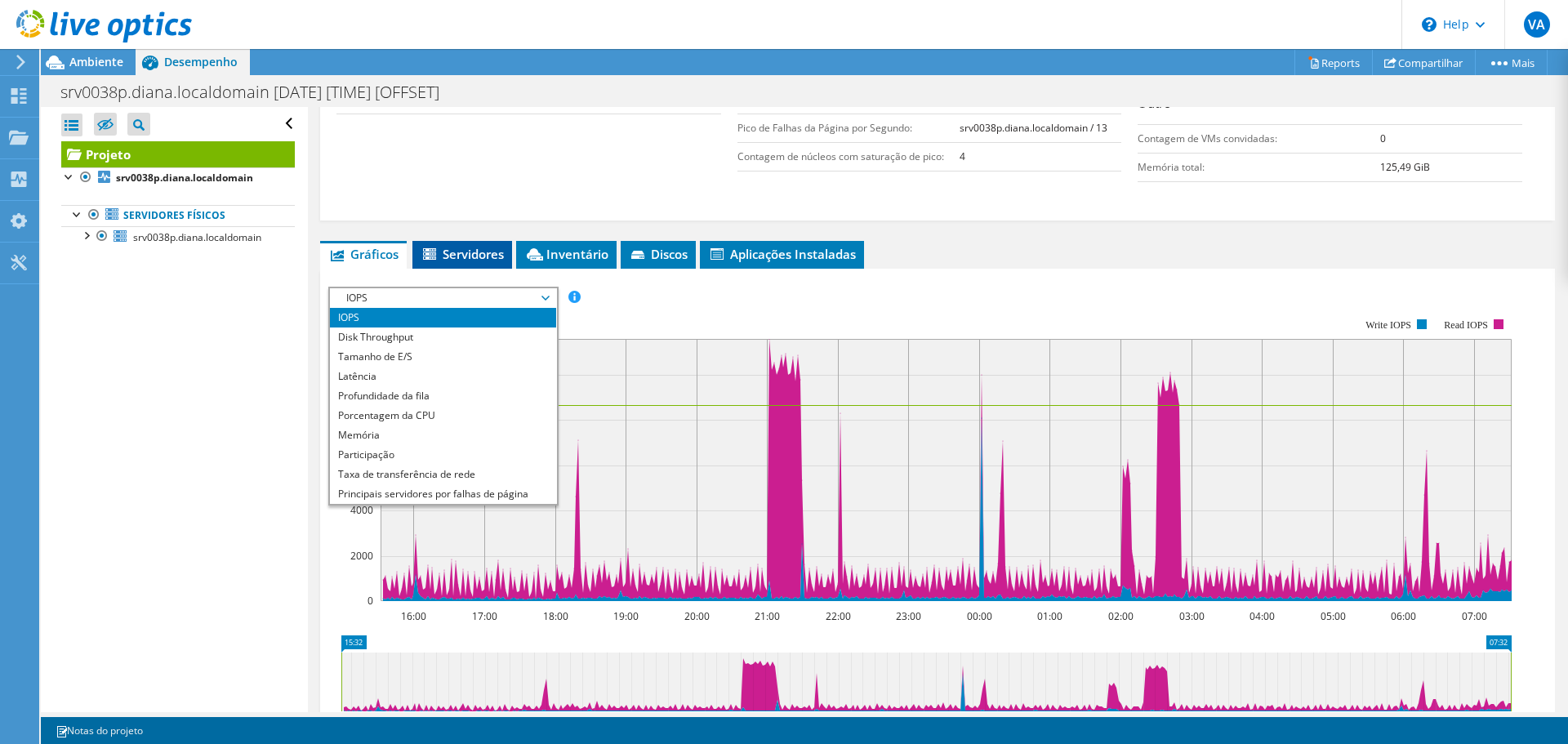 click on "Servidores" at bounding box center [462, 254] 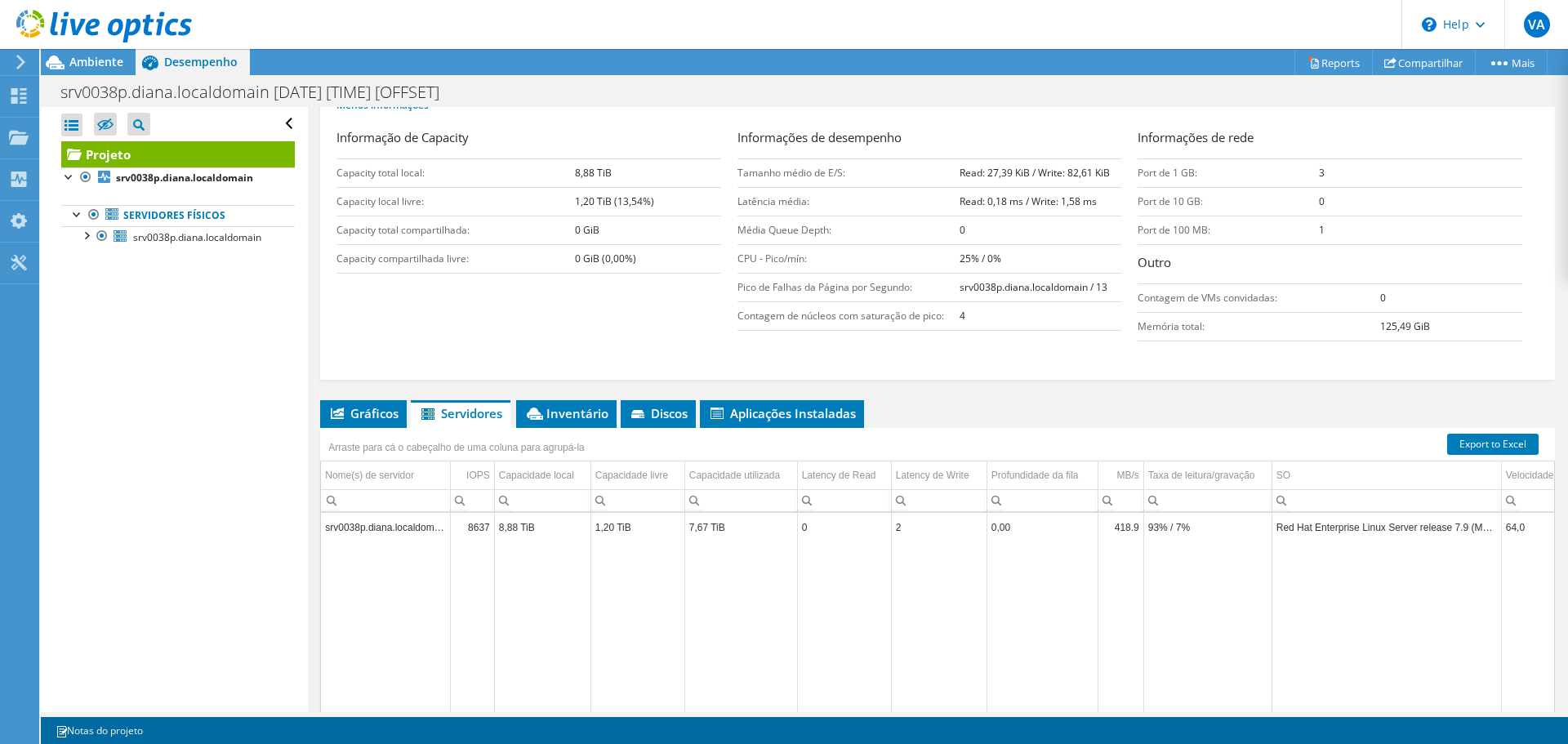 scroll, scrollTop: 370, scrollLeft: 0, axis: vertical 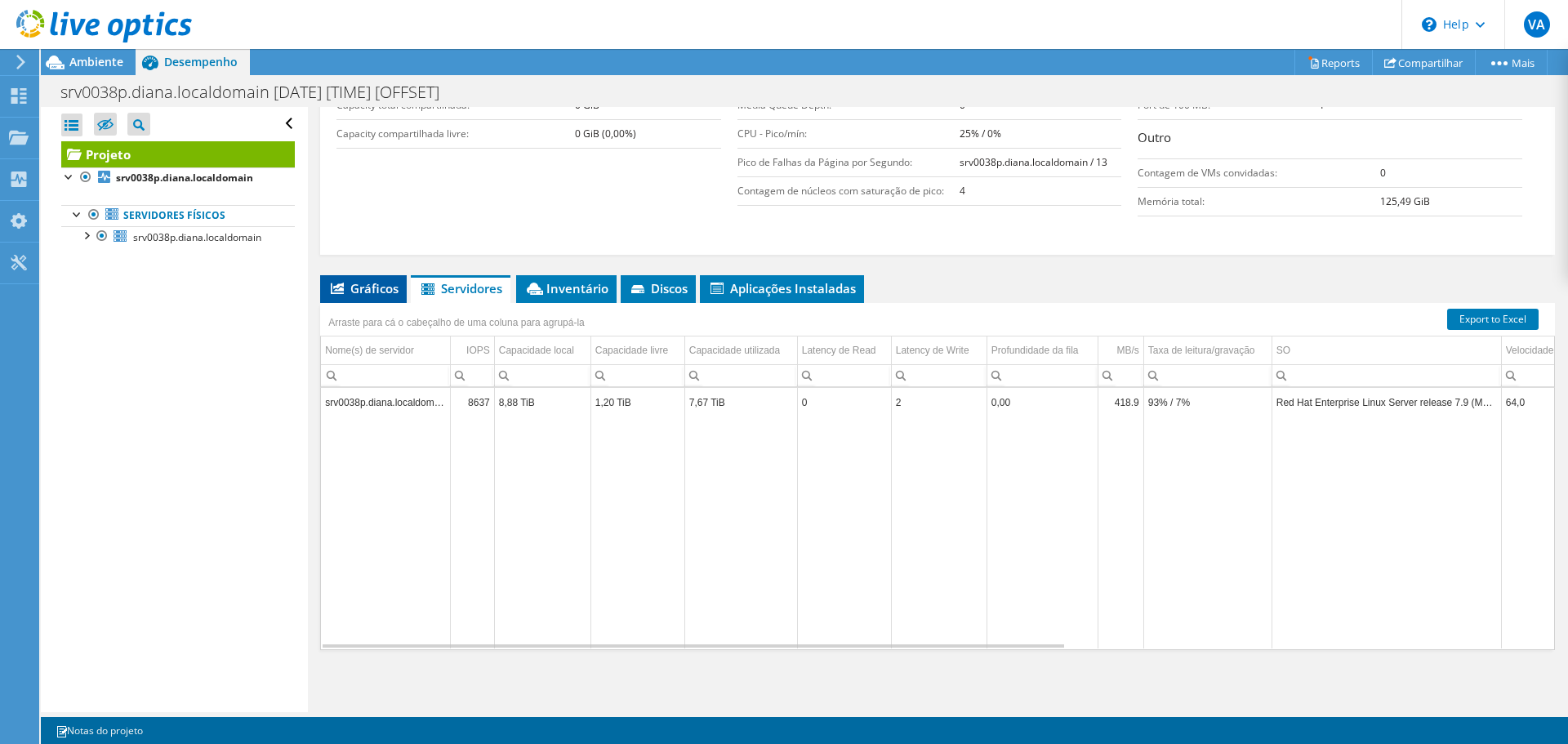 click on "Gráficos" at bounding box center (363, 288) 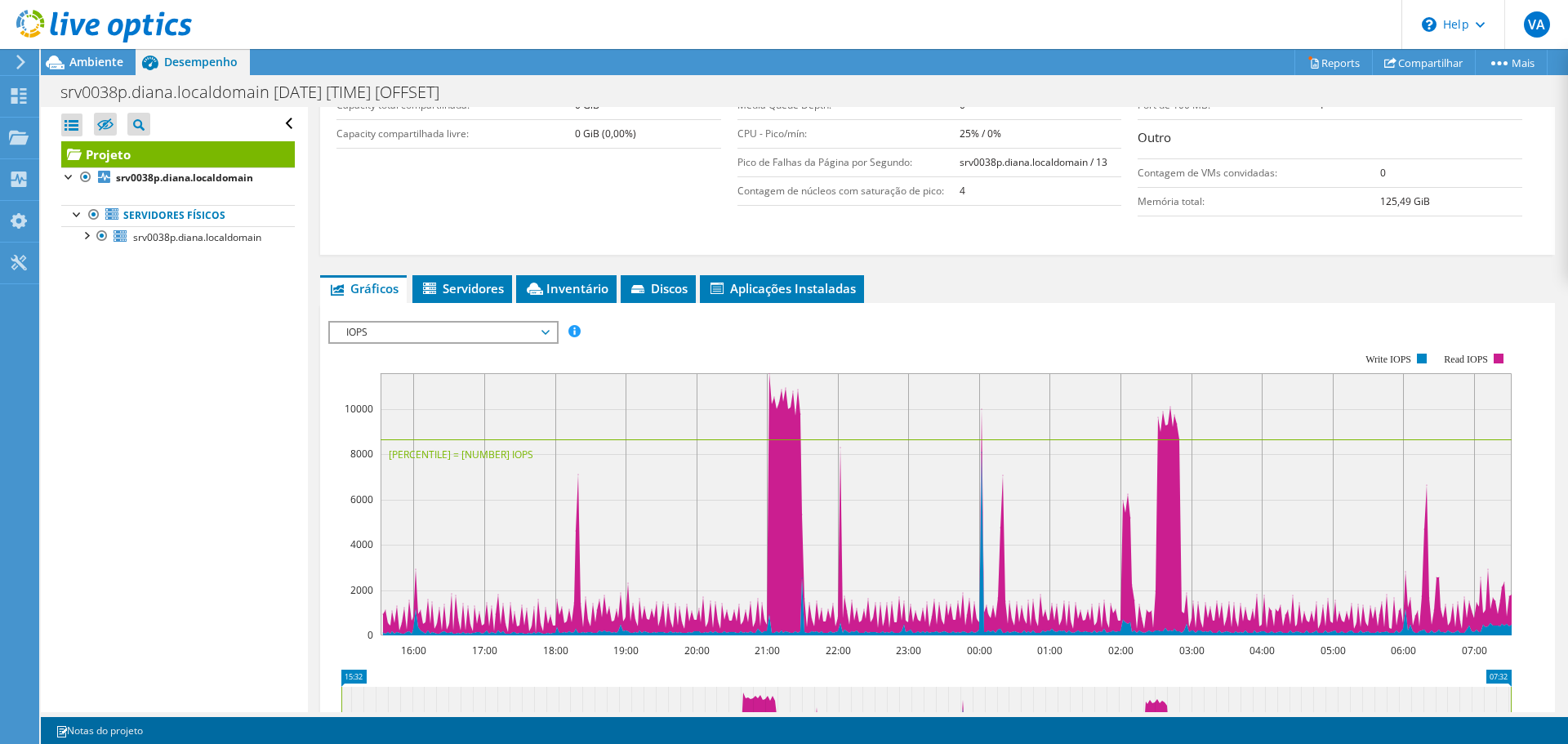 click on "IOPS" at bounding box center (443, 332) 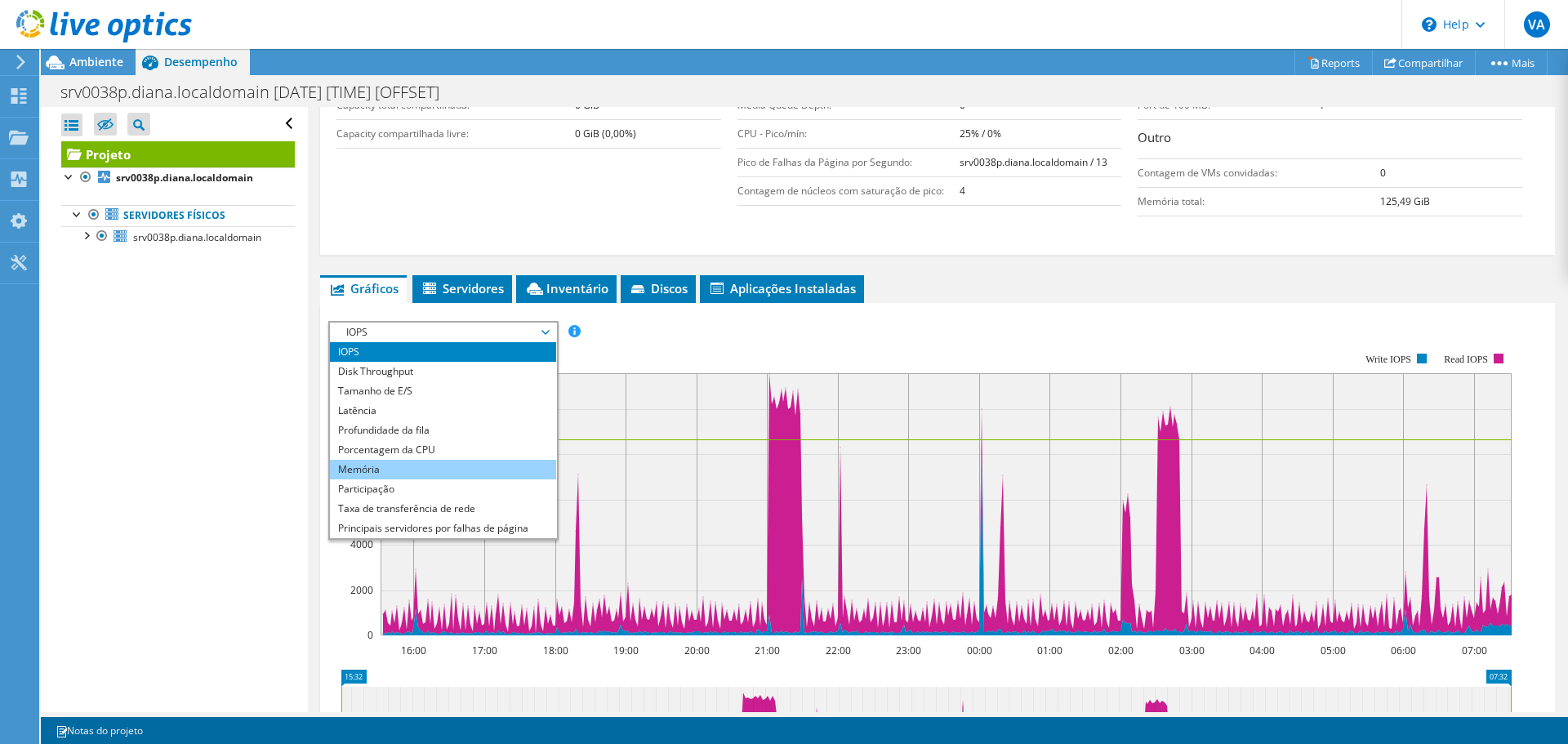 click on "Memória" at bounding box center [443, 470] 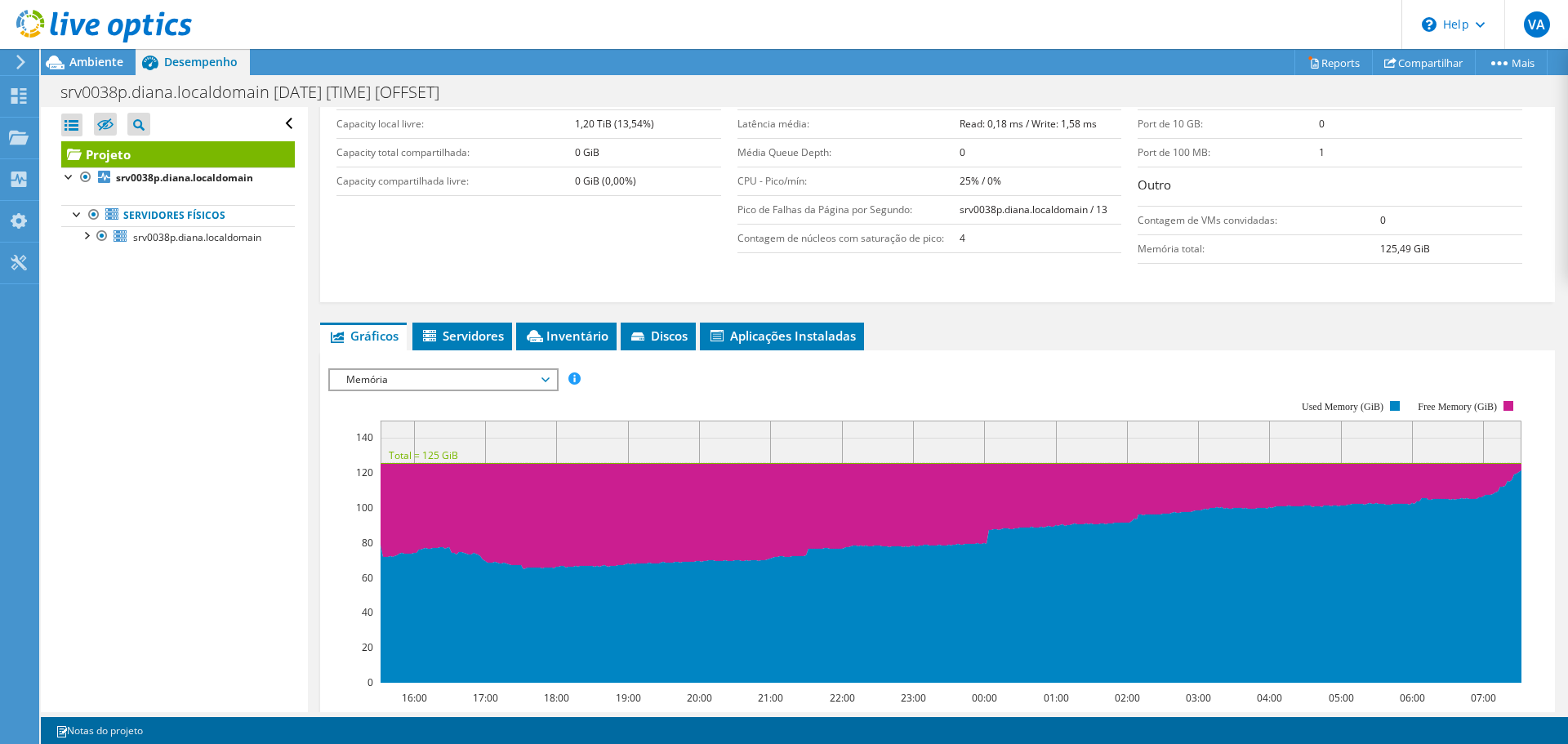 scroll, scrollTop: 0, scrollLeft: 0, axis: both 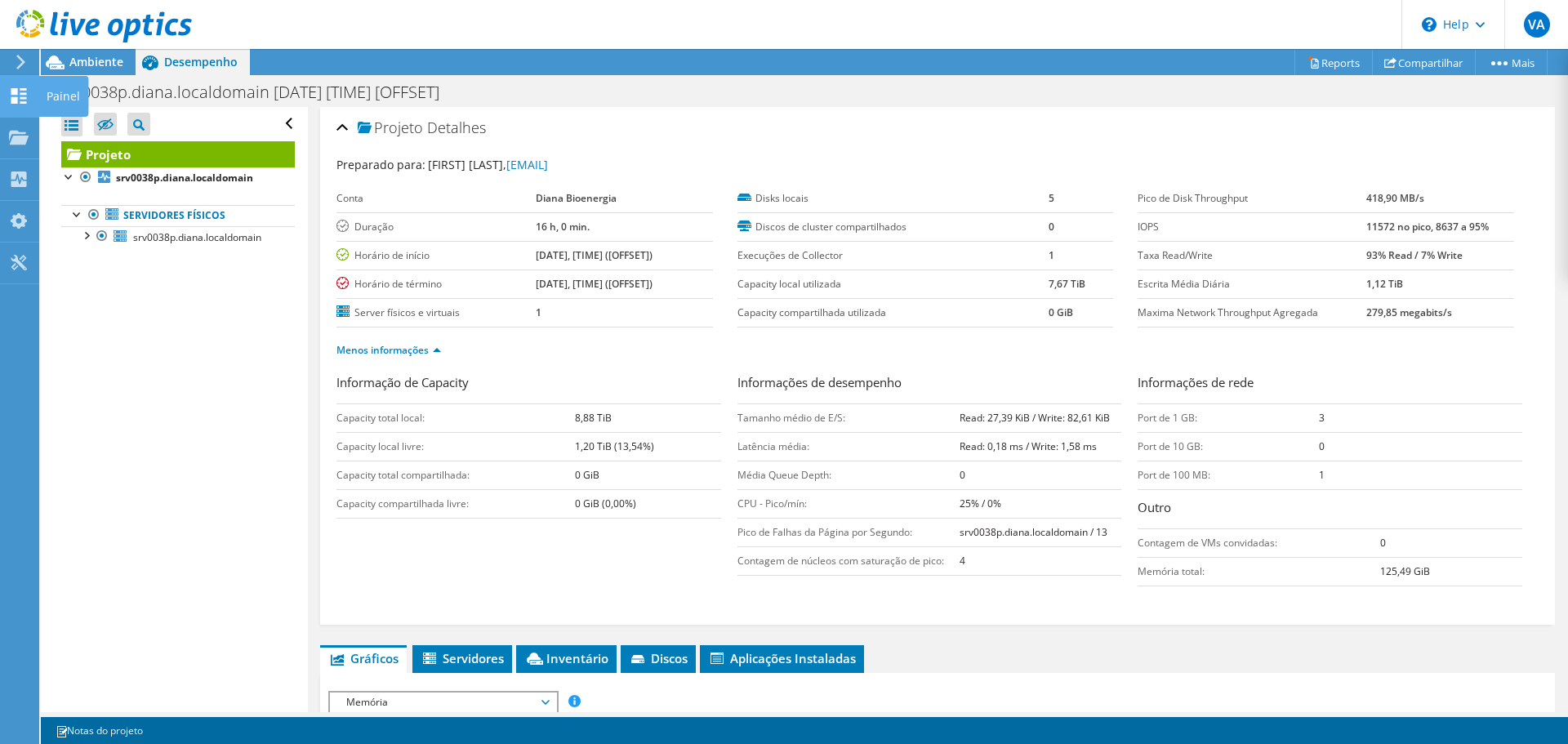 click on "Painel" at bounding box center [-54, 96] 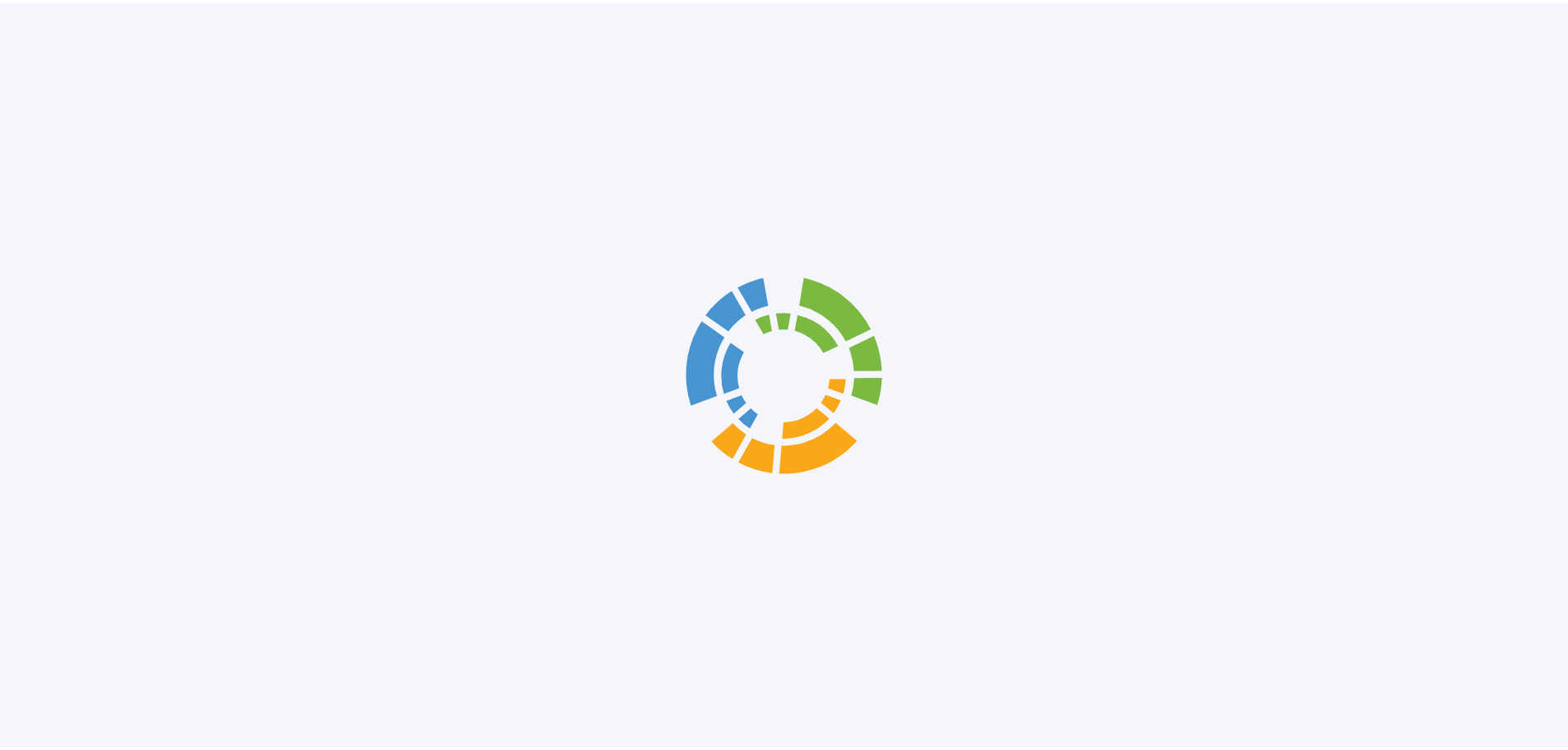 scroll, scrollTop: 0, scrollLeft: 0, axis: both 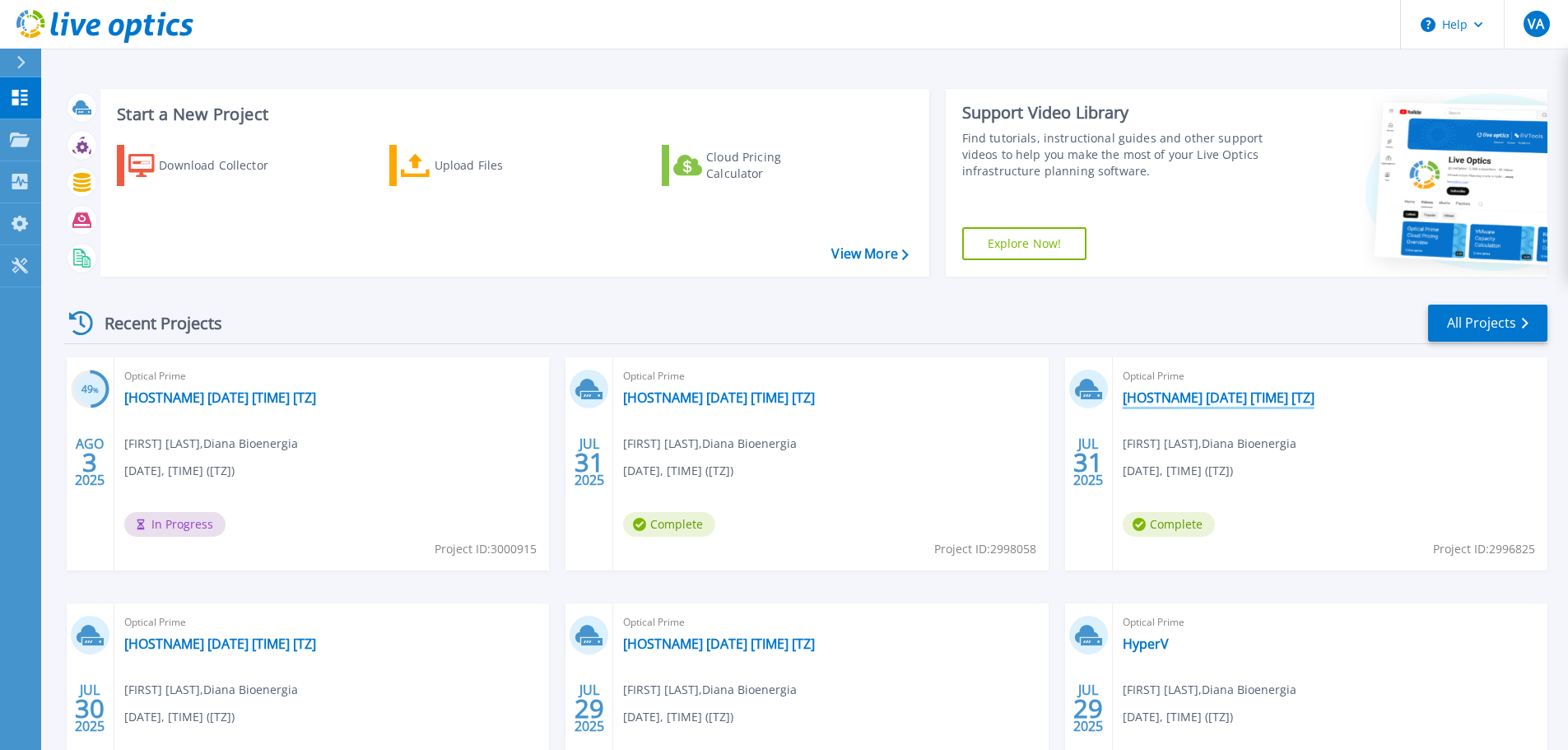 click on "[HOSTNAME] [DATE] [TIME] [TZ]" at bounding box center (1218, 398) 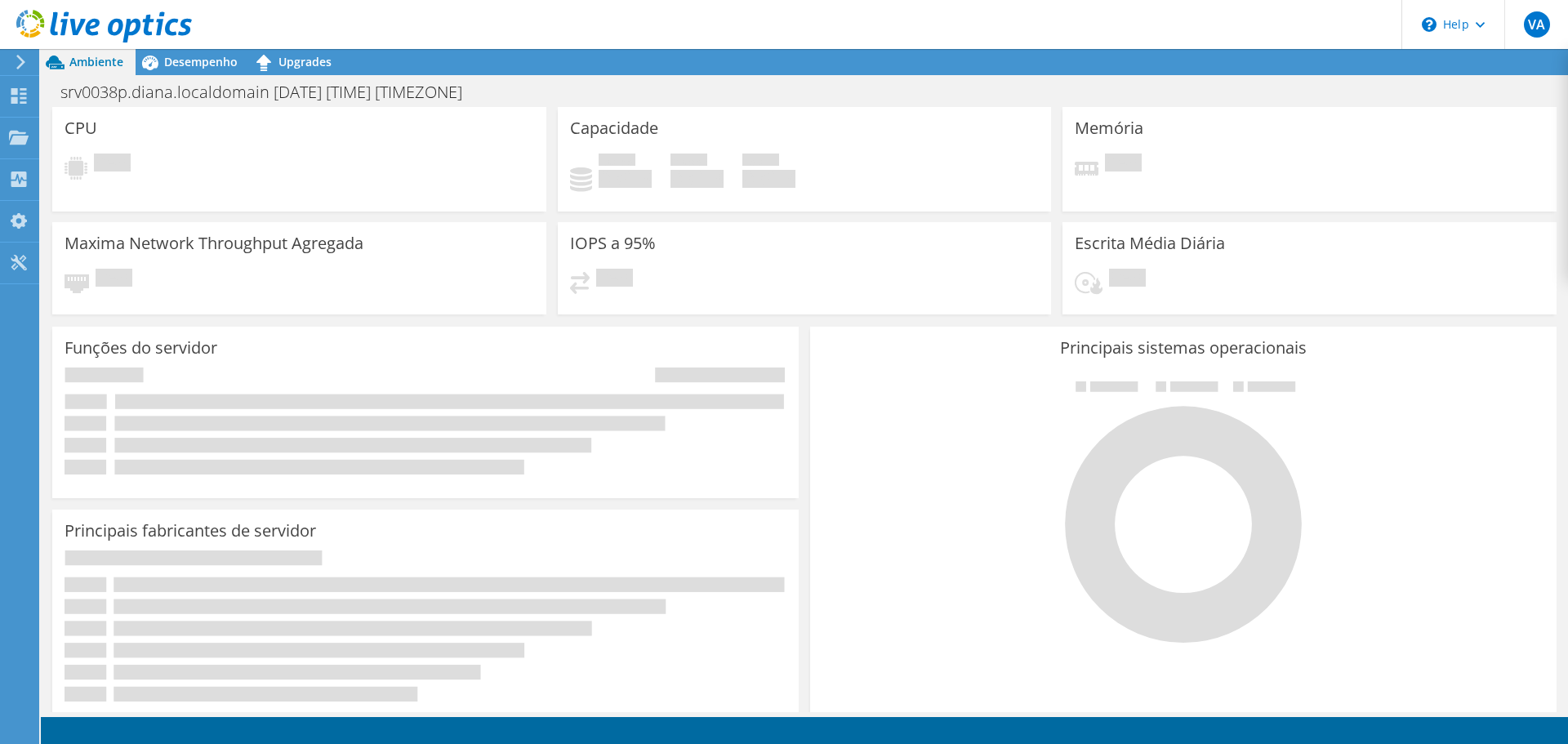 scroll, scrollTop: 0, scrollLeft: 0, axis: both 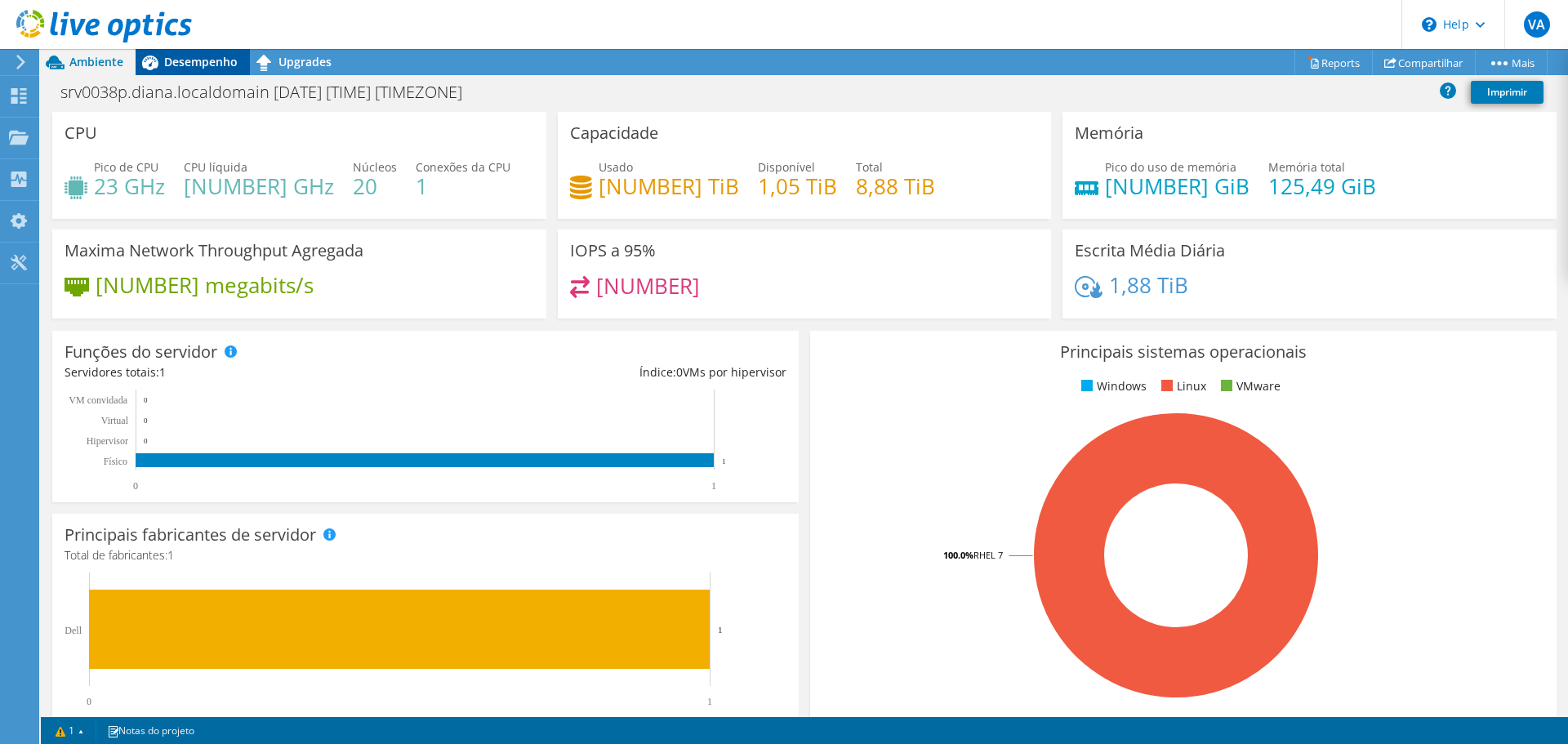 click on "Desempenho" at bounding box center (201, 61) 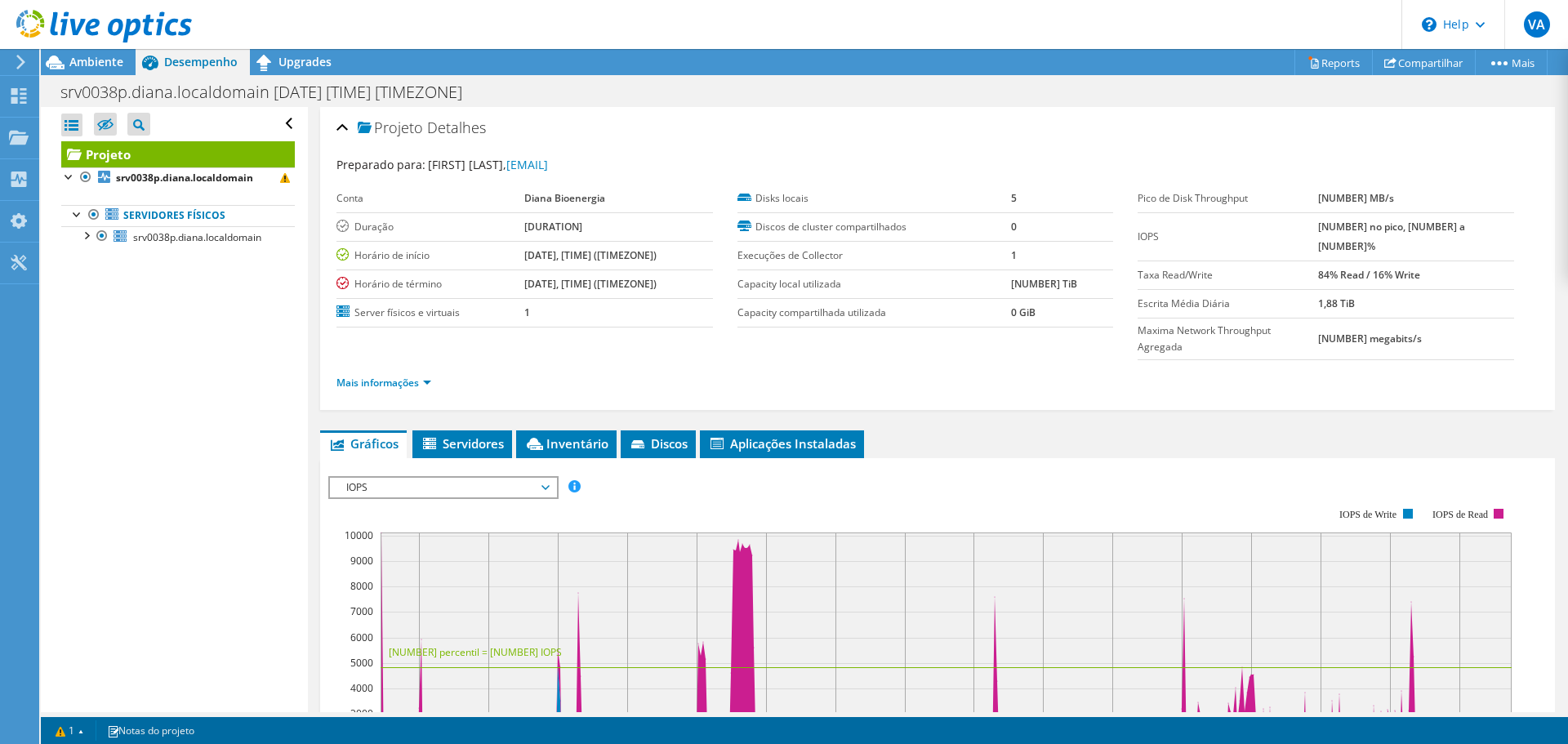 click on "IOPS" at bounding box center [443, 488] 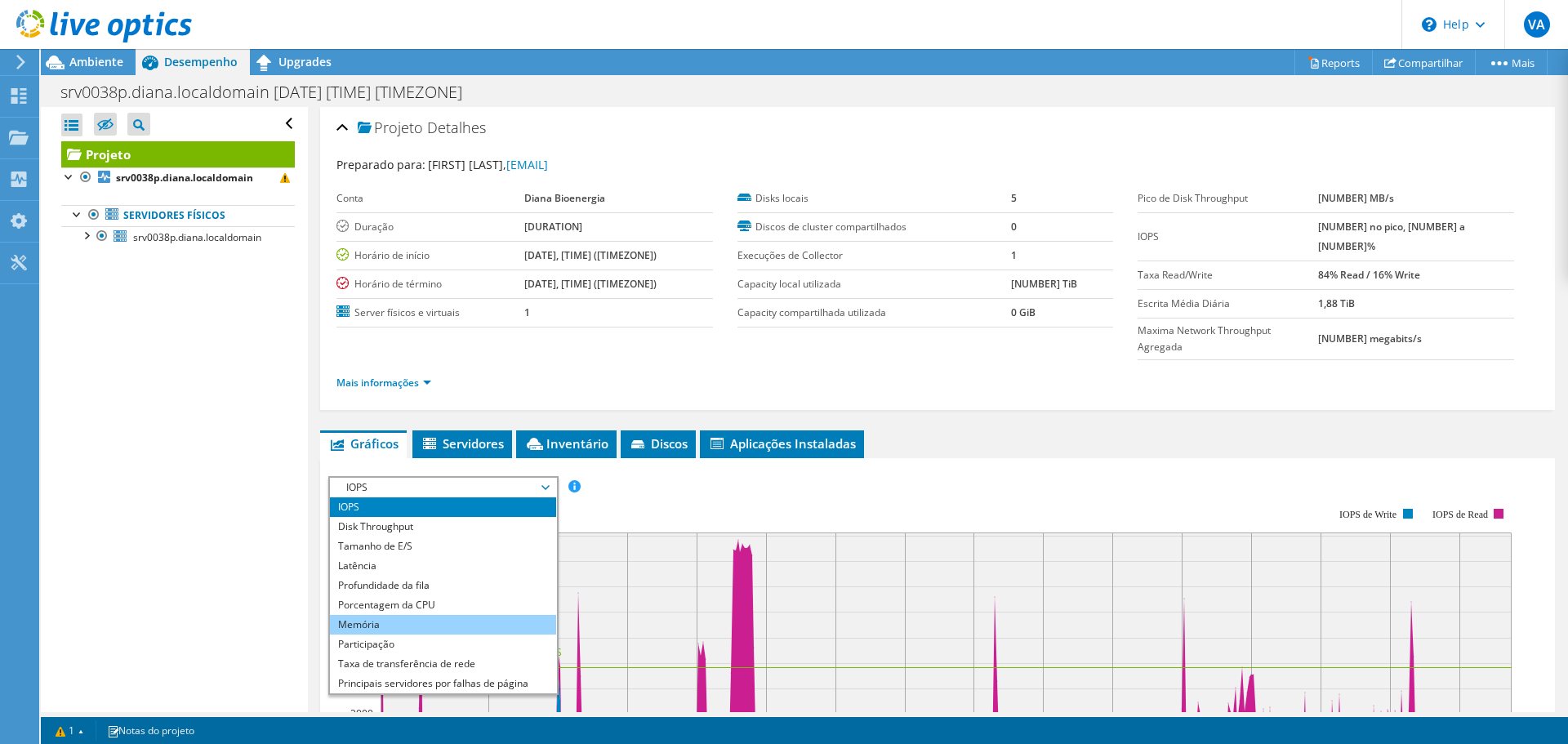 click on "Memória" at bounding box center (443, 625) 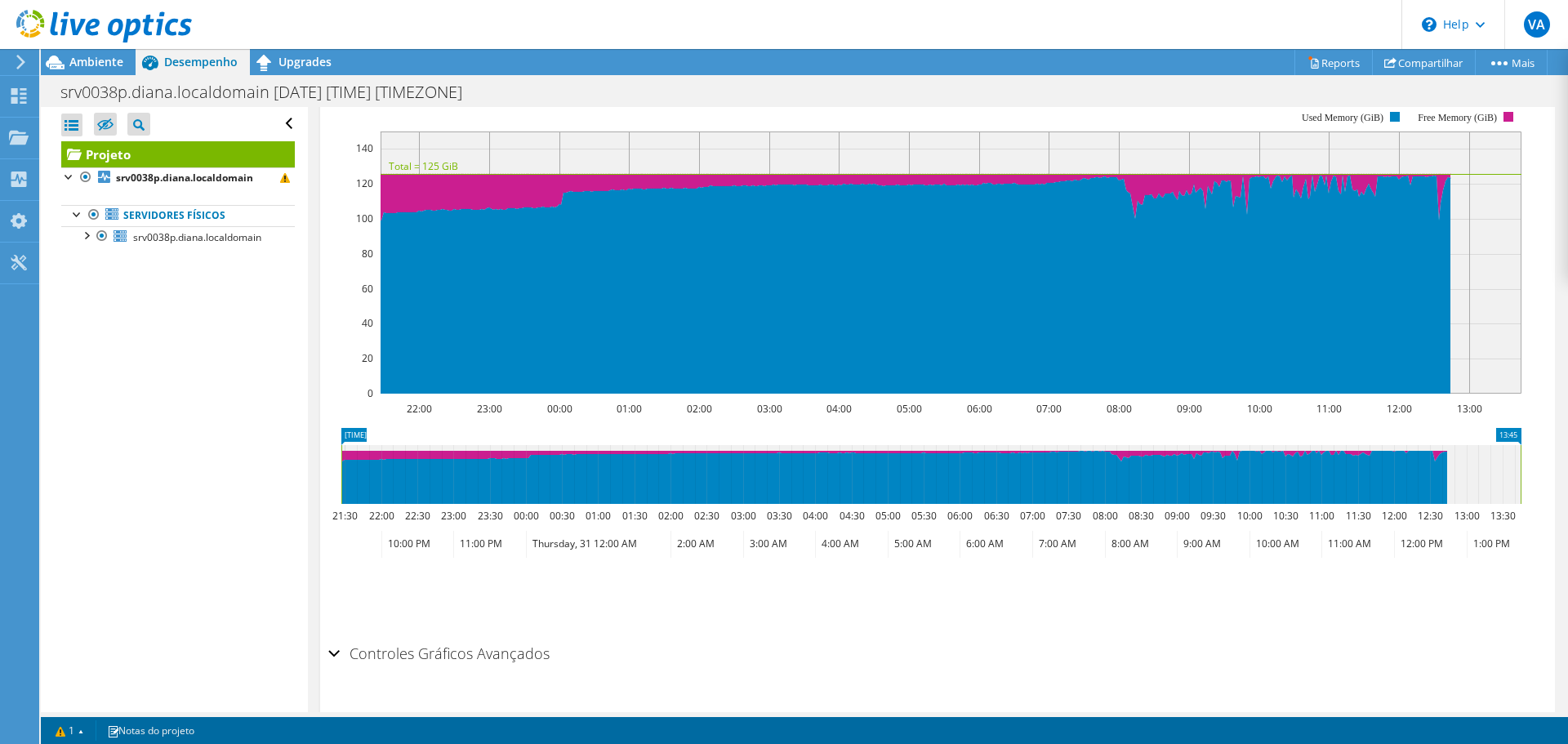 scroll, scrollTop: 402, scrollLeft: 0, axis: vertical 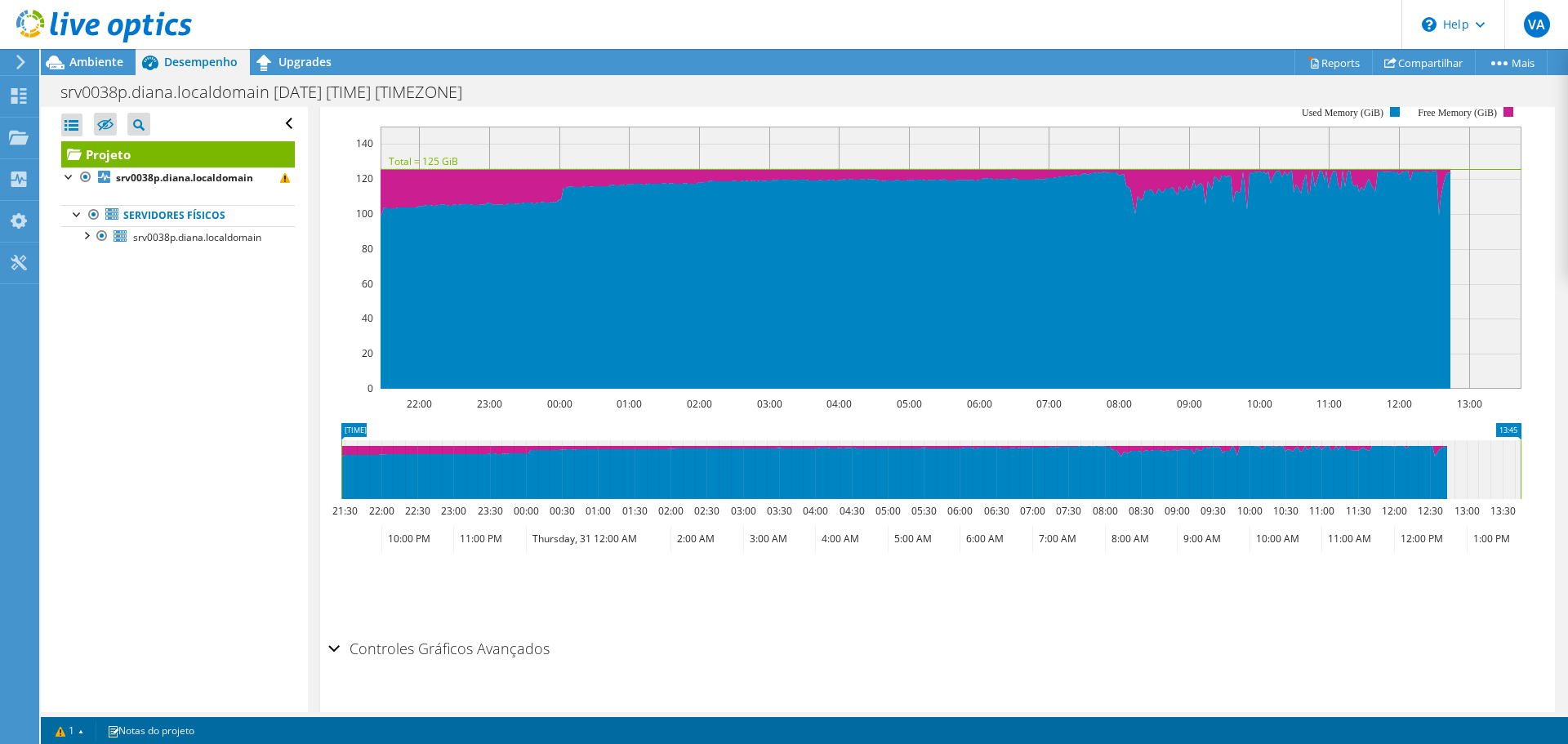 click on "Controles Gráficos Avançados" at bounding box center (439, 648) 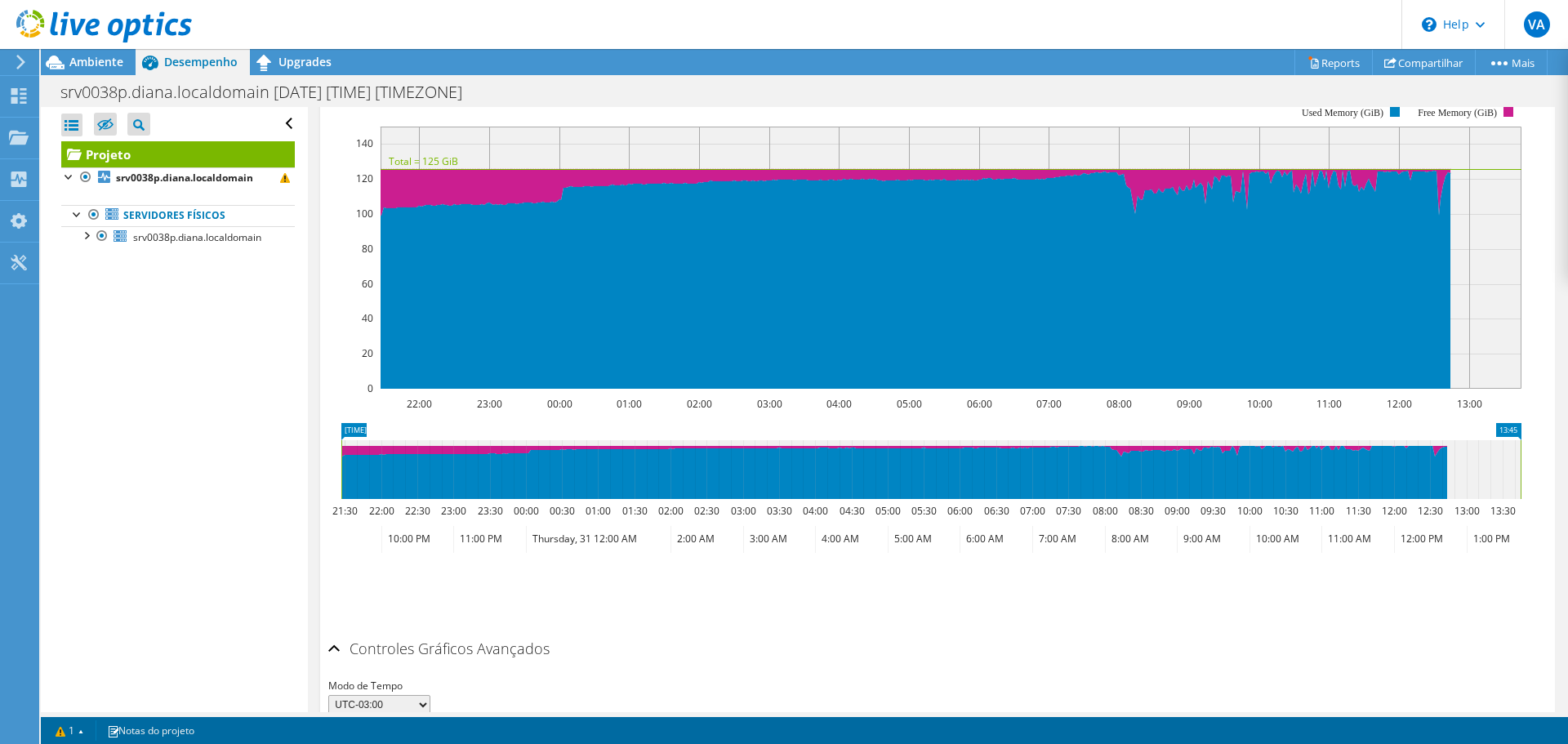 scroll, scrollTop: 467, scrollLeft: 0, axis: vertical 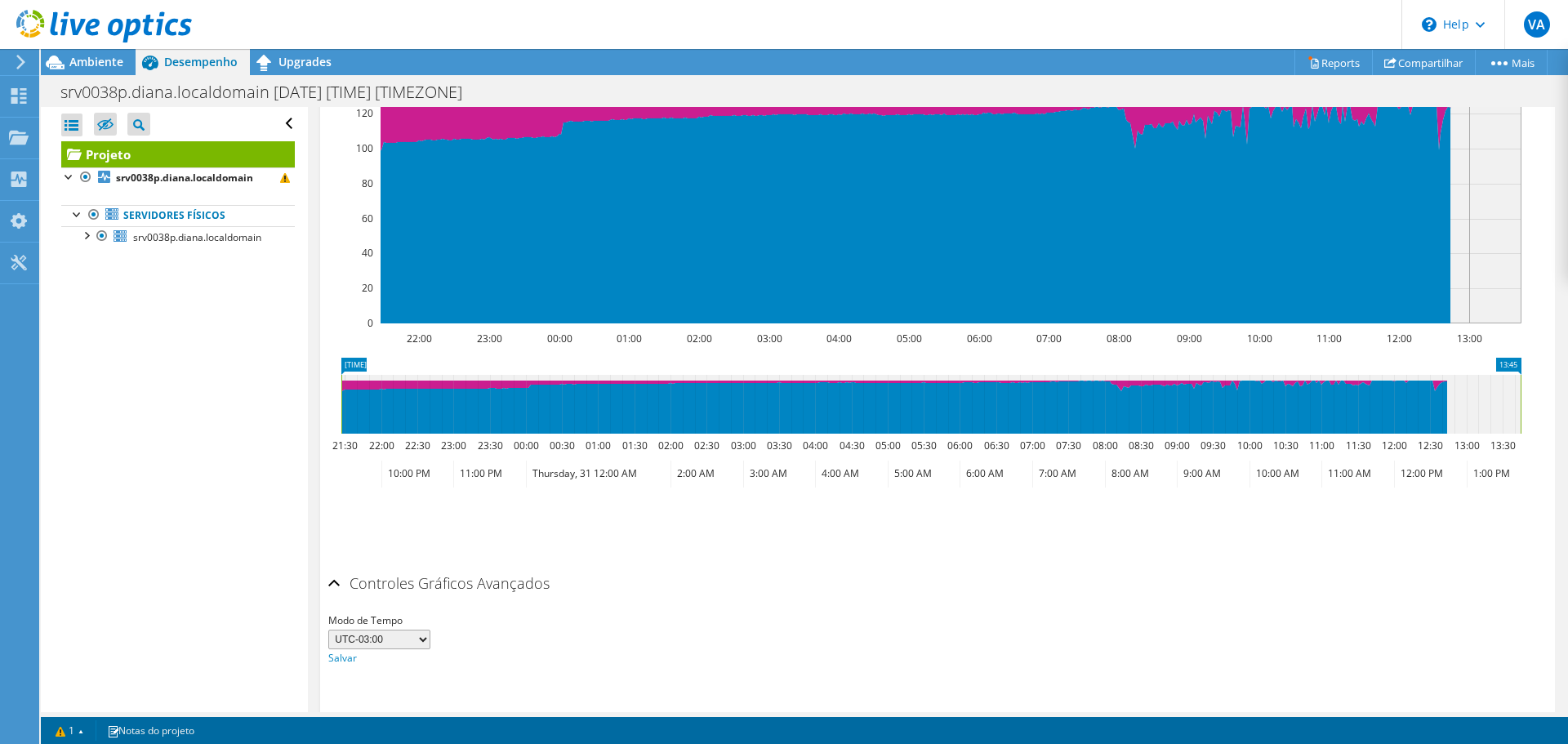 click on "UTC-12:00
UTC-11:00
UTC-10:00
UTC-09:30
UTC-09:00
UTC-08:00
UTC-07:00
UTC-06:00
UTC-05:00
UTC-04:30
UTC-04:00
UTC-03:30
UTC-03:00
UTC-02:00
UTC-01:00
UTC 00:00
UTC+01:00
UTC+02:00
UTC+03:00
UTC+03:30
UTC+04:00
UTC+04:30
UTC+05:00
UTC+05:30
UTC+05:45
UTC+06:00
UTC+06:30
UTC+07:00
UTC+08:00
UTC+08:30
UTC+08:45
UTC+09:00
UTC+09:30
UTC+10:00
UTC+10:30
UTC+11:00
UTC+11:30
UTC+12:00
UTC+12:45
UTC+13:00
UTC+14:00" at bounding box center [379, 639] 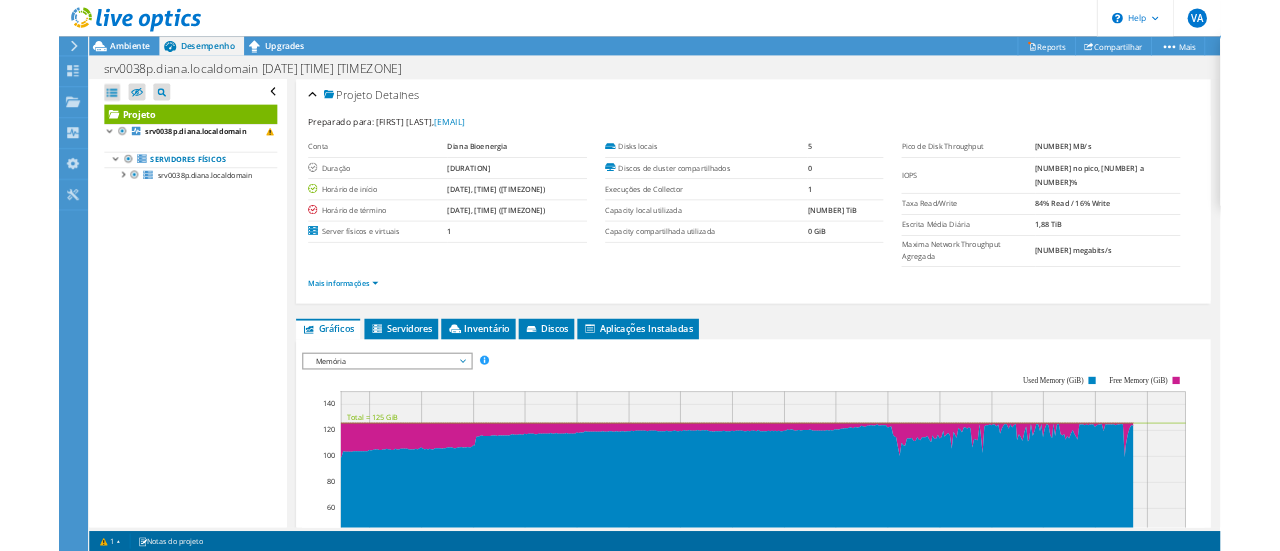 scroll, scrollTop: 0, scrollLeft: 0, axis: both 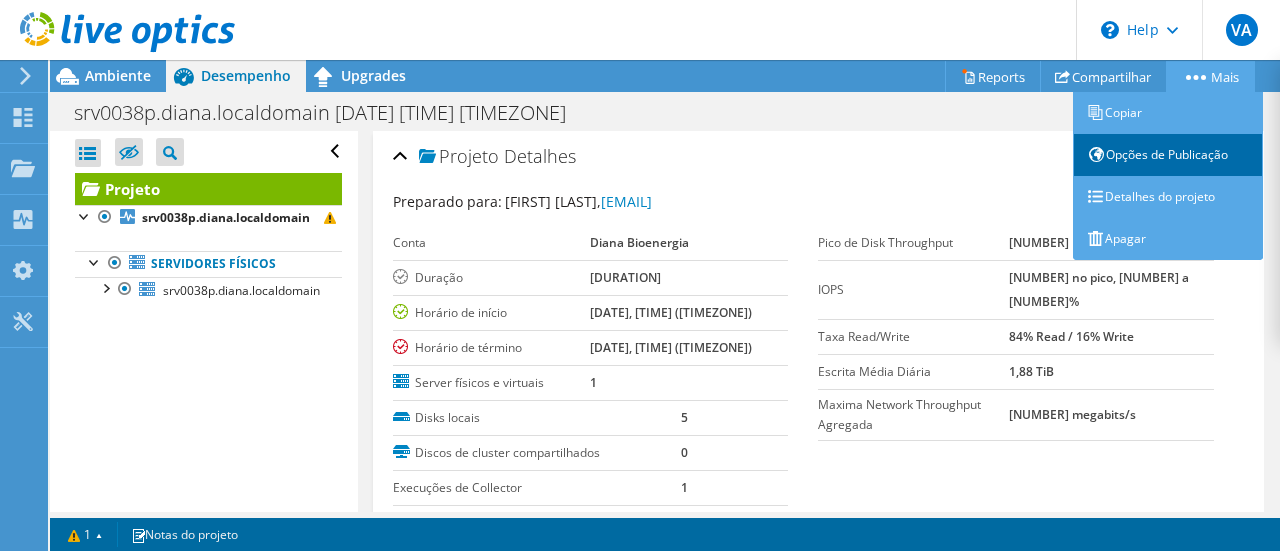 click on "Opções de Publicação" at bounding box center (1168, 155) 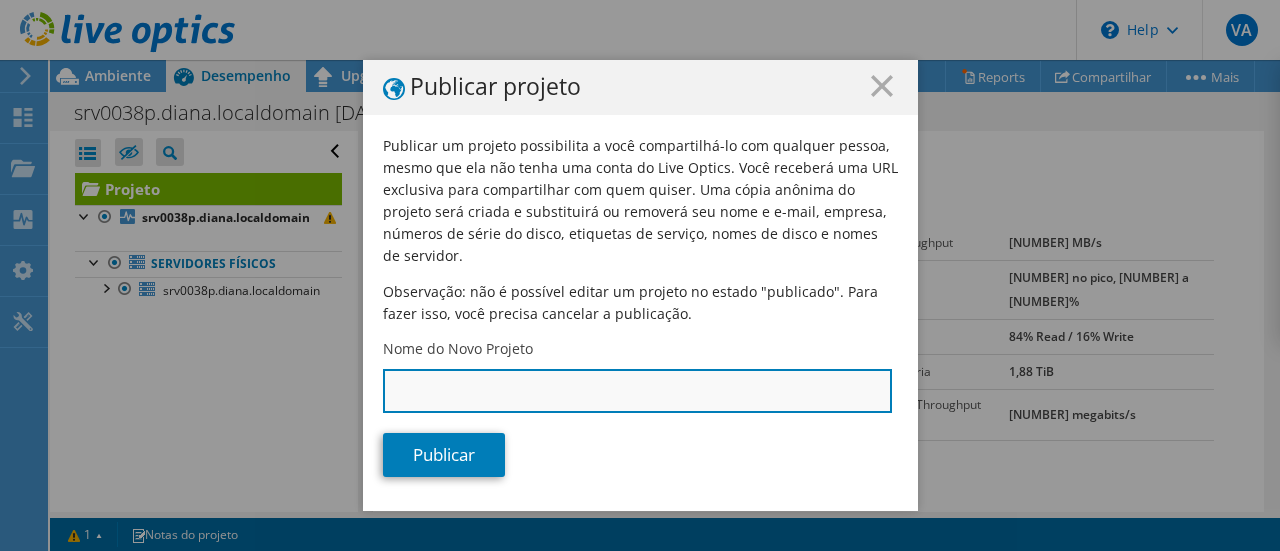 click on "Nome do Novo Projeto" at bounding box center (637, 391) 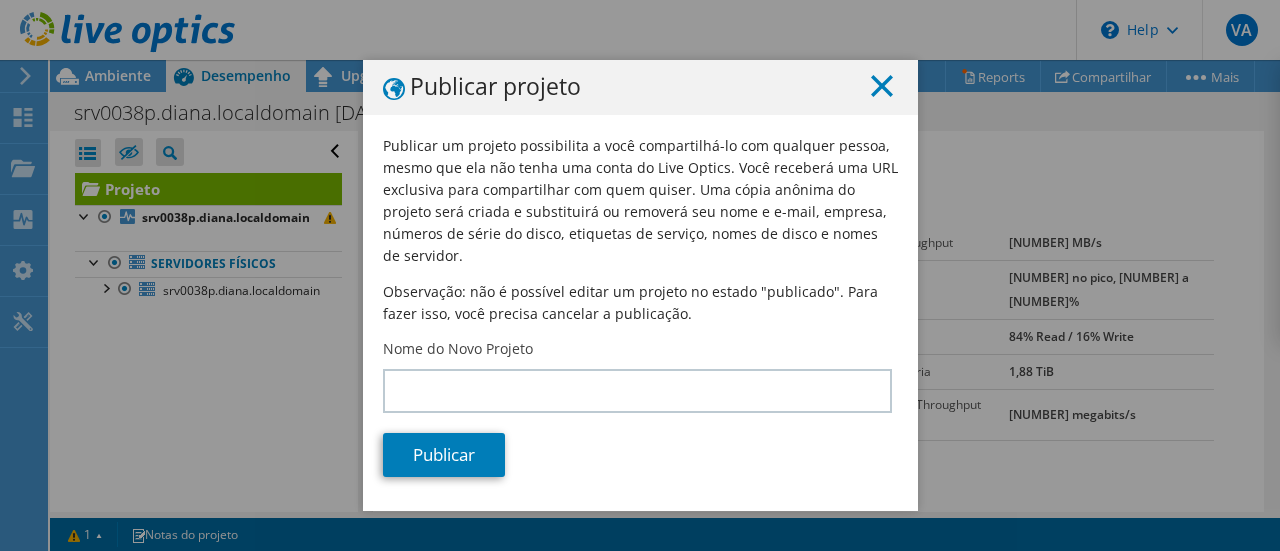 click 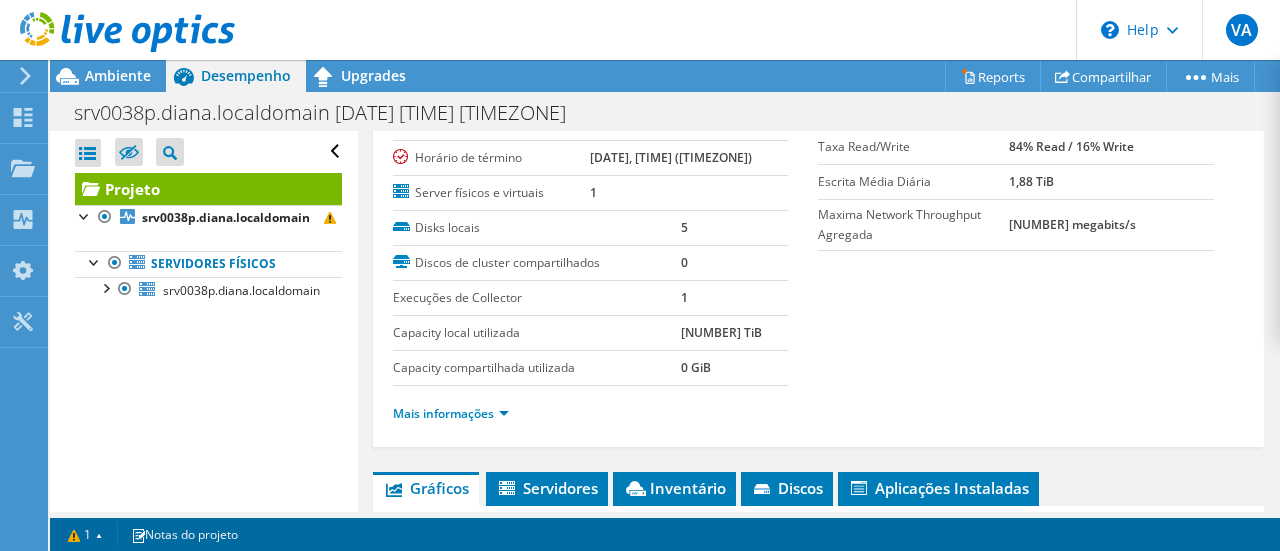 scroll, scrollTop: 0, scrollLeft: 0, axis: both 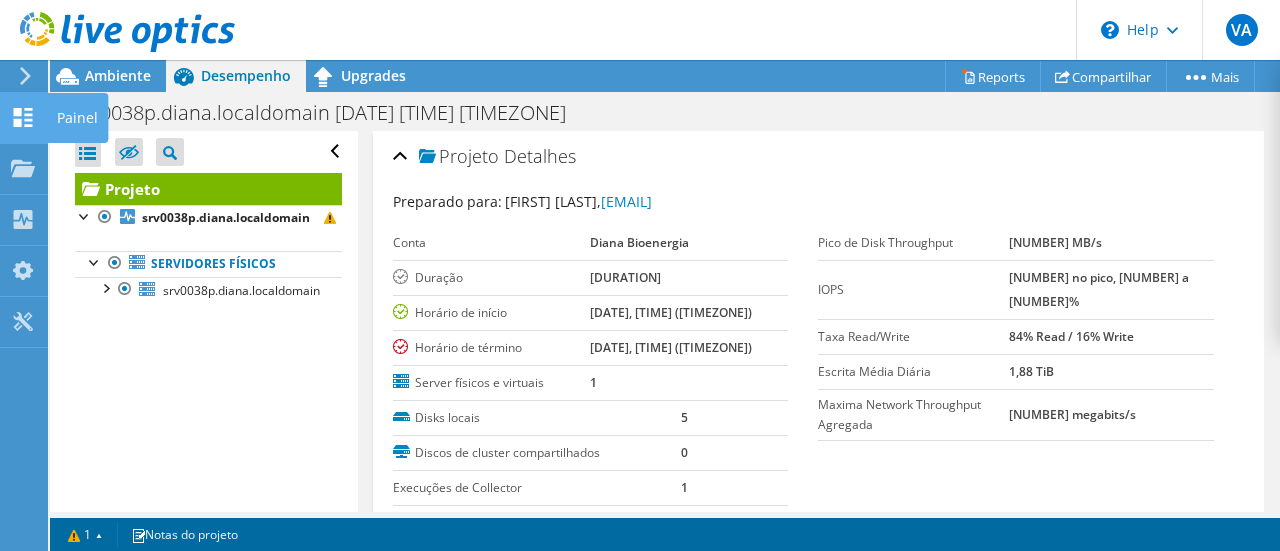 click 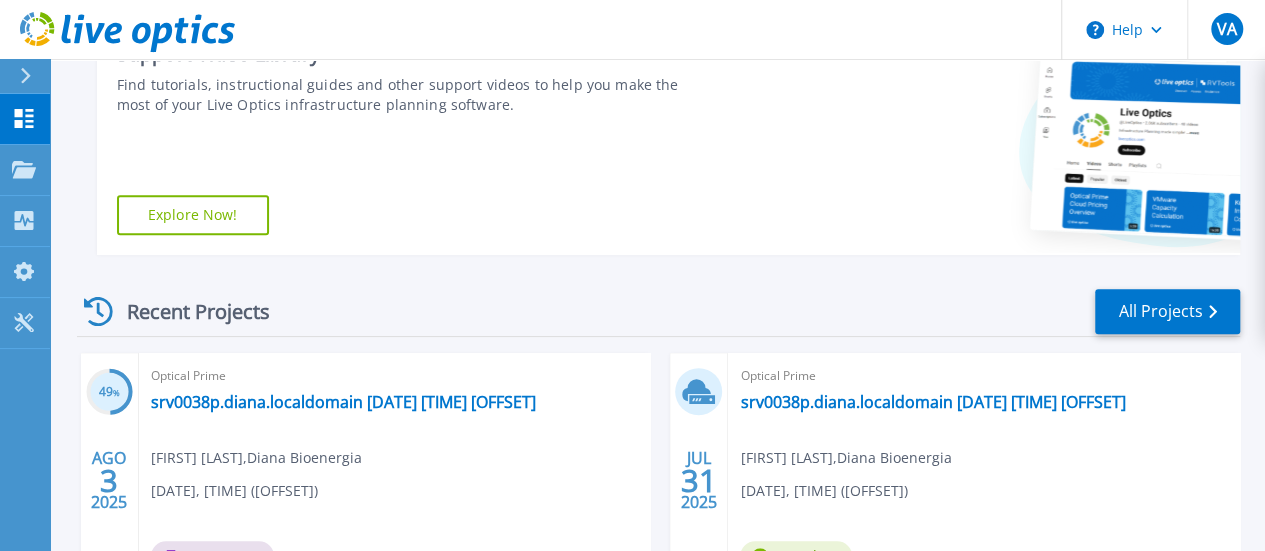 scroll, scrollTop: 400, scrollLeft: 0, axis: vertical 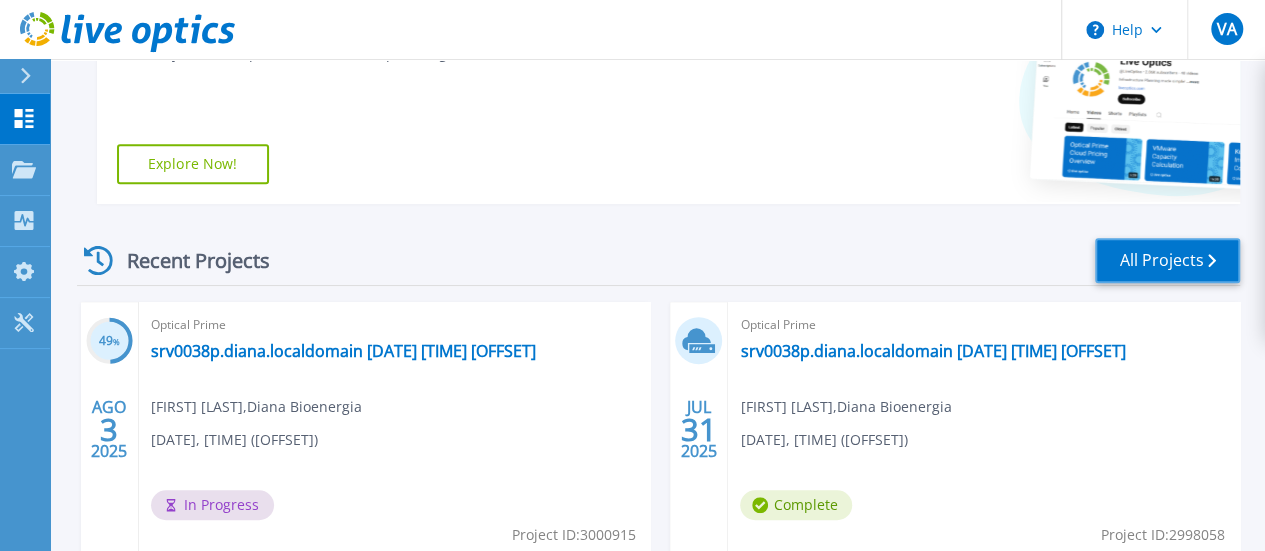 click on "All Projects" at bounding box center [1167, 260] 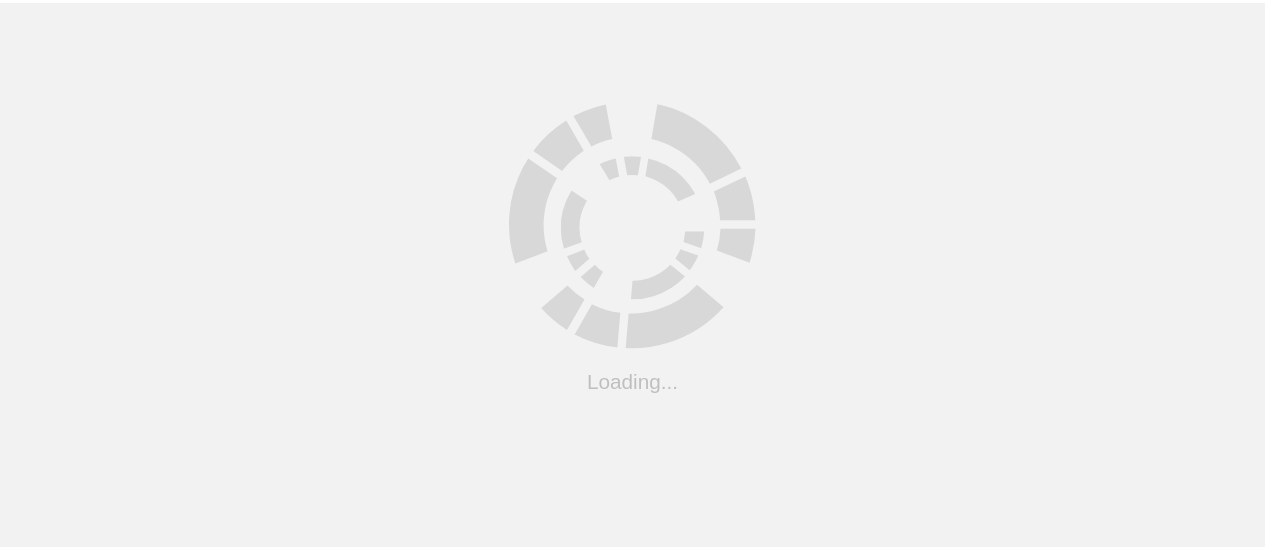 scroll, scrollTop: 0, scrollLeft: 0, axis: both 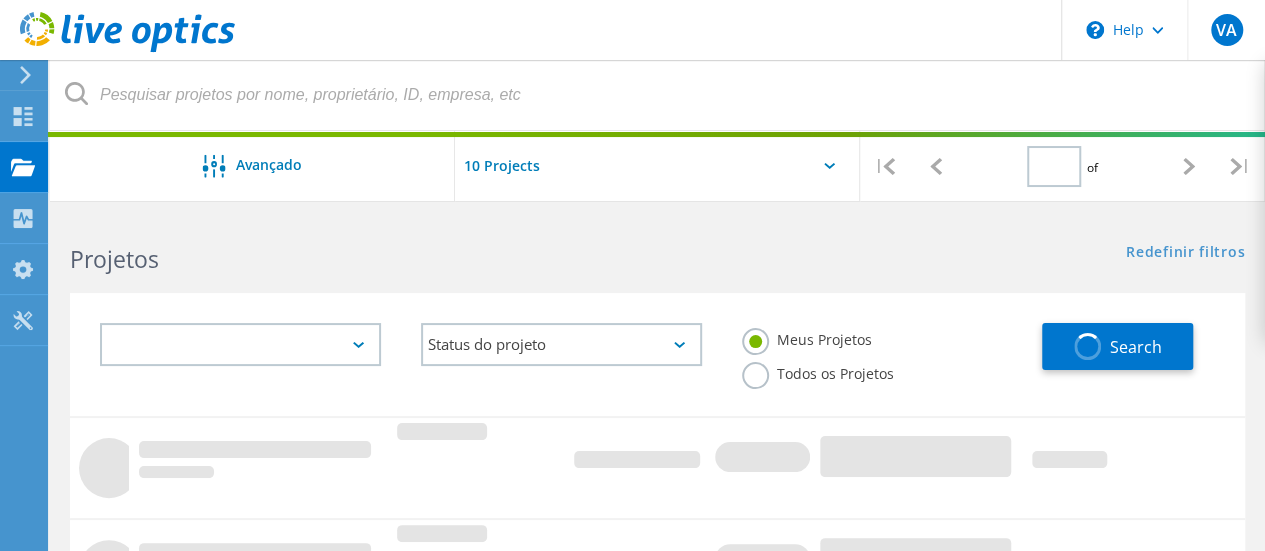 type on "1" 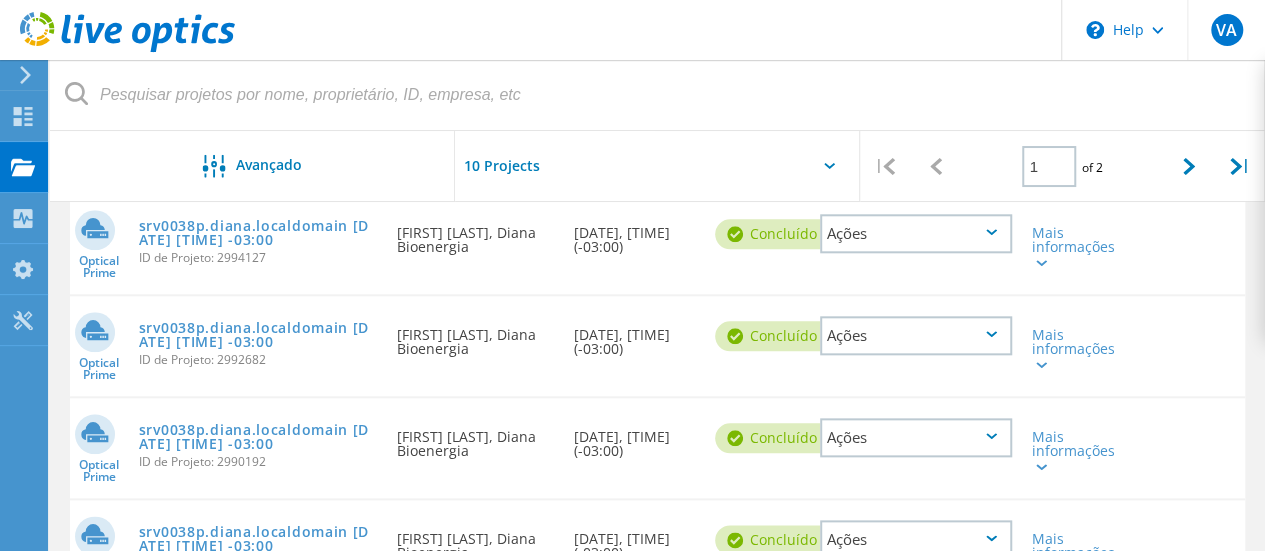scroll, scrollTop: 864, scrollLeft: 0, axis: vertical 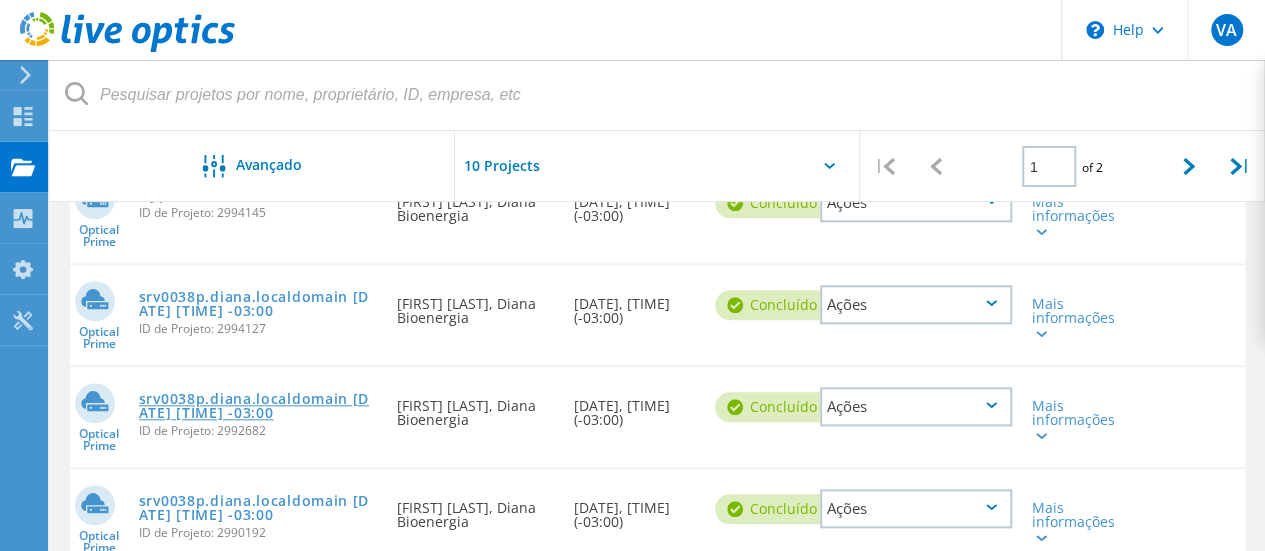 click on "[HOSTNAME] [DATE] [TIME] [TZ]" 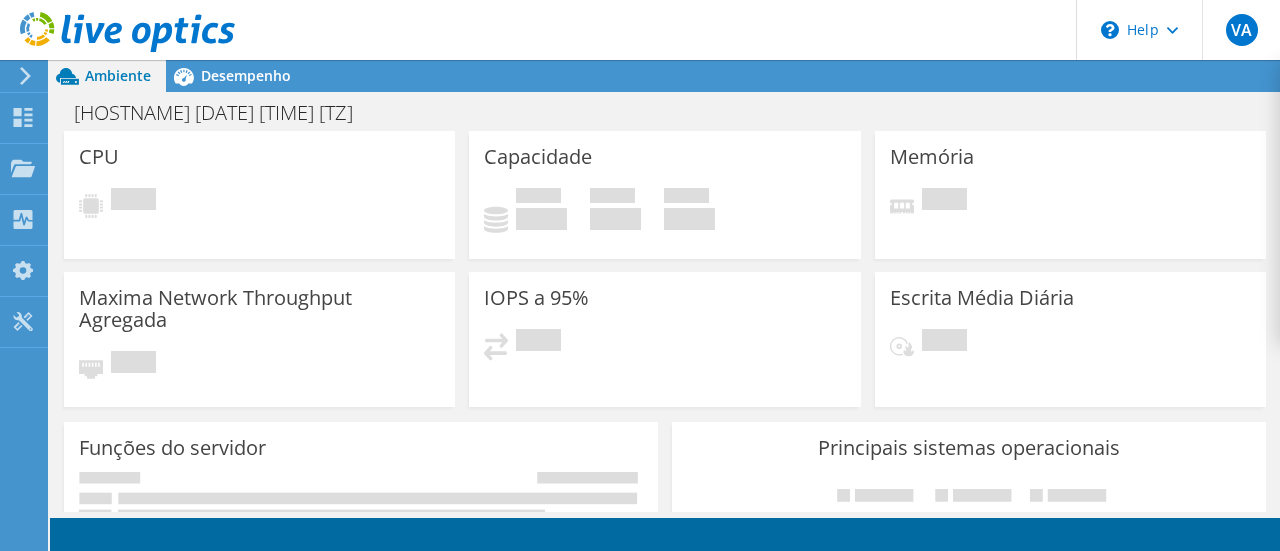 scroll, scrollTop: 0, scrollLeft: 0, axis: both 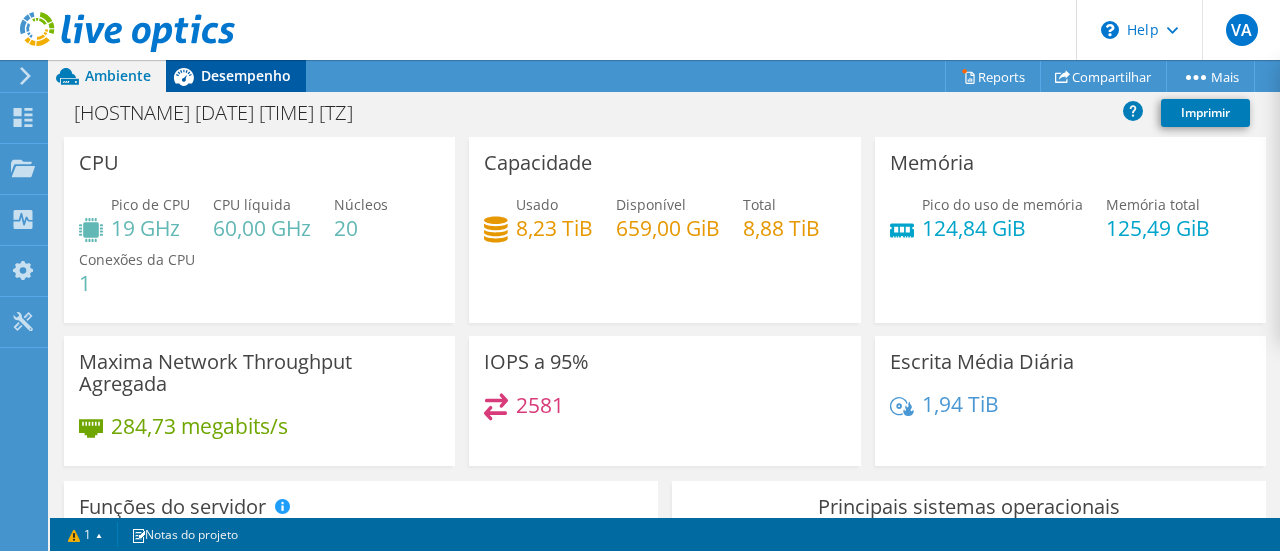 click on "Desempenho" at bounding box center (246, 75) 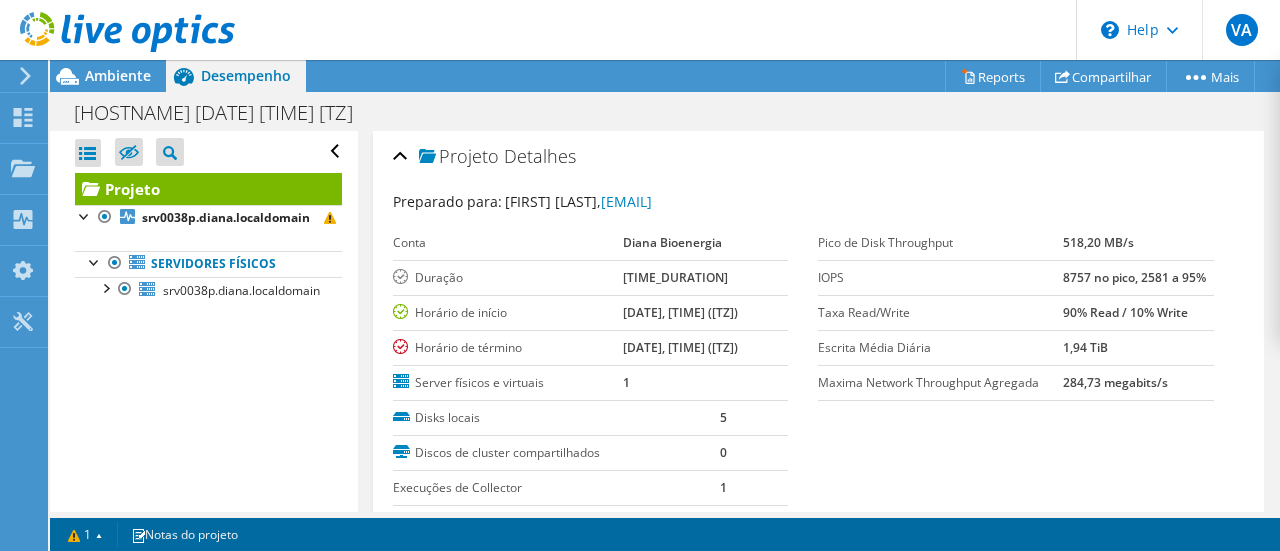 click 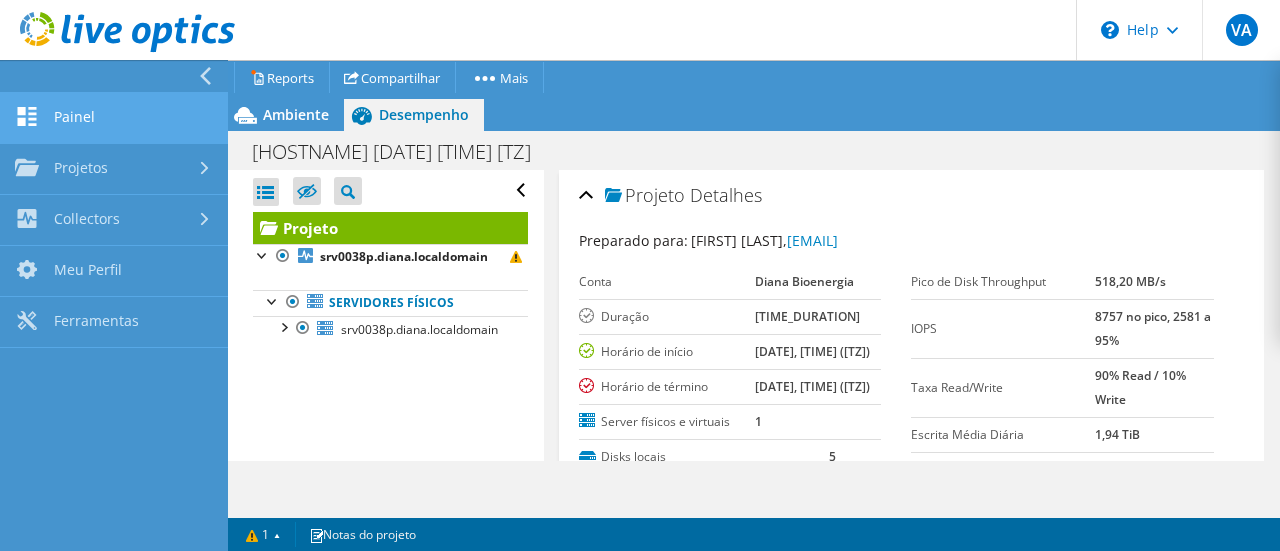 click on "Painel" at bounding box center [114, 118] 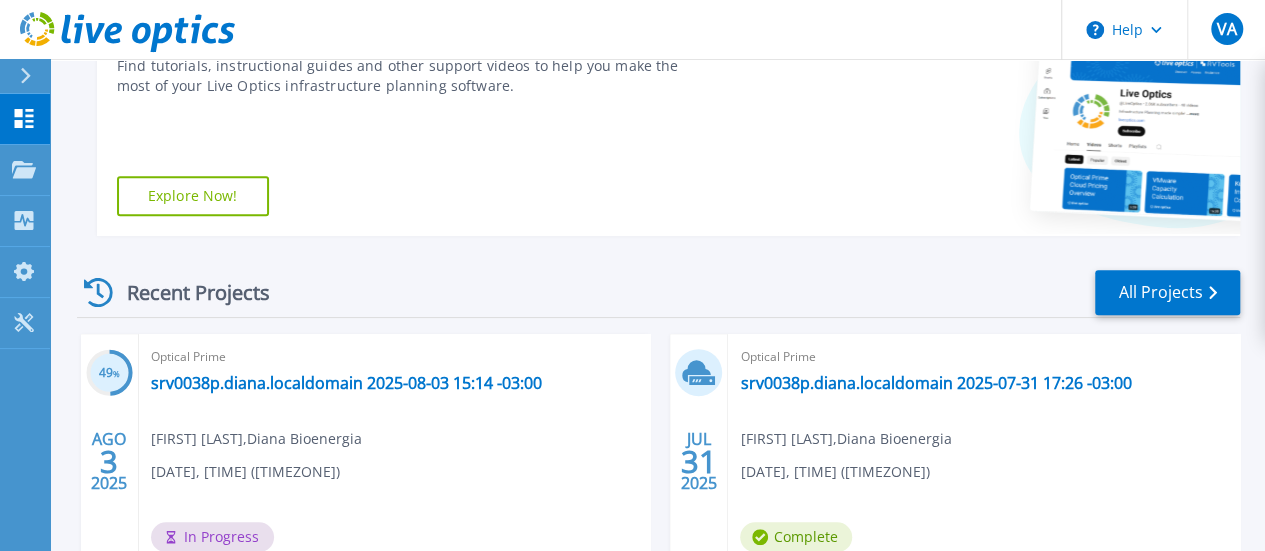 scroll, scrollTop: 400, scrollLeft: 0, axis: vertical 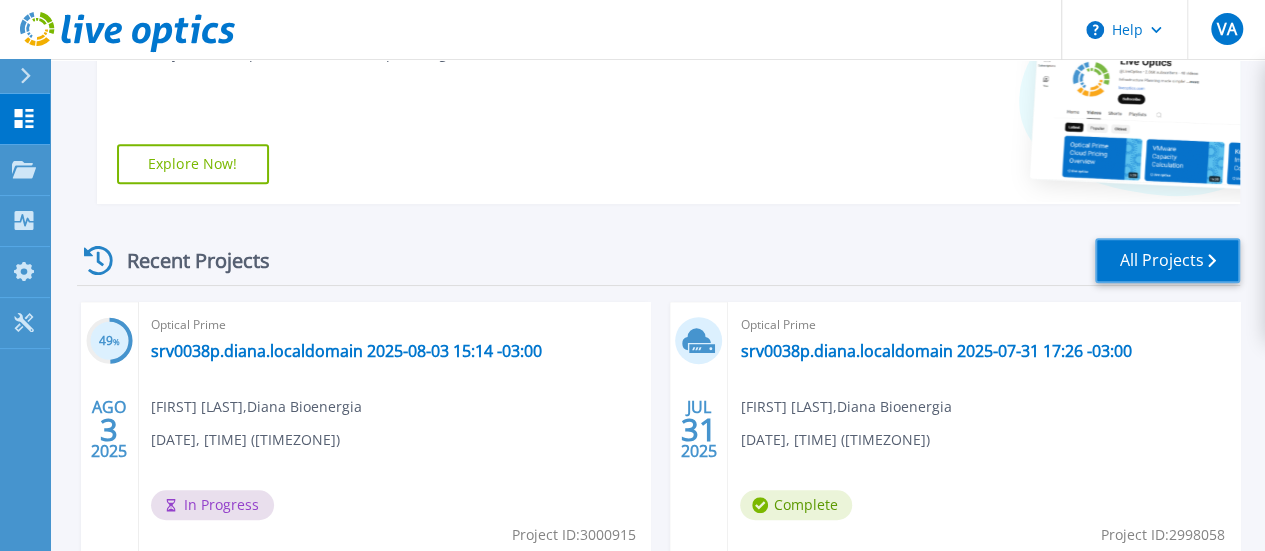 click on "All Projects" at bounding box center [1167, 260] 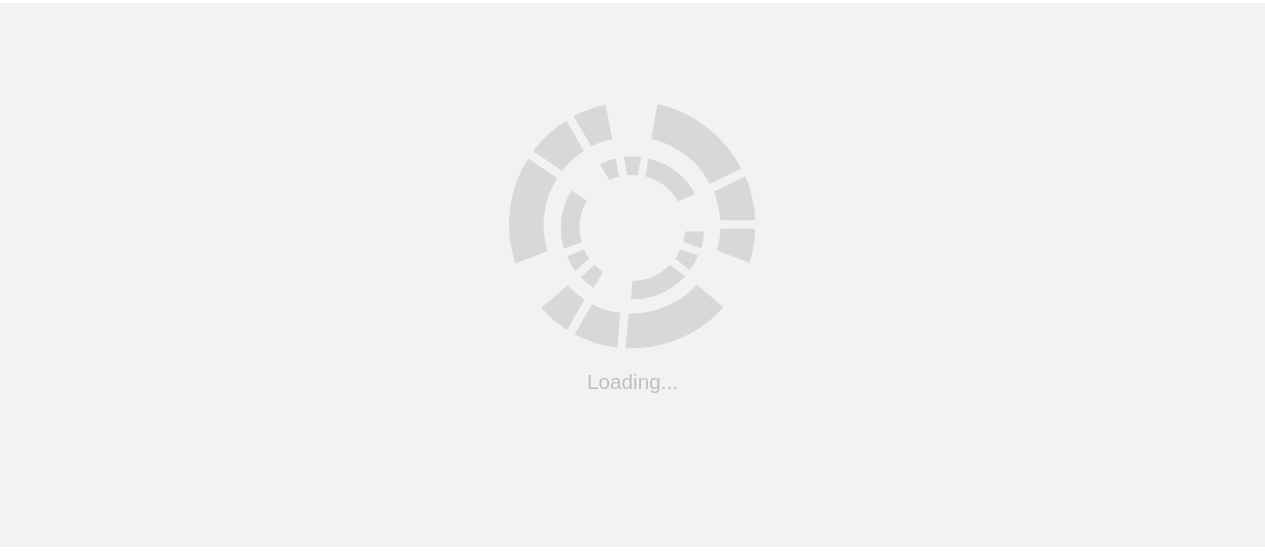 scroll, scrollTop: 0, scrollLeft: 0, axis: both 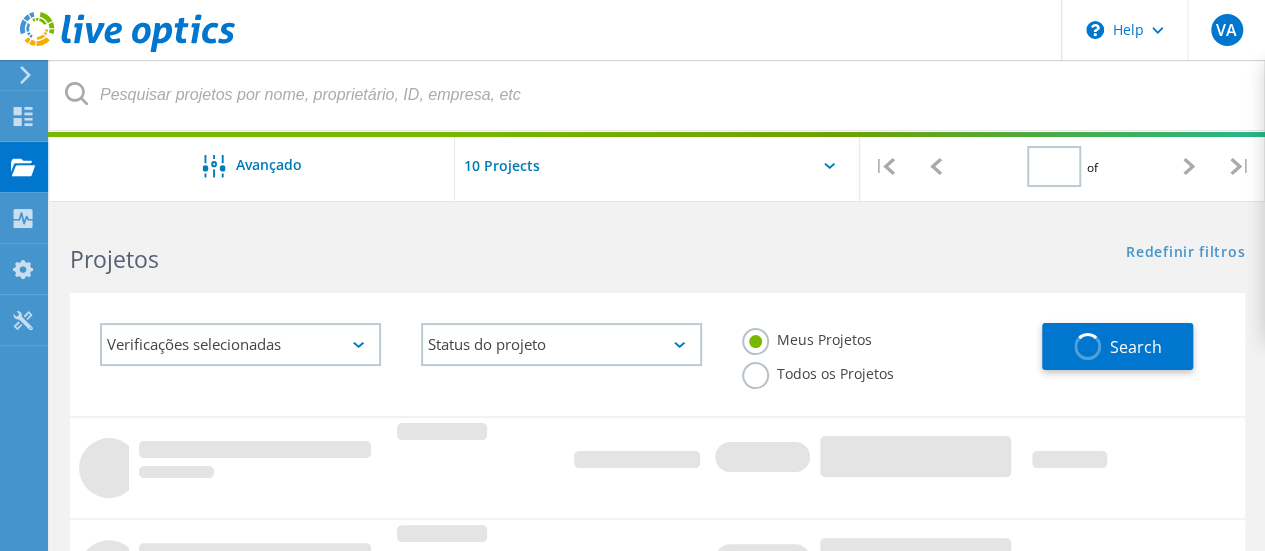 type on "1" 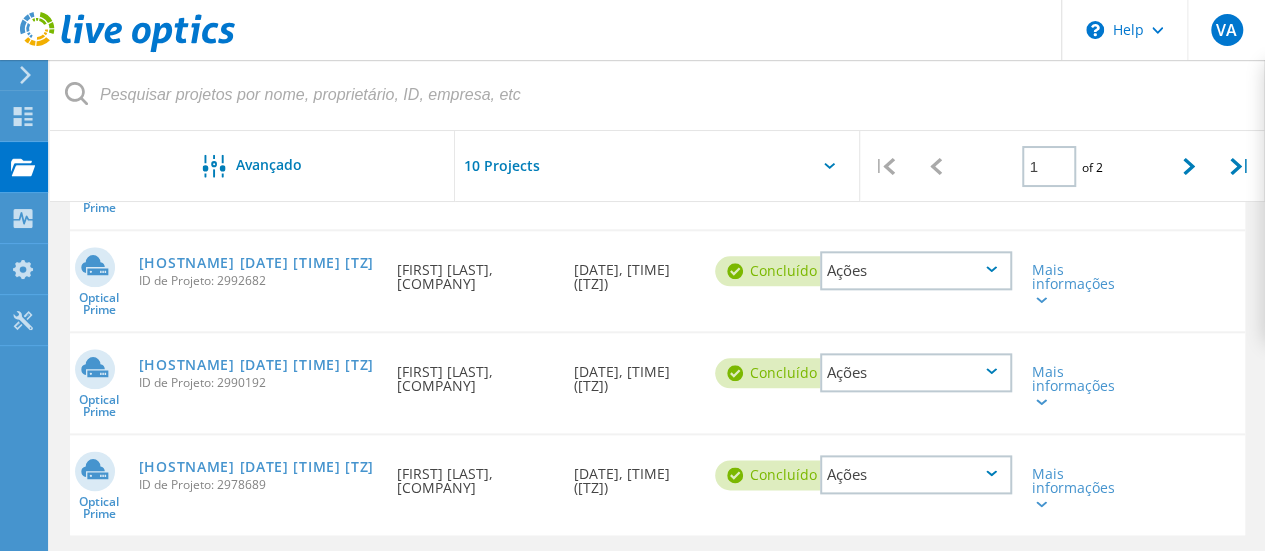 scroll, scrollTop: 1064, scrollLeft: 0, axis: vertical 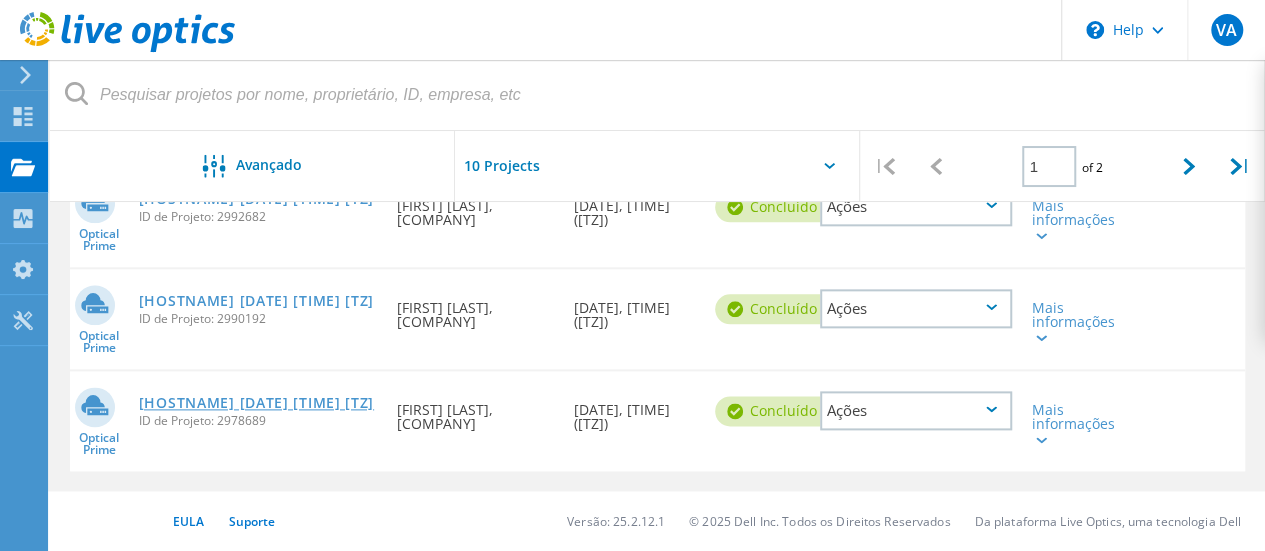 click on "[HOSTNAME] [YYYY]-[MM]-[DD] [HH]:[MM] -03:00" 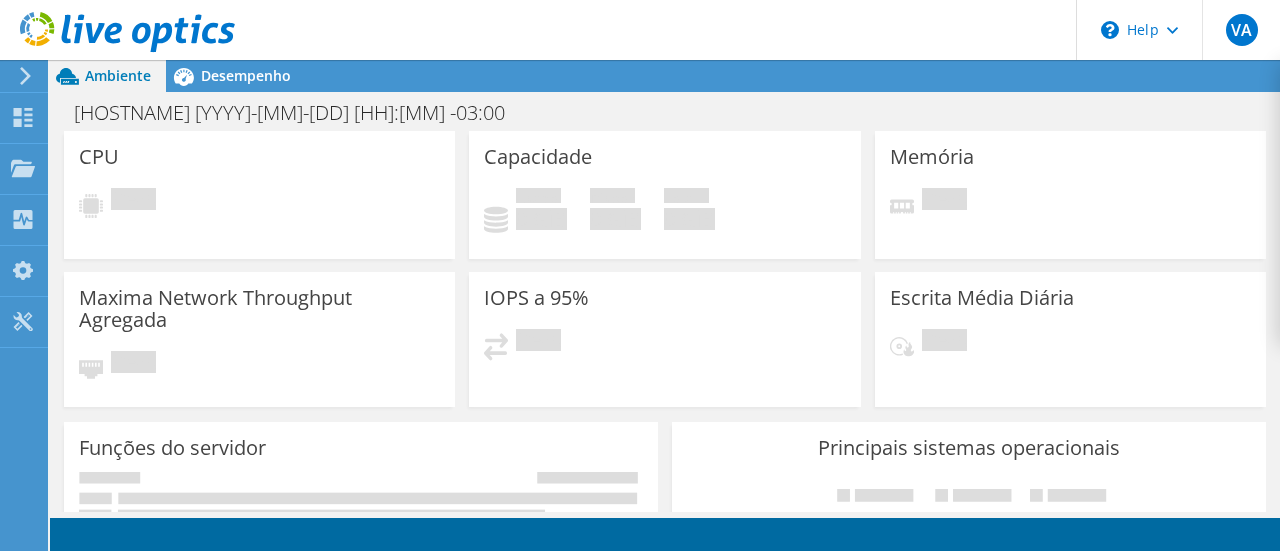 scroll, scrollTop: 0, scrollLeft: 0, axis: both 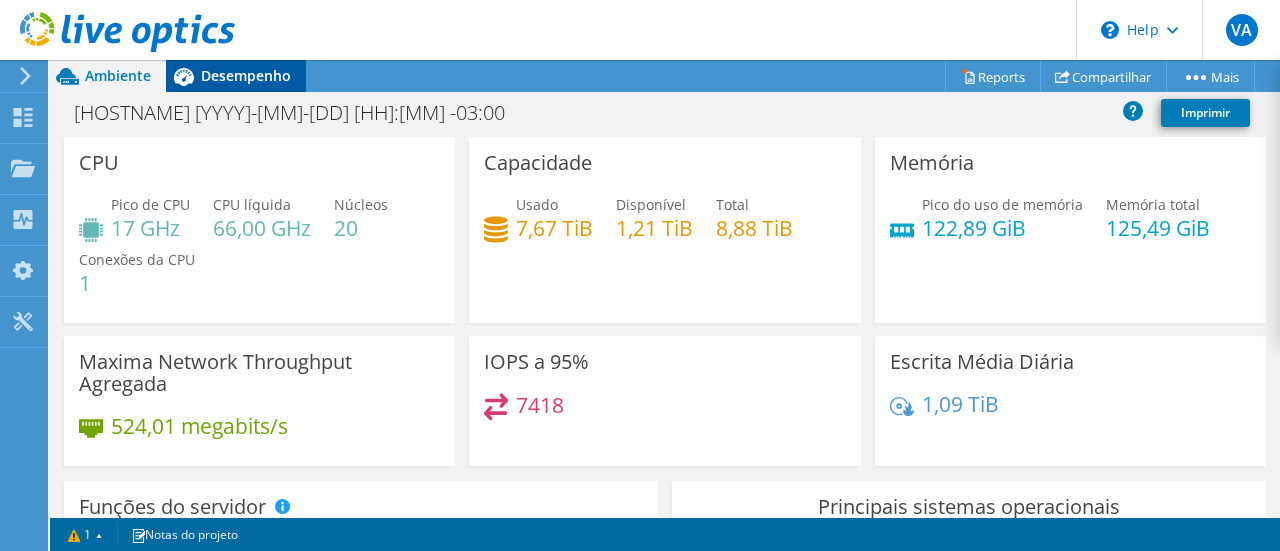 click on "Desempenho" at bounding box center (246, 75) 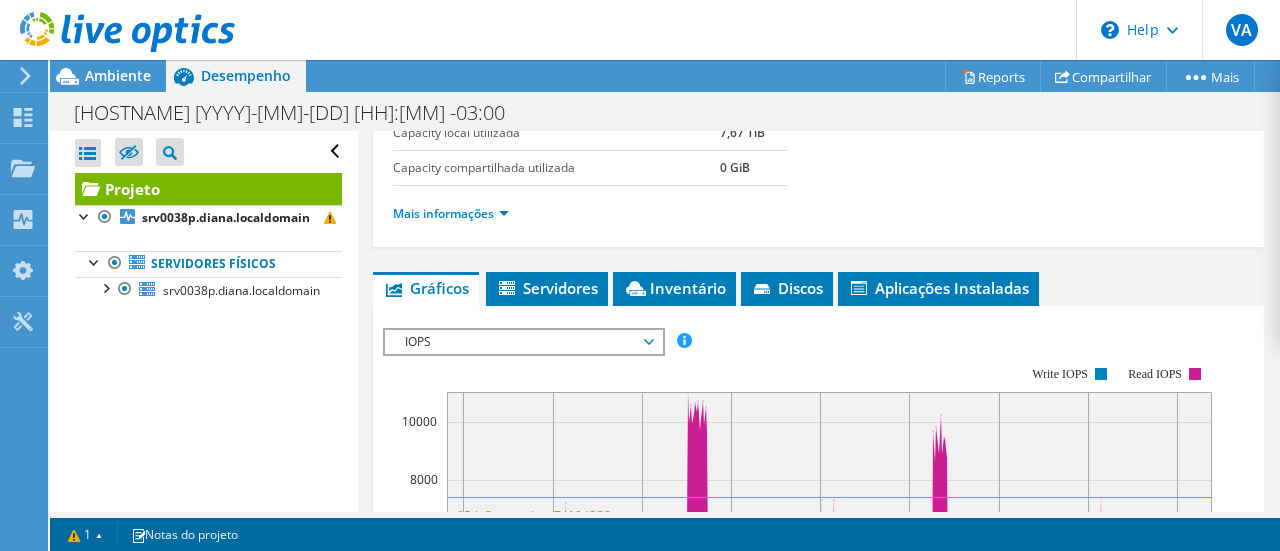 scroll, scrollTop: 400, scrollLeft: 0, axis: vertical 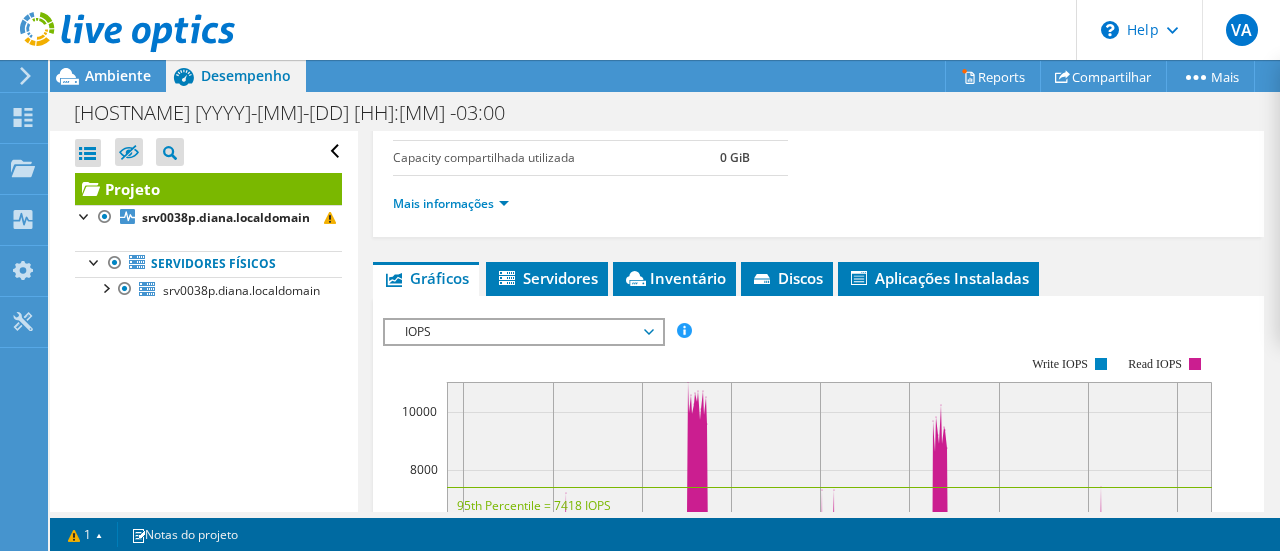 click on "IOPS" at bounding box center [523, 332] 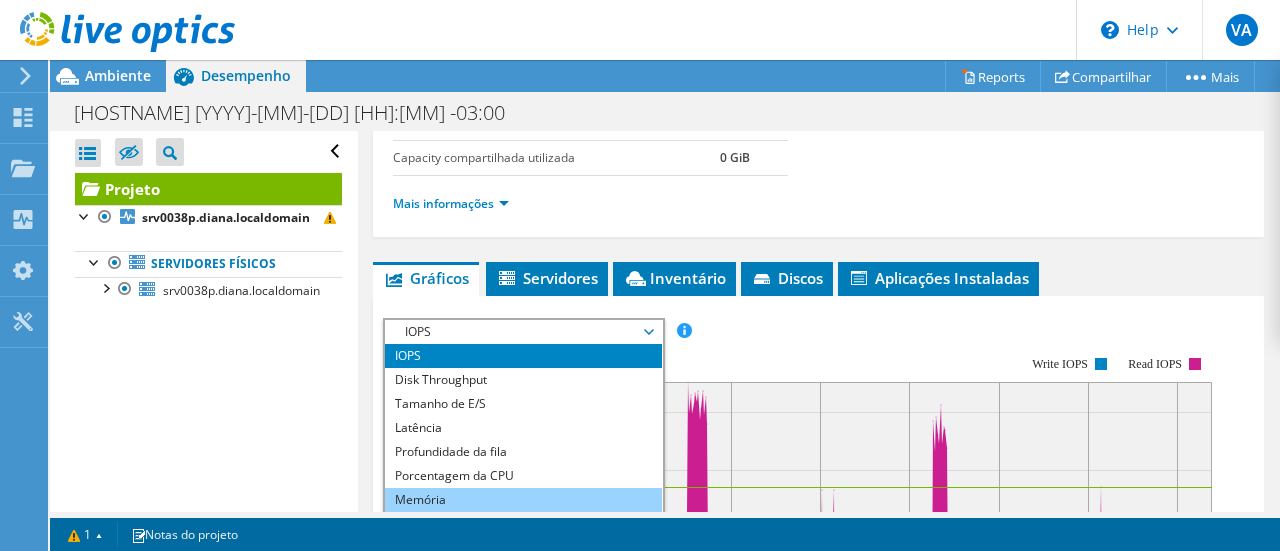 click on "Memória" at bounding box center (523, 500) 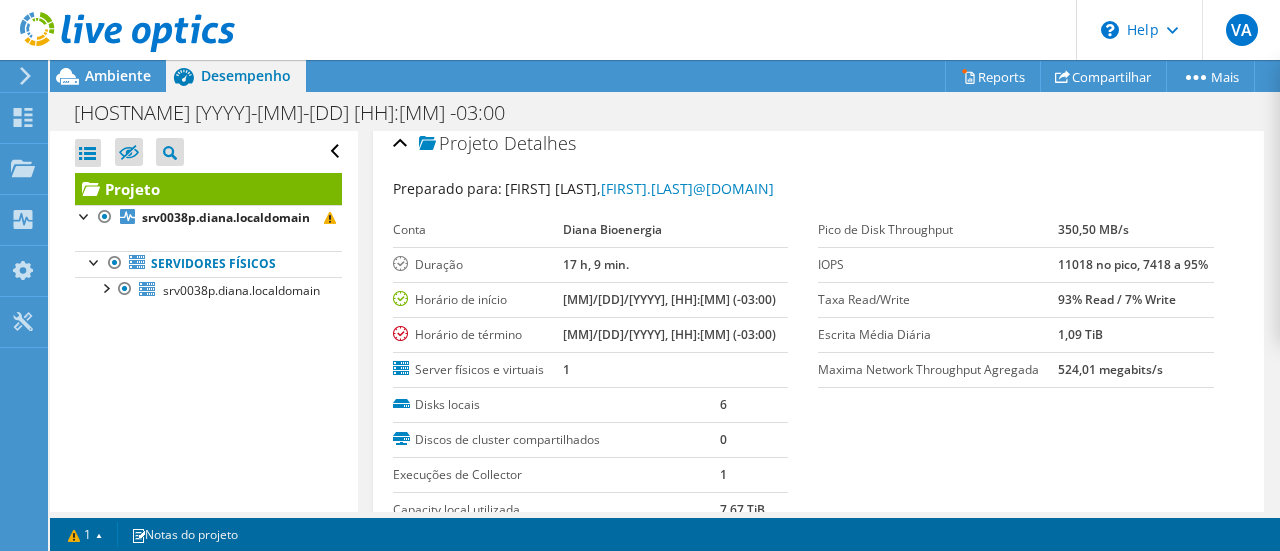 scroll, scrollTop: 0, scrollLeft: 0, axis: both 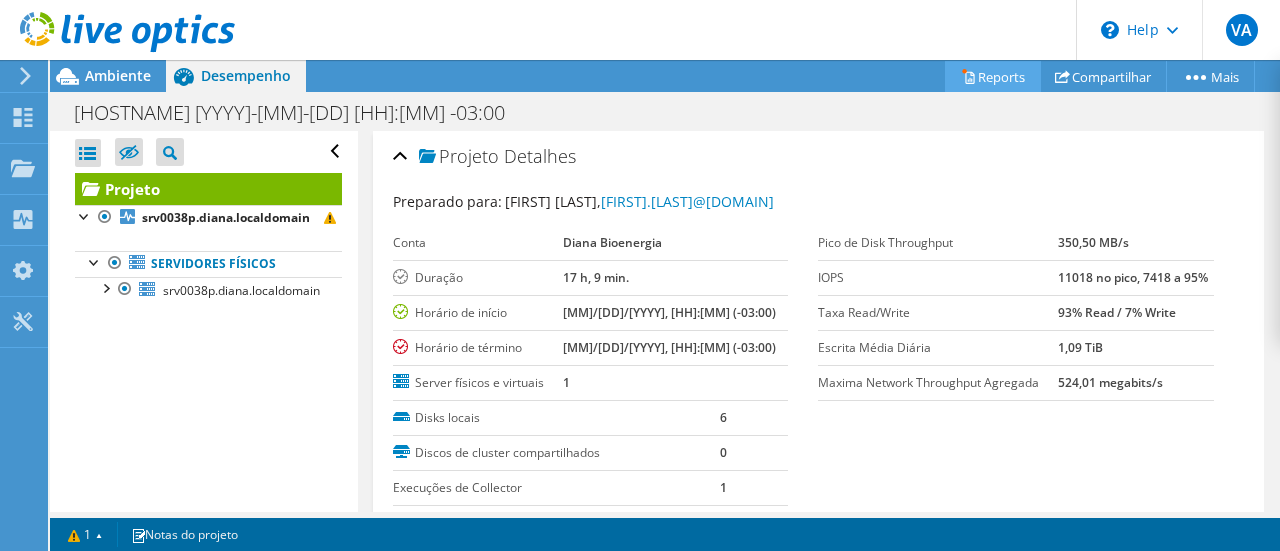 click on "Reports" at bounding box center (993, 76) 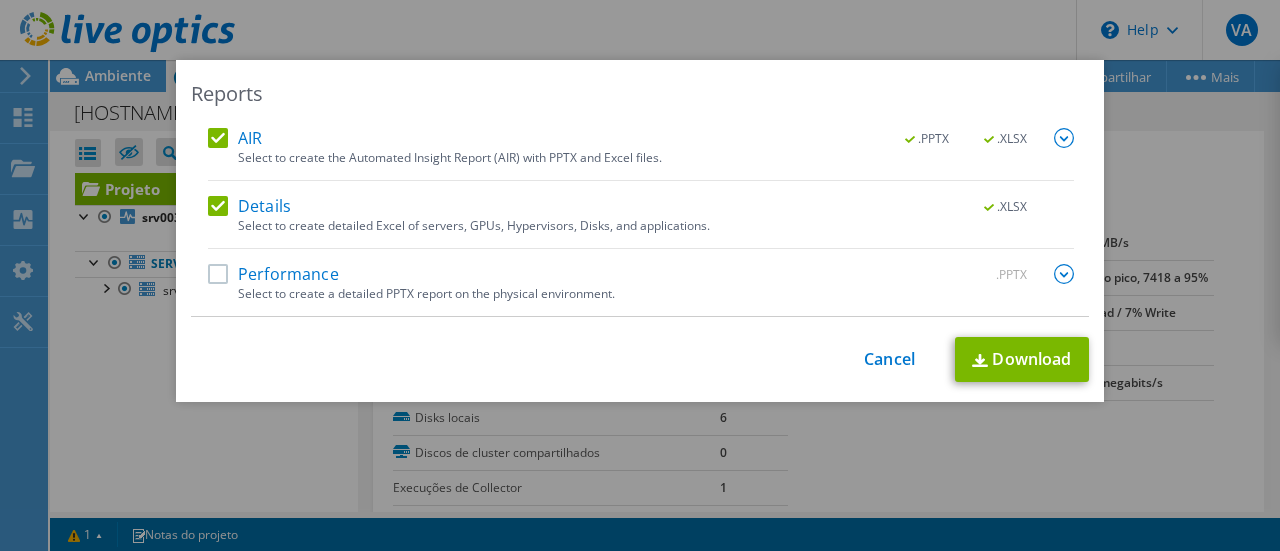 click on "This process may take a while, please wait...
Cancel
Download" at bounding box center (640, 359) 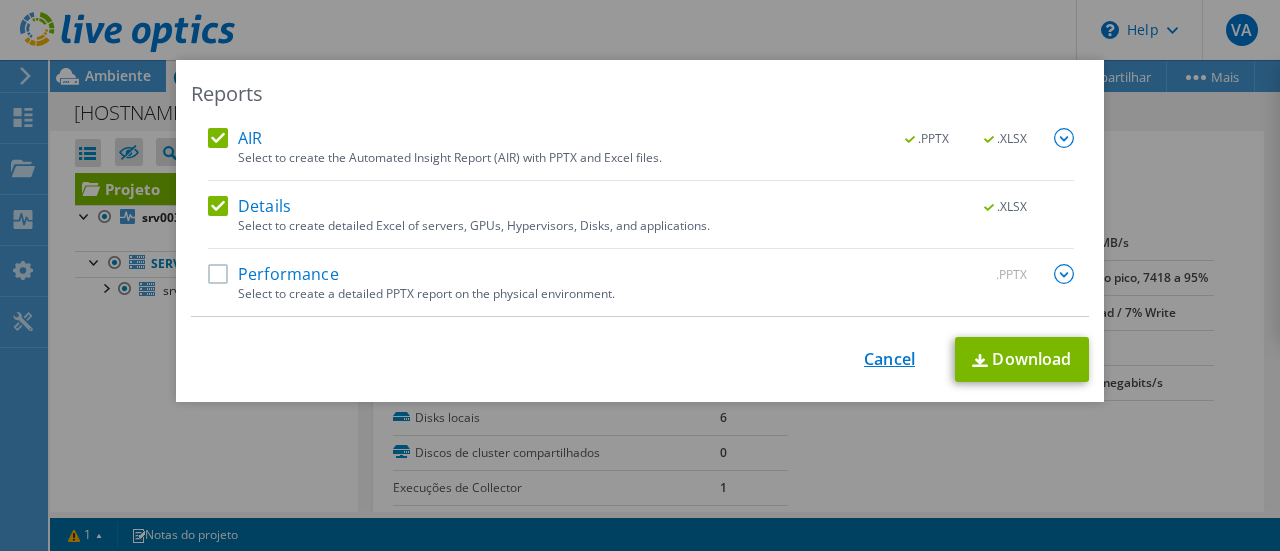 click on "Cancel" at bounding box center (889, 359) 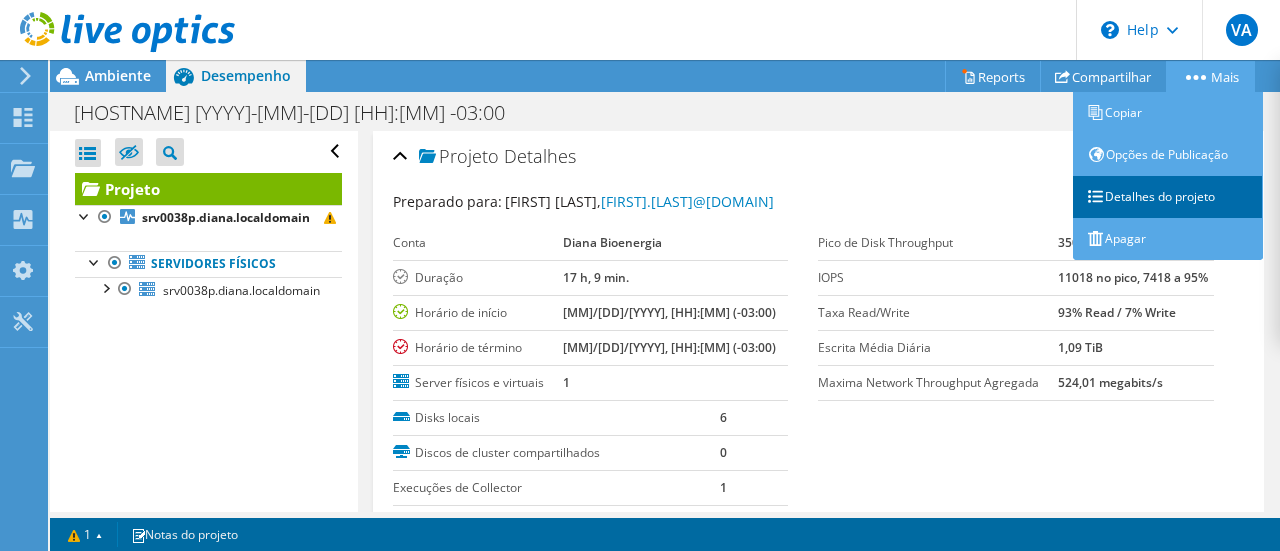 click on "Detalhes do projeto" at bounding box center [1168, 197] 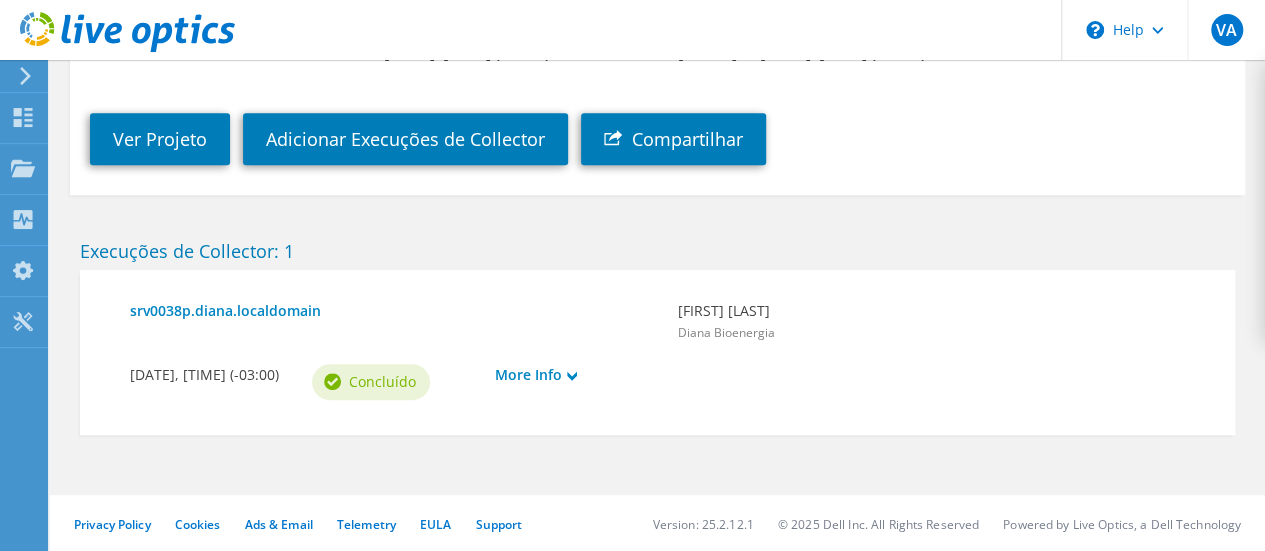 scroll, scrollTop: 340, scrollLeft: 0, axis: vertical 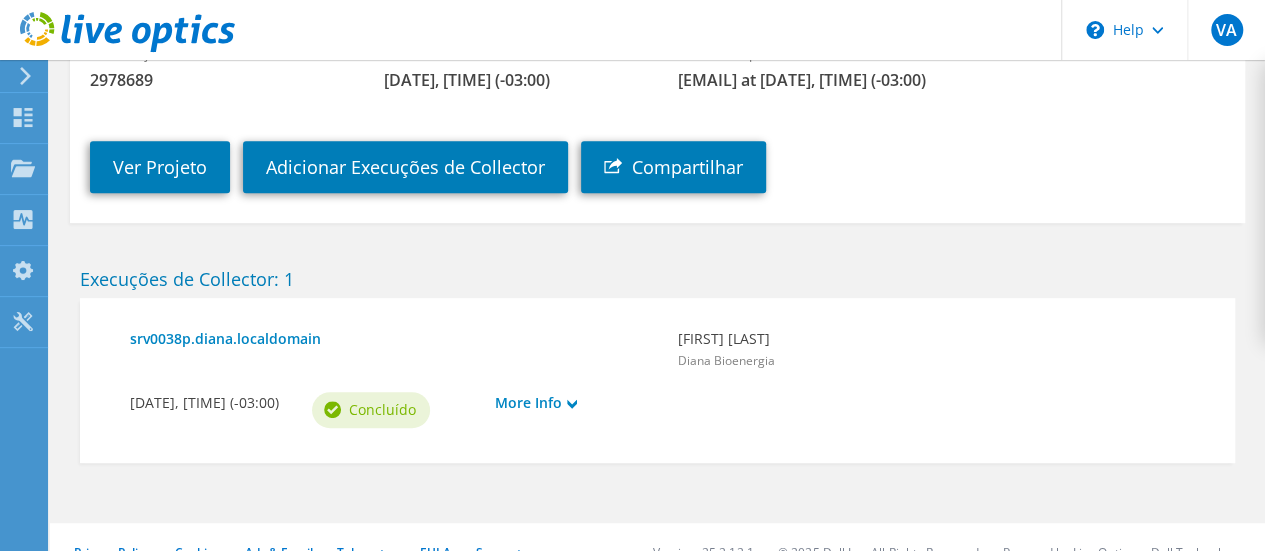 click on "More Info" at bounding box center (576, 412) 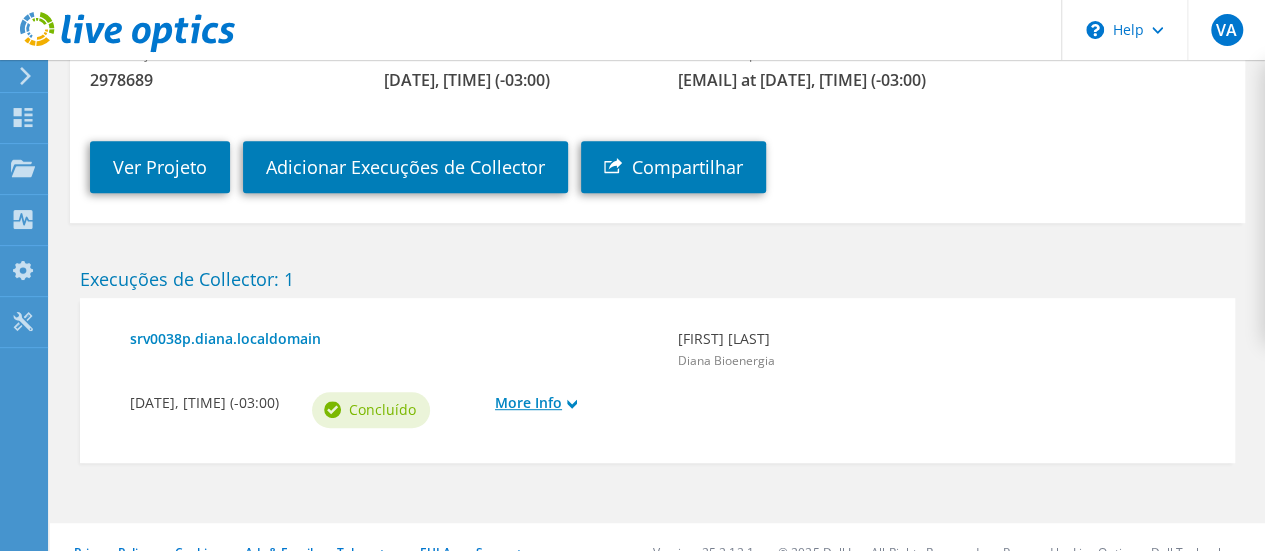click on "More Info" at bounding box center [576, 403] 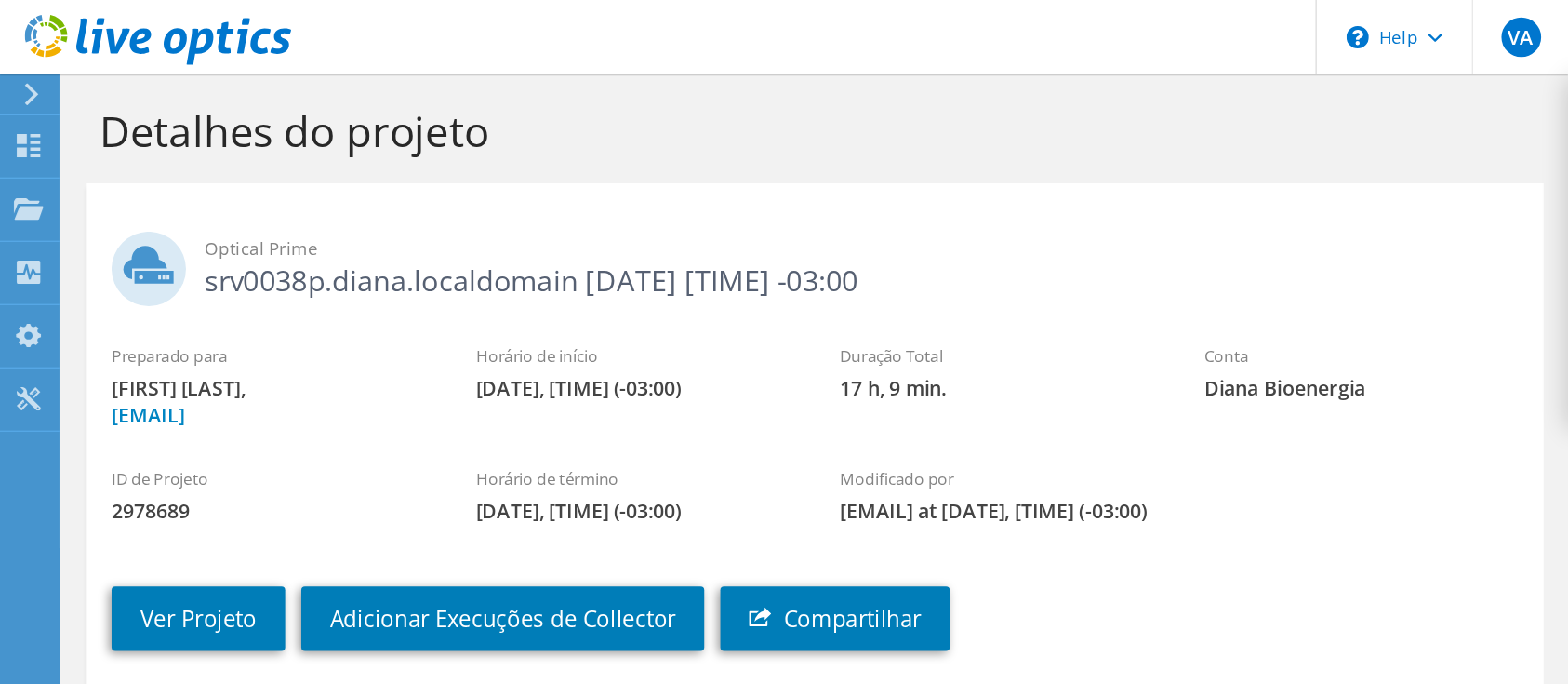 scroll, scrollTop: 0, scrollLeft: 0, axis: both 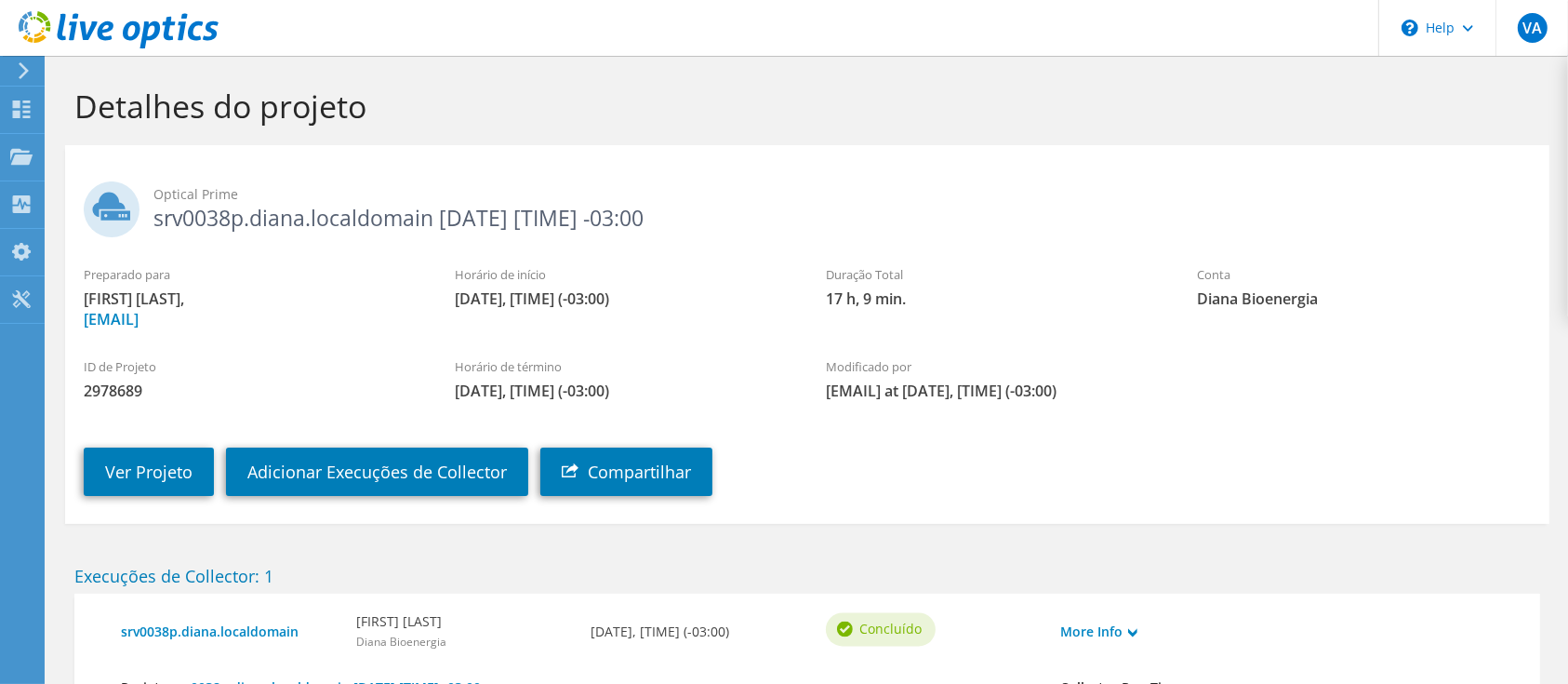 drag, startPoint x: 1112, startPoint y: 1, endPoint x: 831, endPoint y: 151, distance: 318.52943 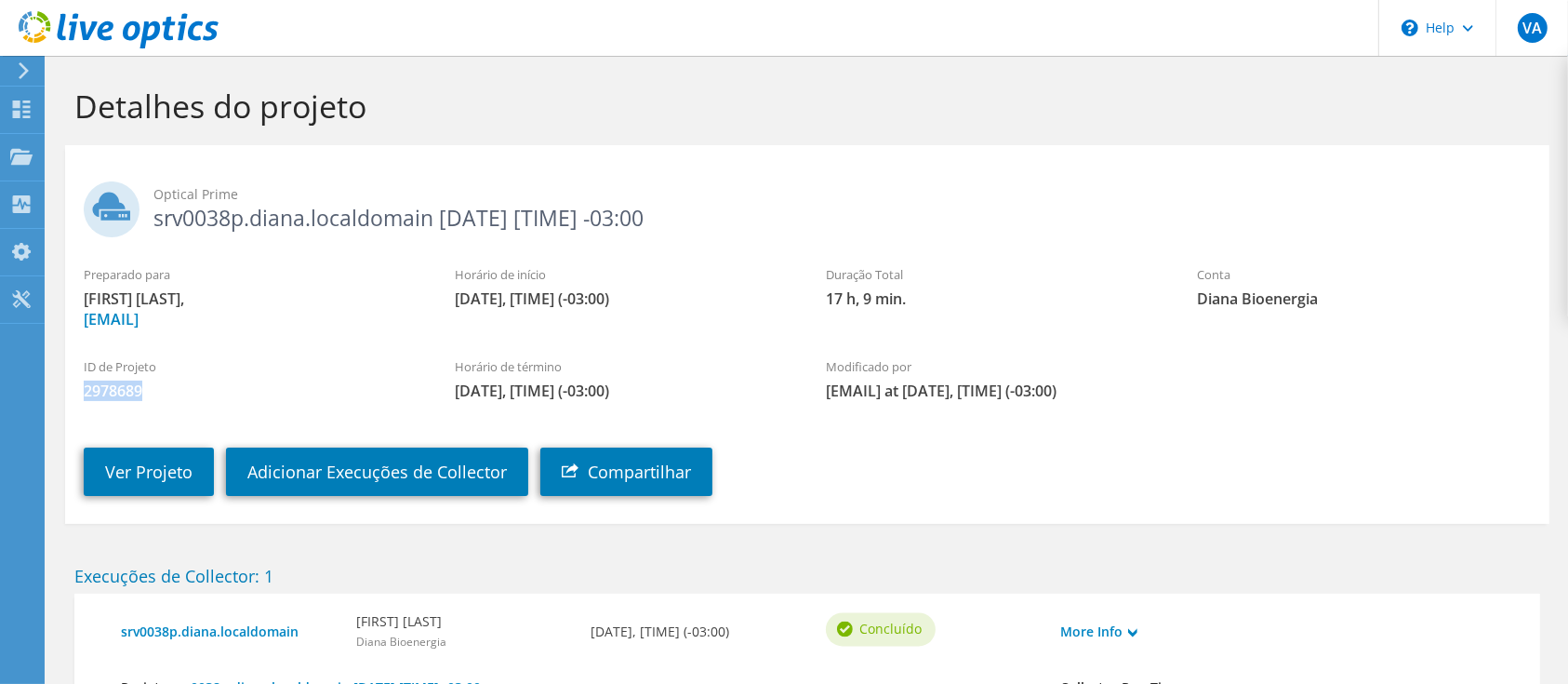 drag, startPoint x: 155, startPoint y: 385, endPoint x: 69, endPoint y: 382, distance: 86.05231 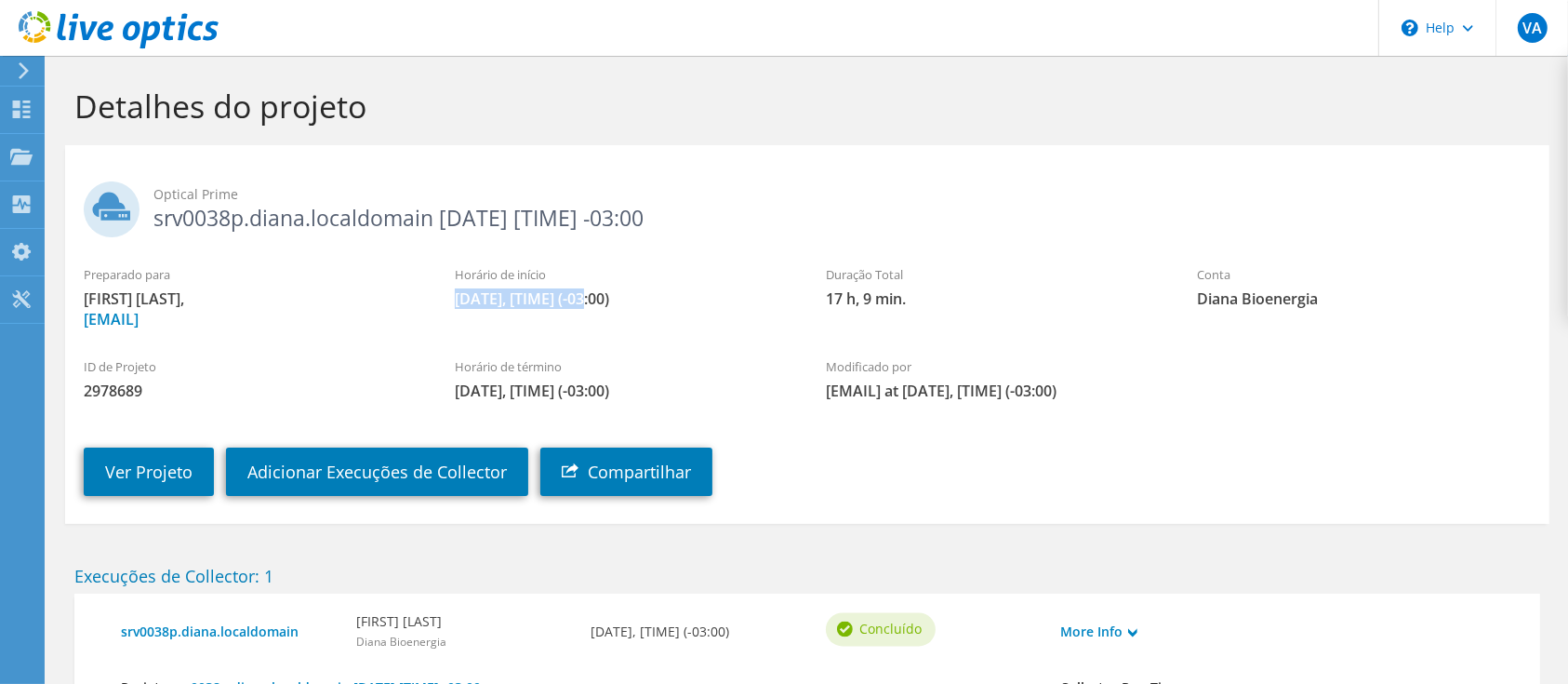drag, startPoint x: 457, startPoint y: 293, endPoint x: 587, endPoint y: 299, distance: 130.13839 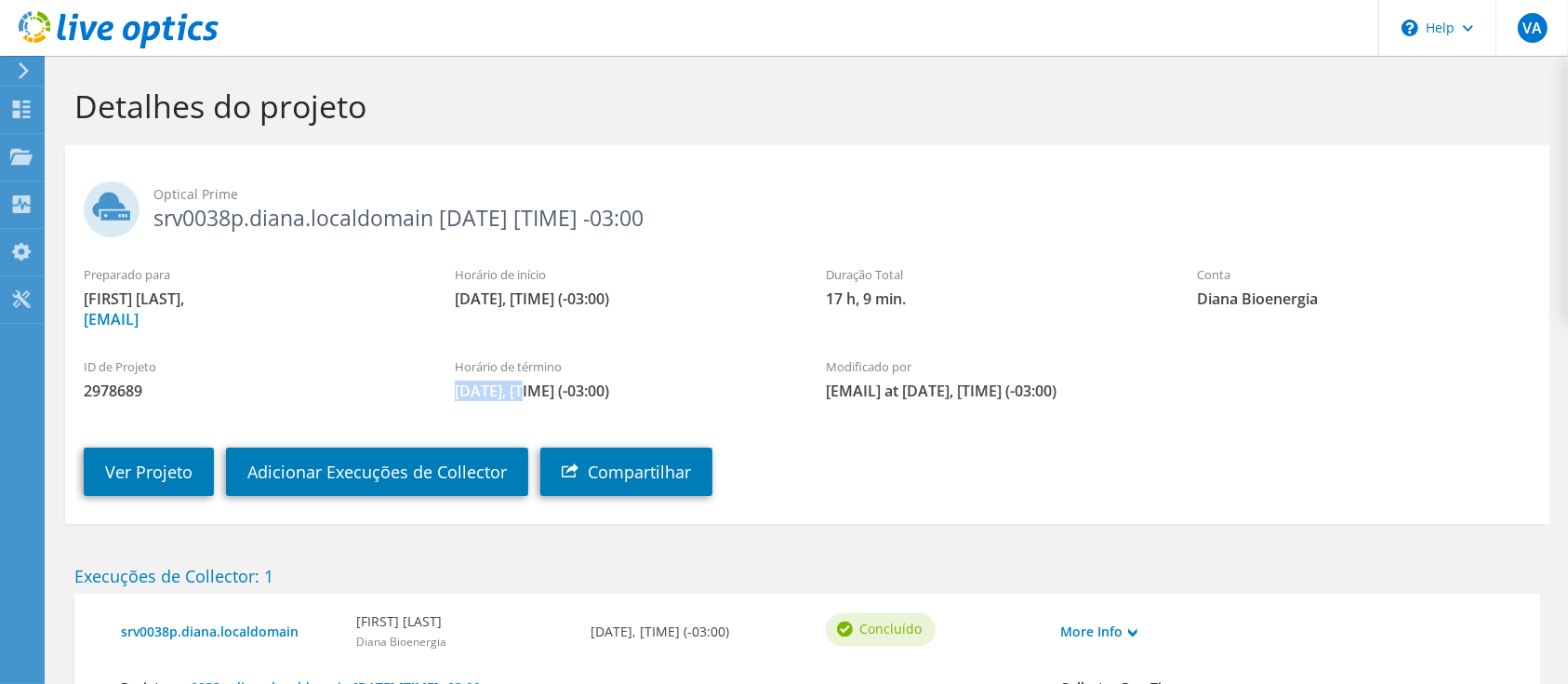drag, startPoint x: 447, startPoint y: 379, endPoint x: 534, endPoint y: 388, distance: 87.46428 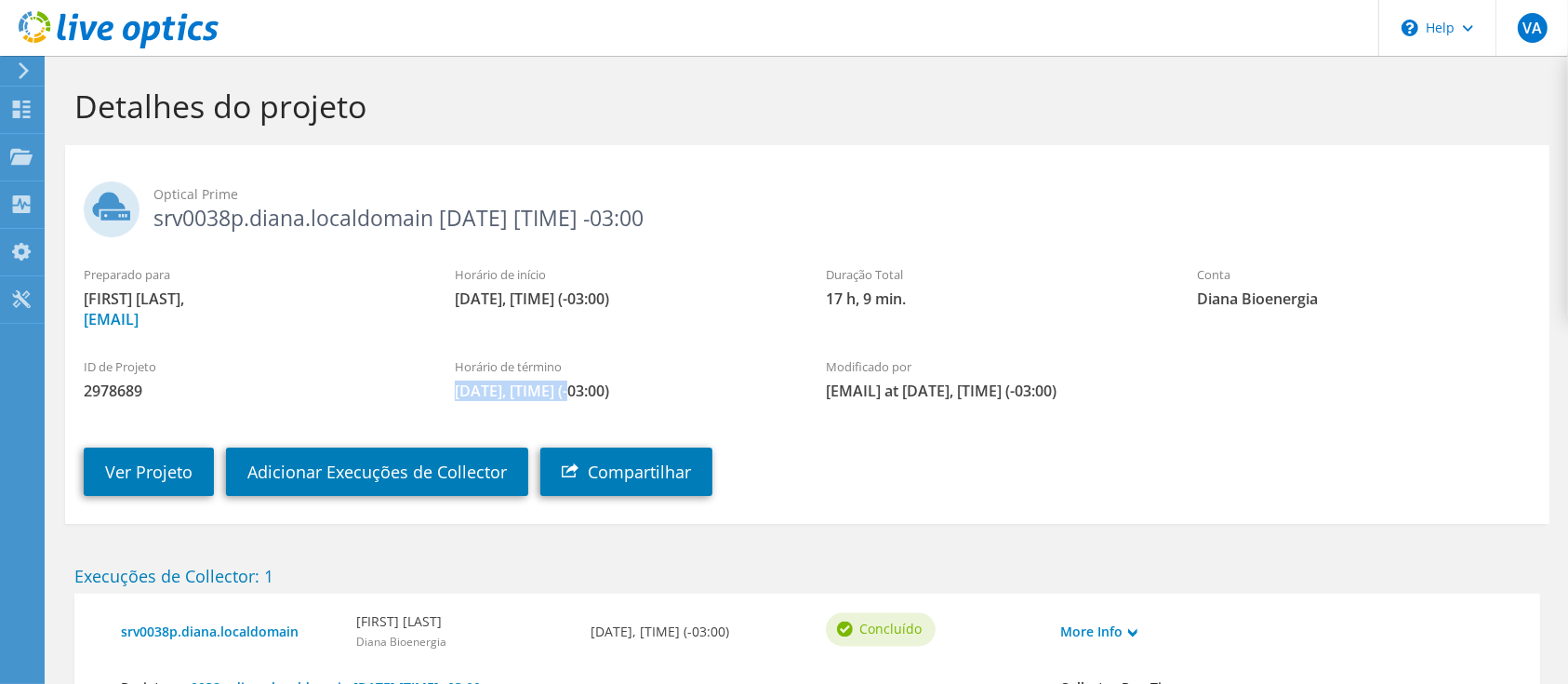 drag, startPoint x: 449, startPoint y: 392, endPoint x: 579, endPoint y: 387, distance: 130.09612 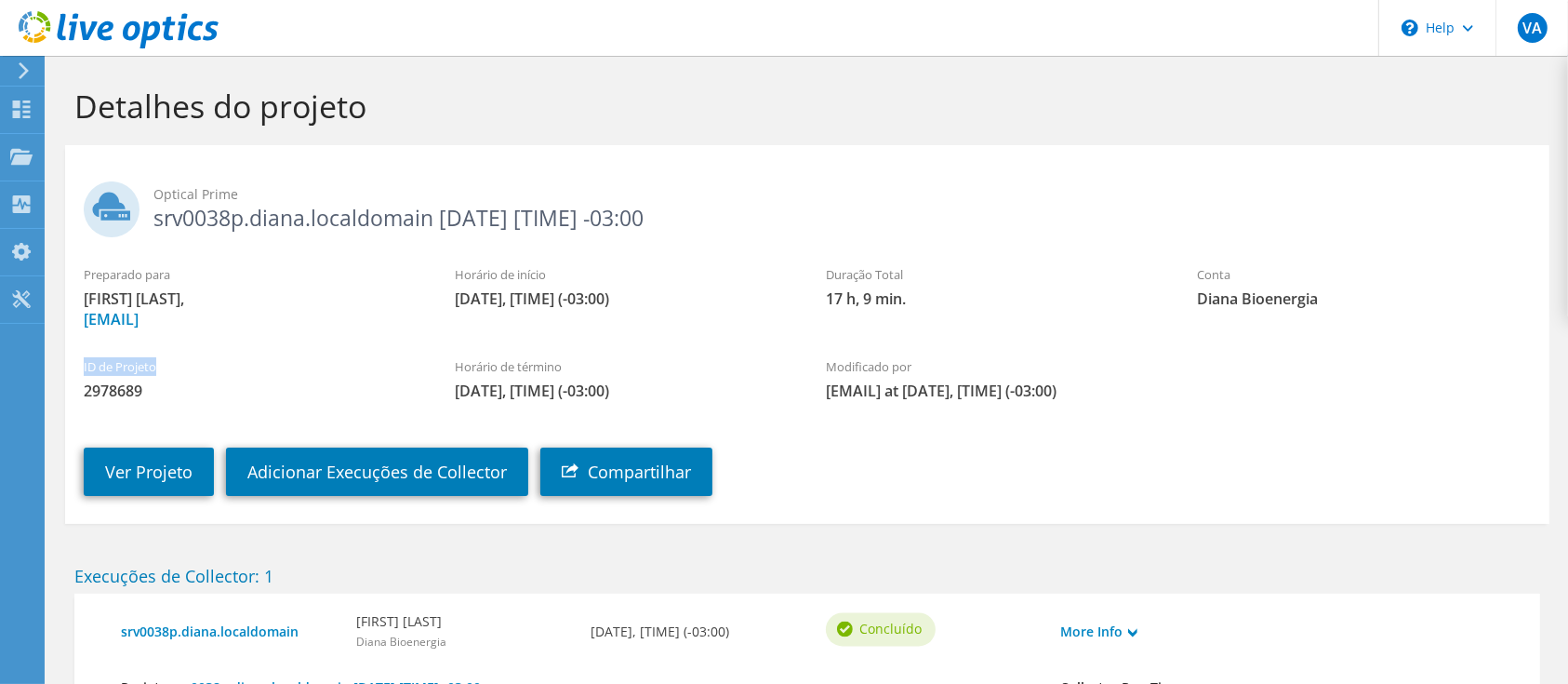 drag, startPoint x: 85, startPoint y: 369, endPoint x: 166, endPoint y: 373, distance: 81.09871 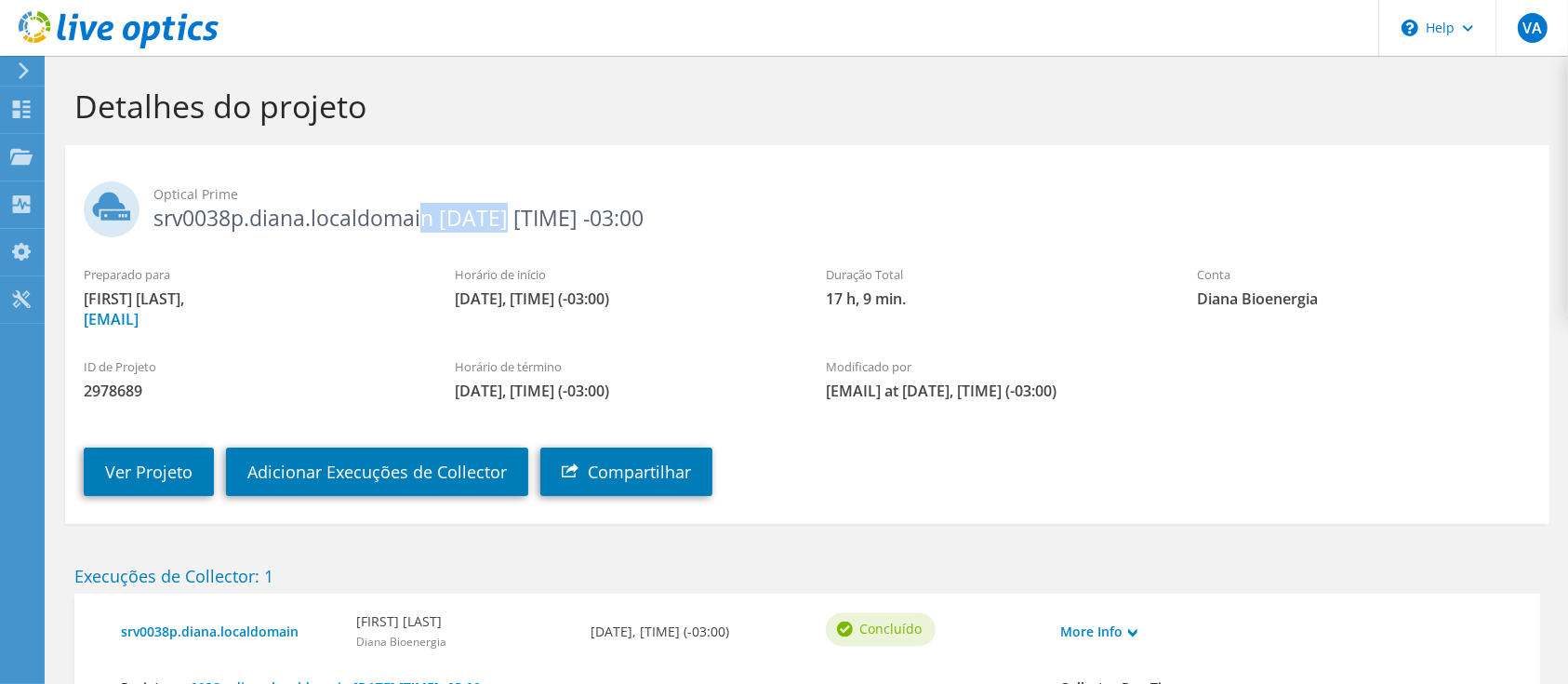 drag, startPoint x: 157, startPoint y: 222, endPoint x: 246, endPoint y: 214, distance: 89.35883 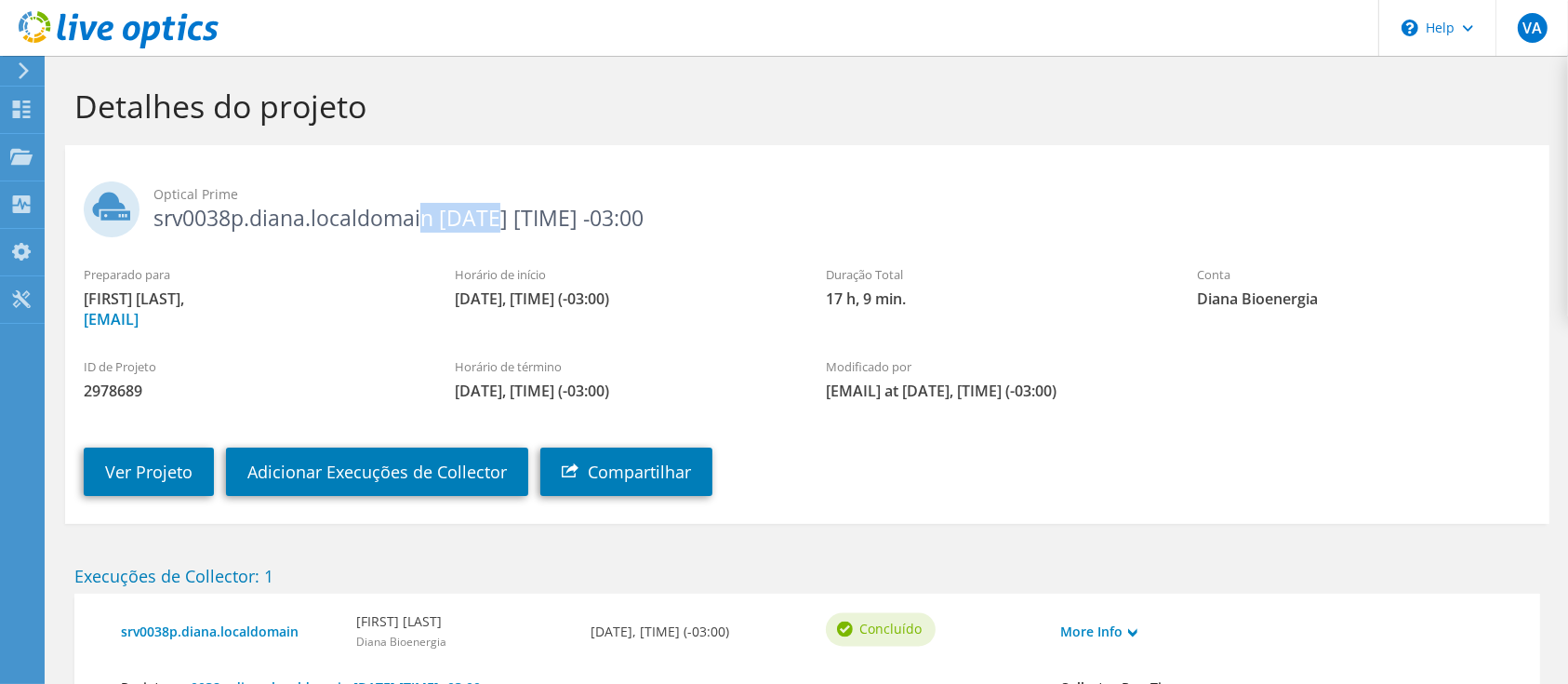 drag, startPoint x: 156, startPoint y: 220, endPoint x: 230, endPoint y: 220, distance: 74 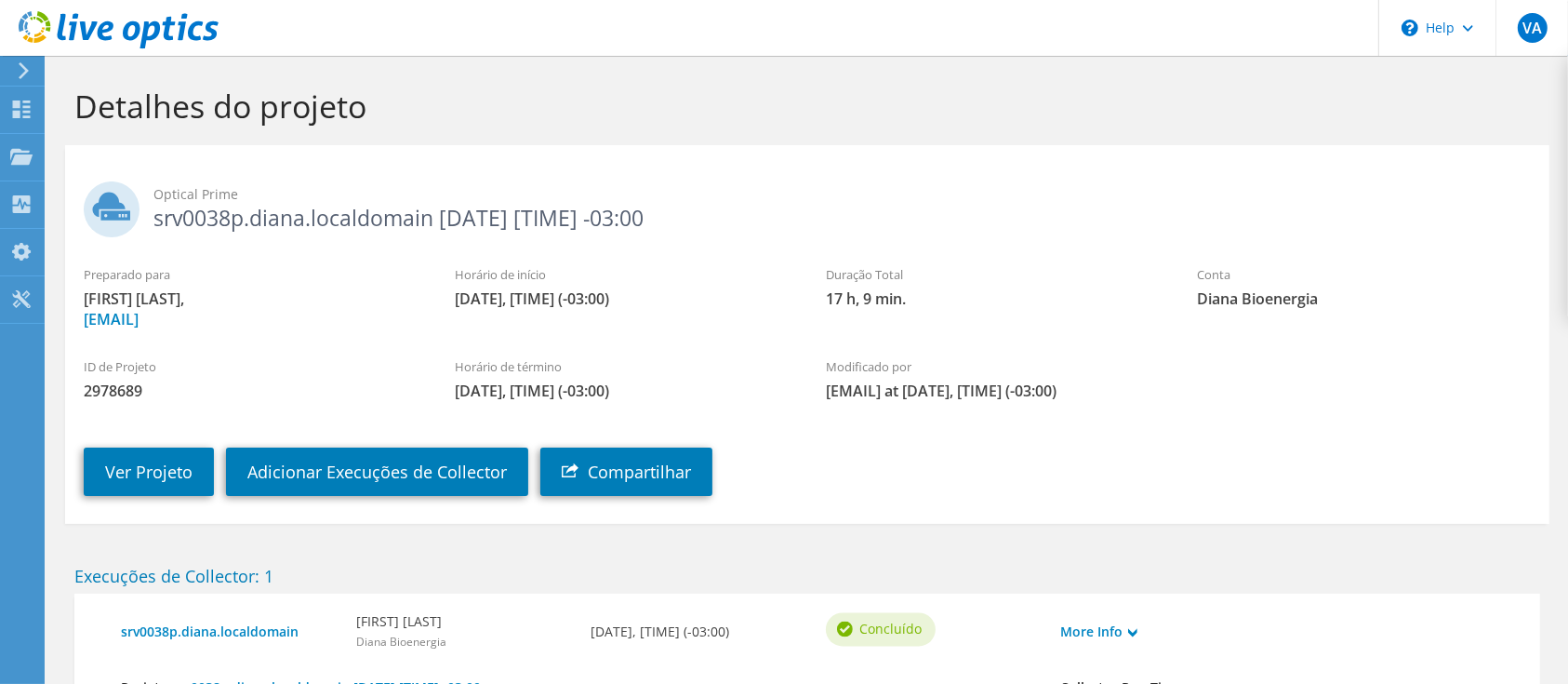 drag, startPoint x: 218, startPoint y: 220, endPoint x: 240, endPoint y: 229, distance: 24 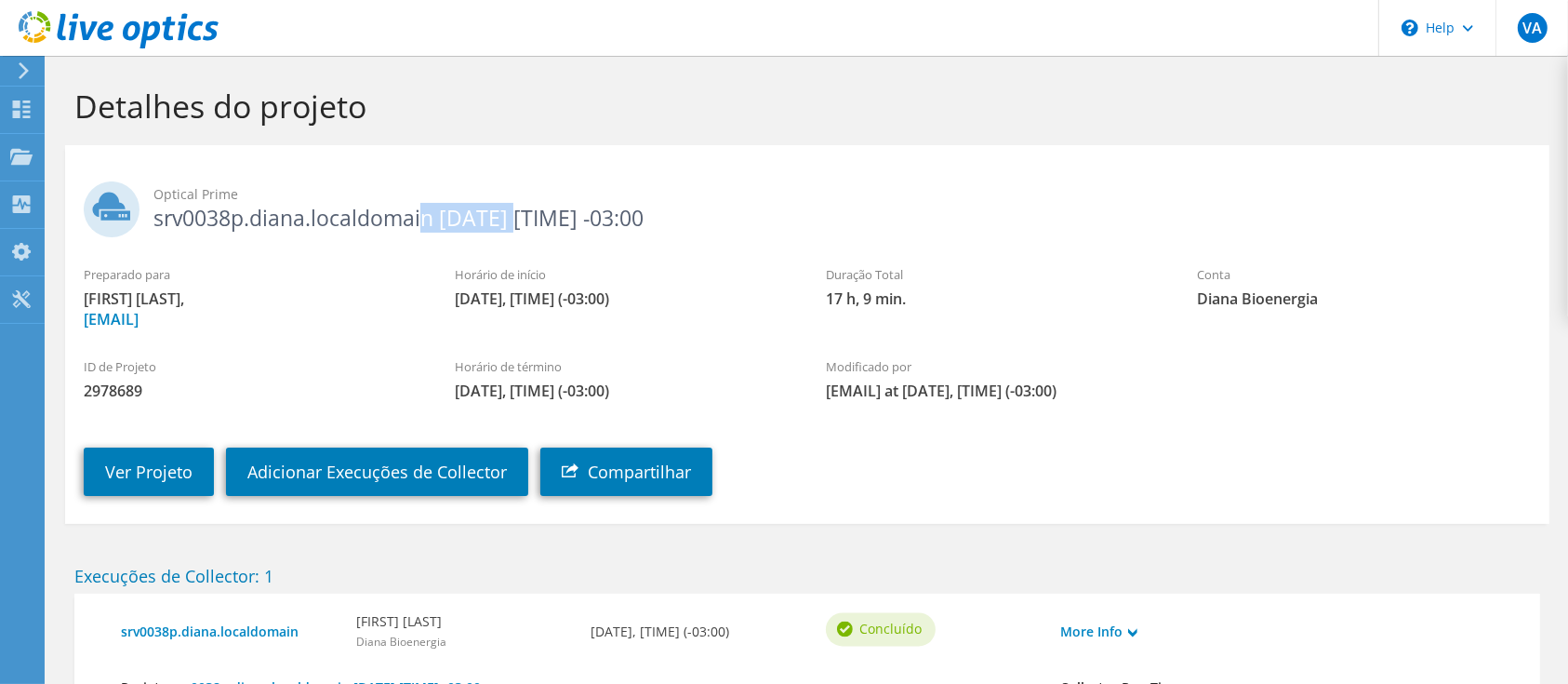 drag, startPoint x: 154, startPoint y: 224, endPoint x: 247, endPoint y: 212, distance: 93.771 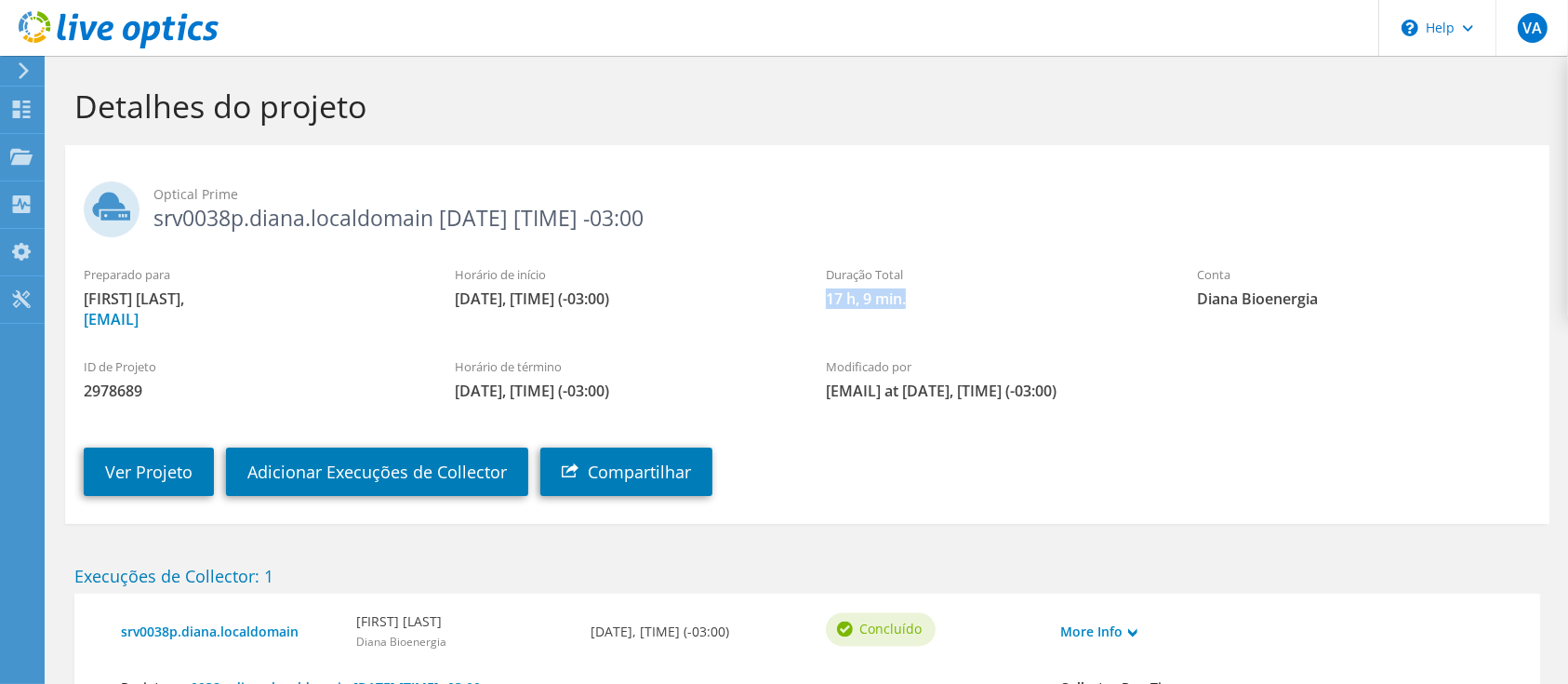 drag, startPoint x: 822, startPoint y: 304, endPoint x: 908, endPoint y: 294, distance: 86.57944 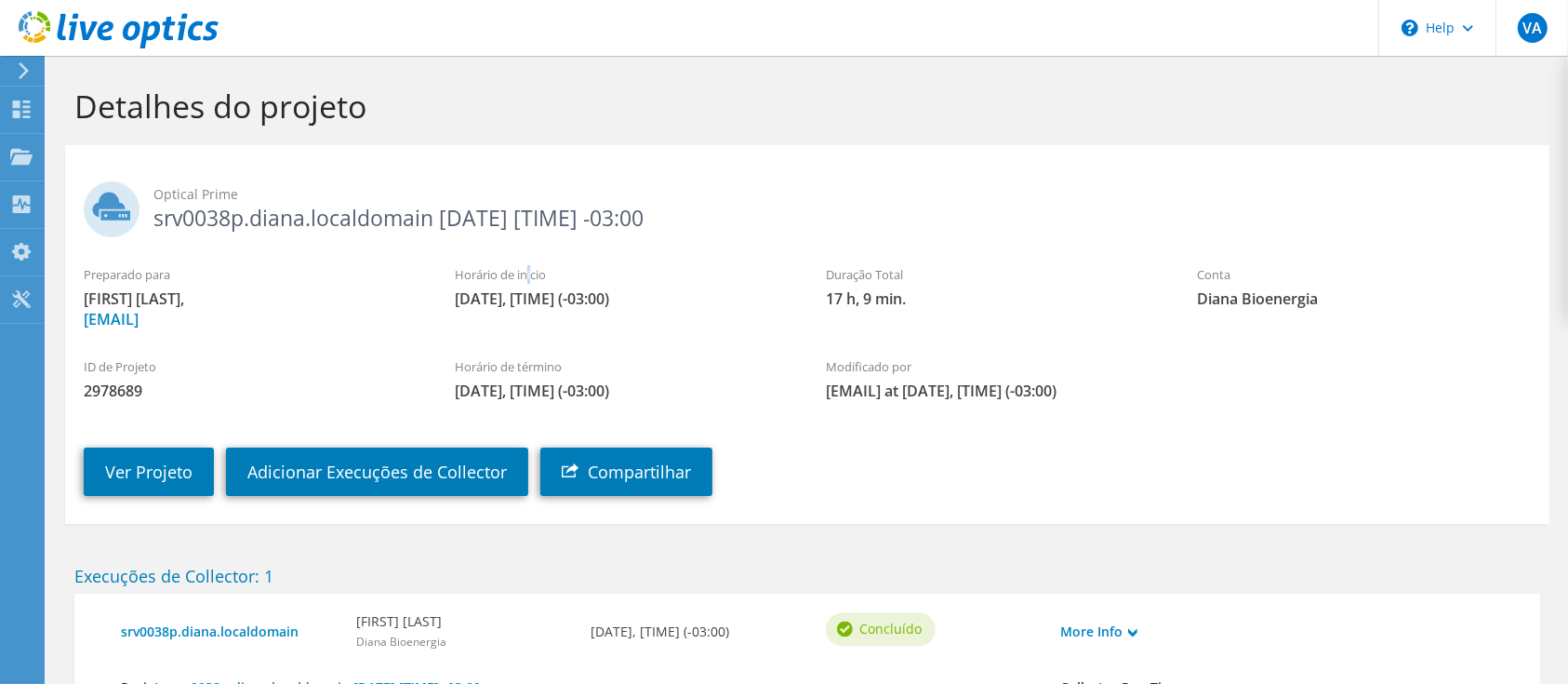 click on "Horário de início" at bounding box center [621, 275] 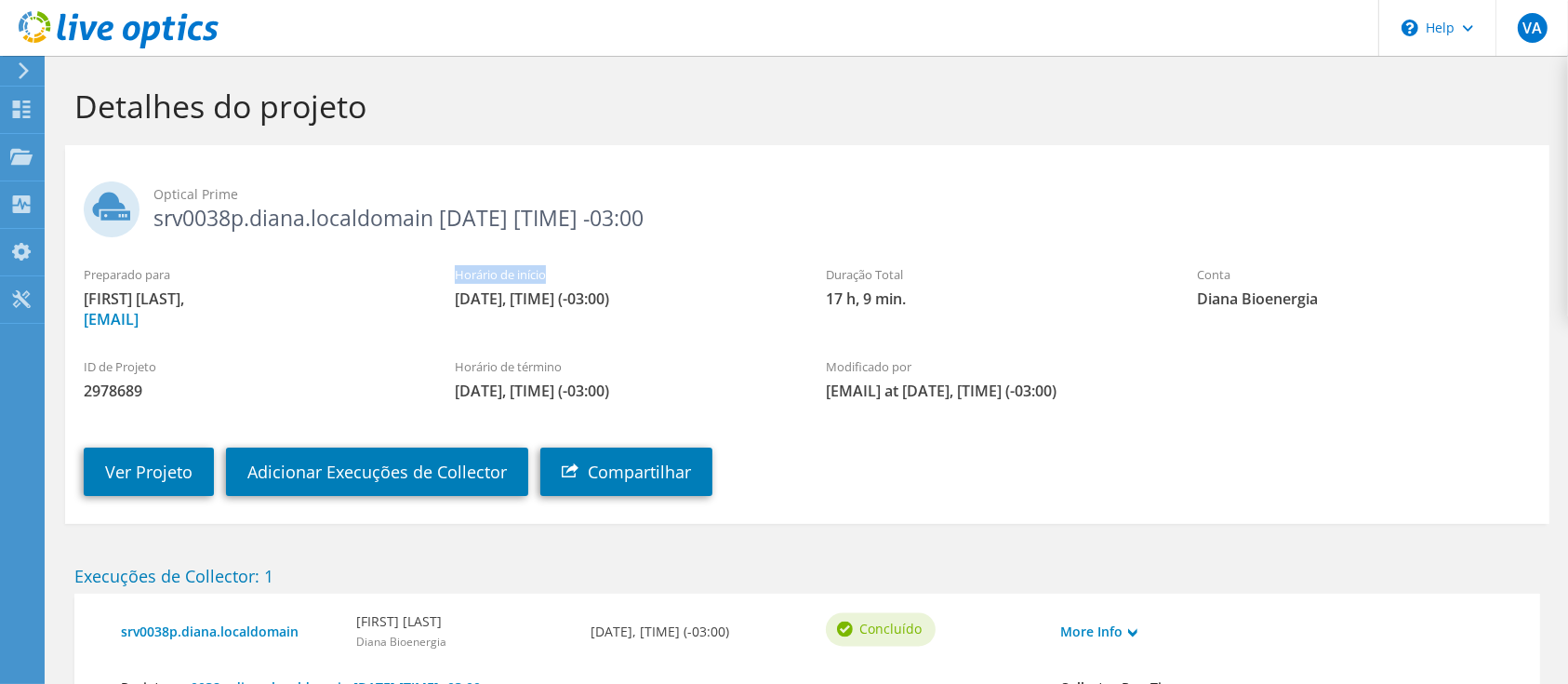 drag, startPoint x: 453, startPoint y: 268, endPoint x: 565, endPoint y: 271, distance: 112.040171 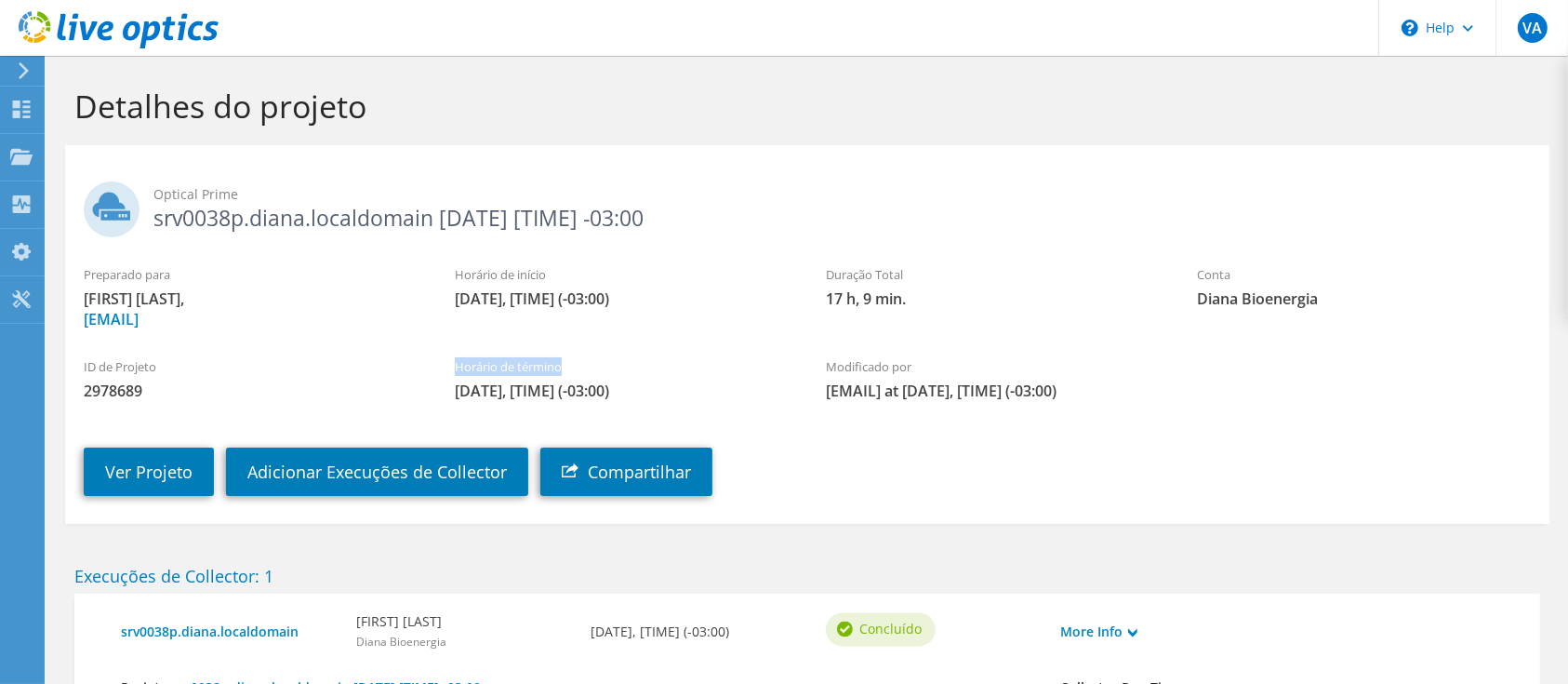 drag, startPoint x: 449, startPoint y: 368, endPoint x: 577, endPoint y: 367, distance: 128.00391 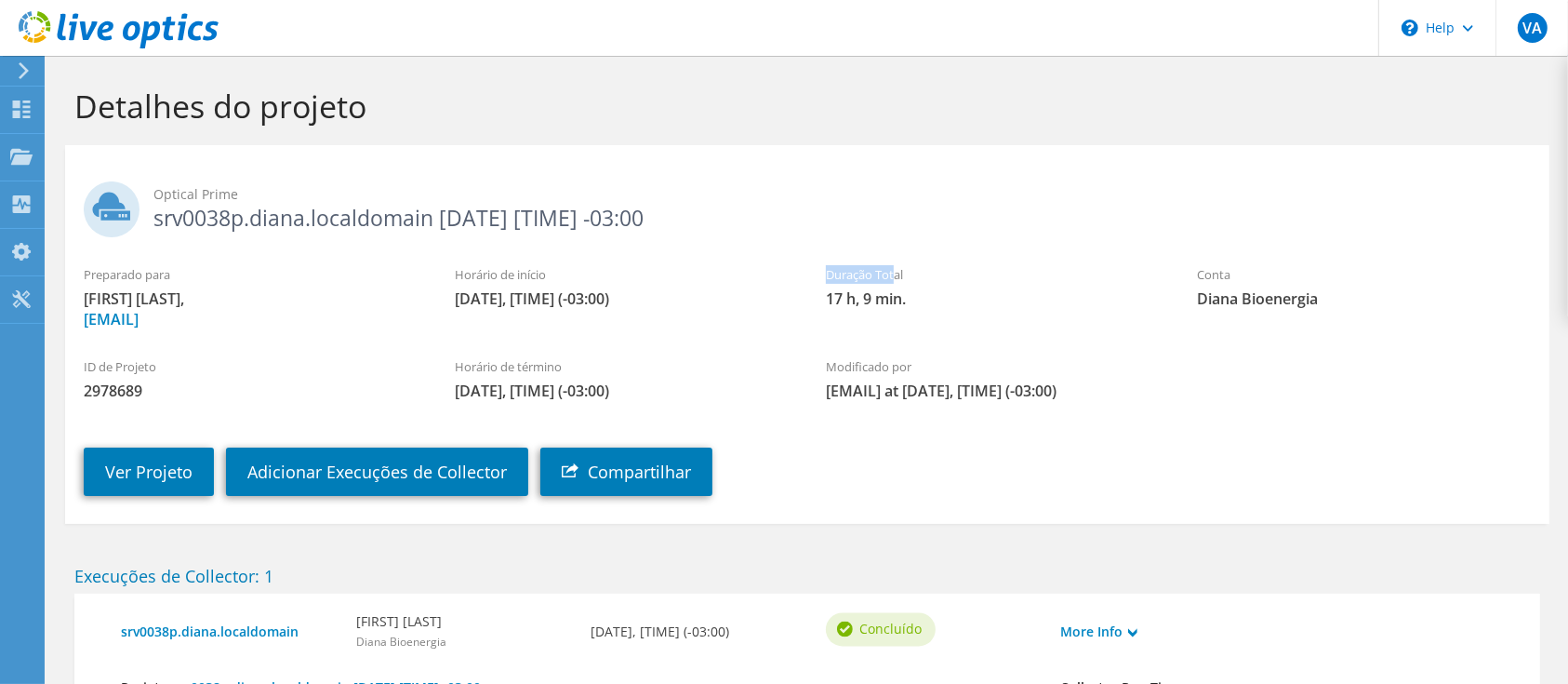 drag, startPoint x: 817, startPoint y: 267, endPoint x: 896, endPoint y: 271, distance: 79.1012 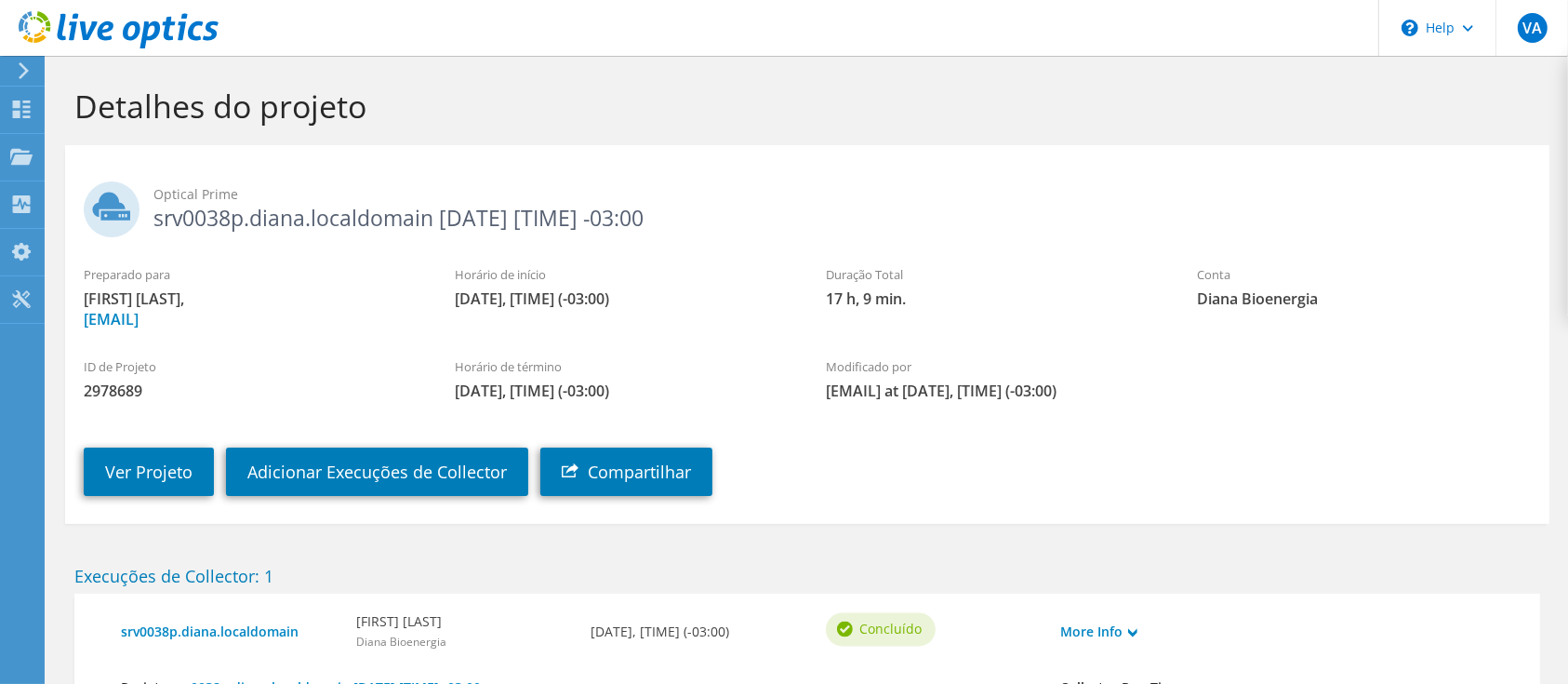 drag, startPoint x: 896, startPoint y: 273, endPoint x: 988, endPoint y: 242, distance: 97.08244 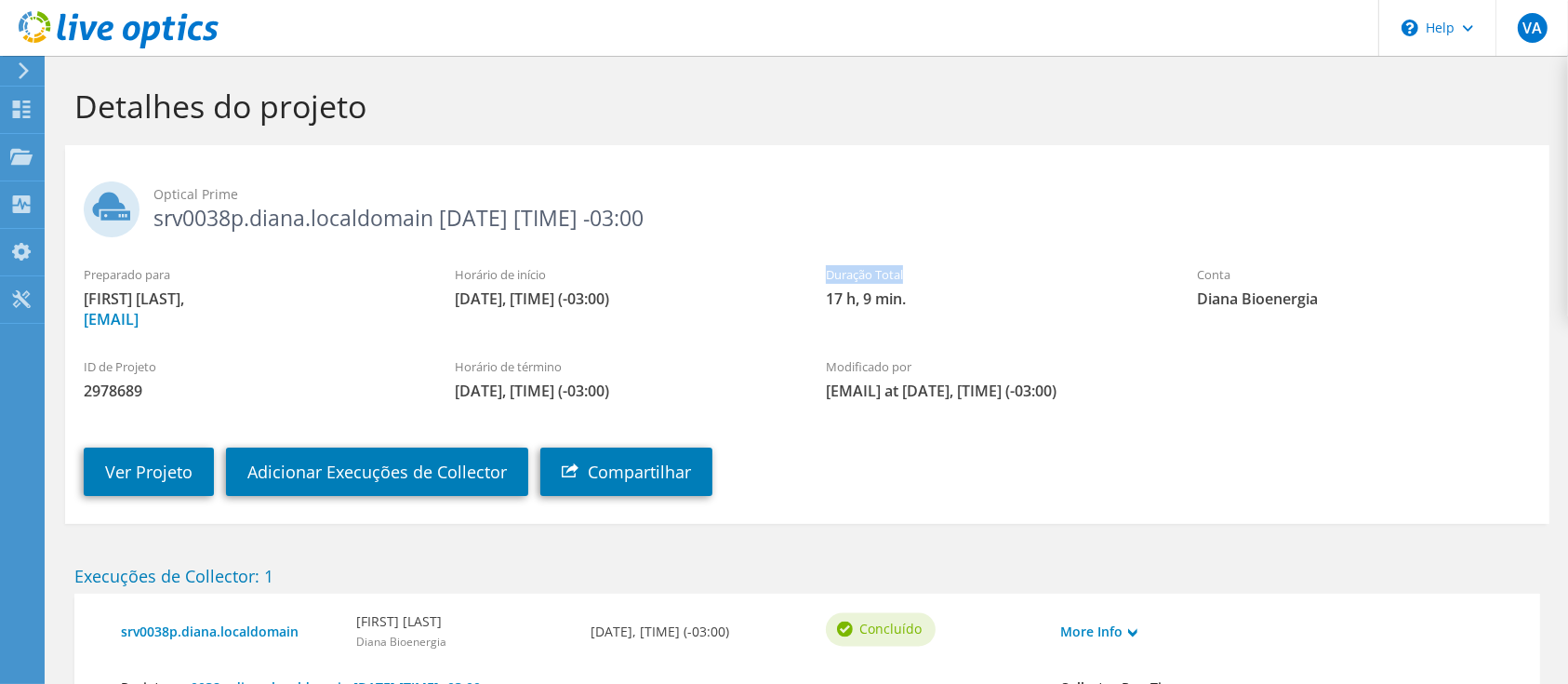 drag, startPoint x: 821, startPoint y: 272, endPoint x: 930, endPoint y: 275, distance: 109.04128 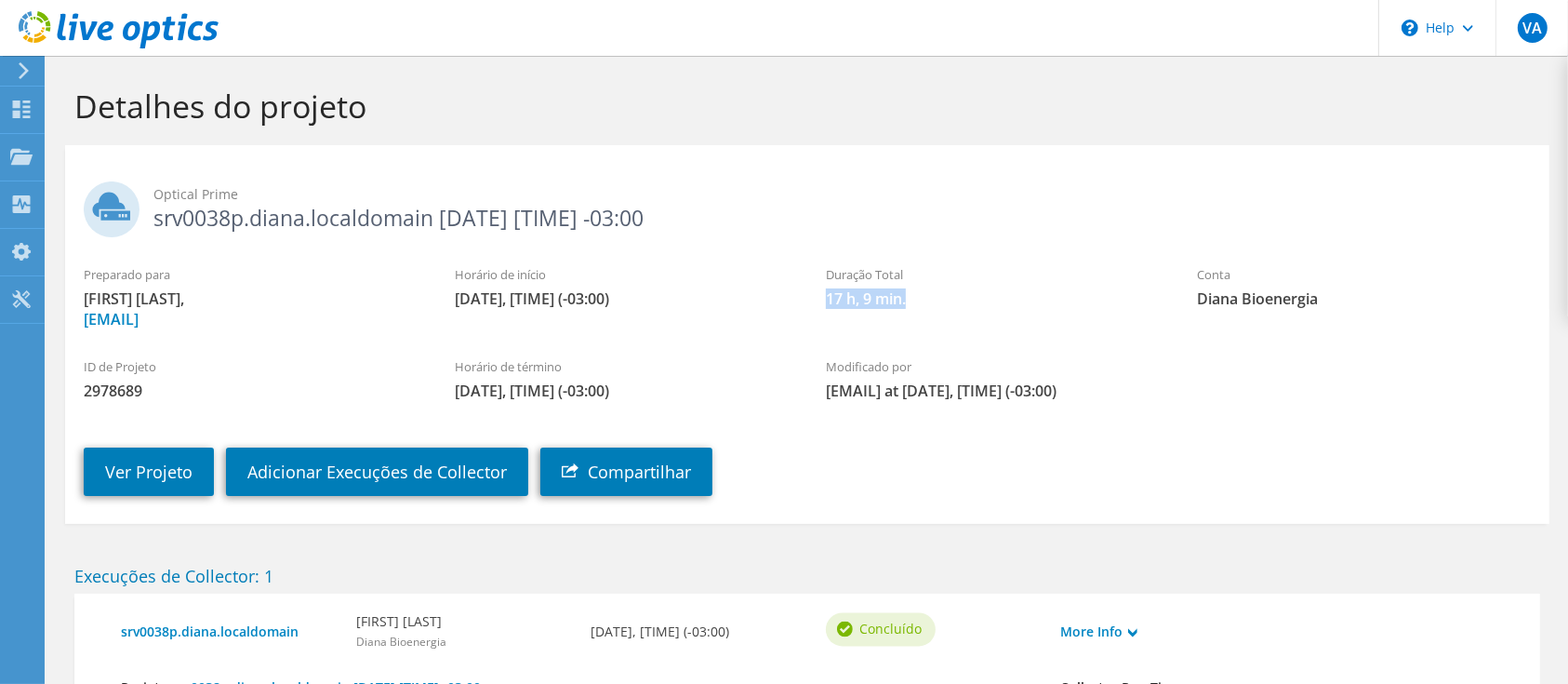 drag, startPoint x: 828, startPoint y: 299, endPoint x: 955, endPoint y: 294, distance: 127.09839 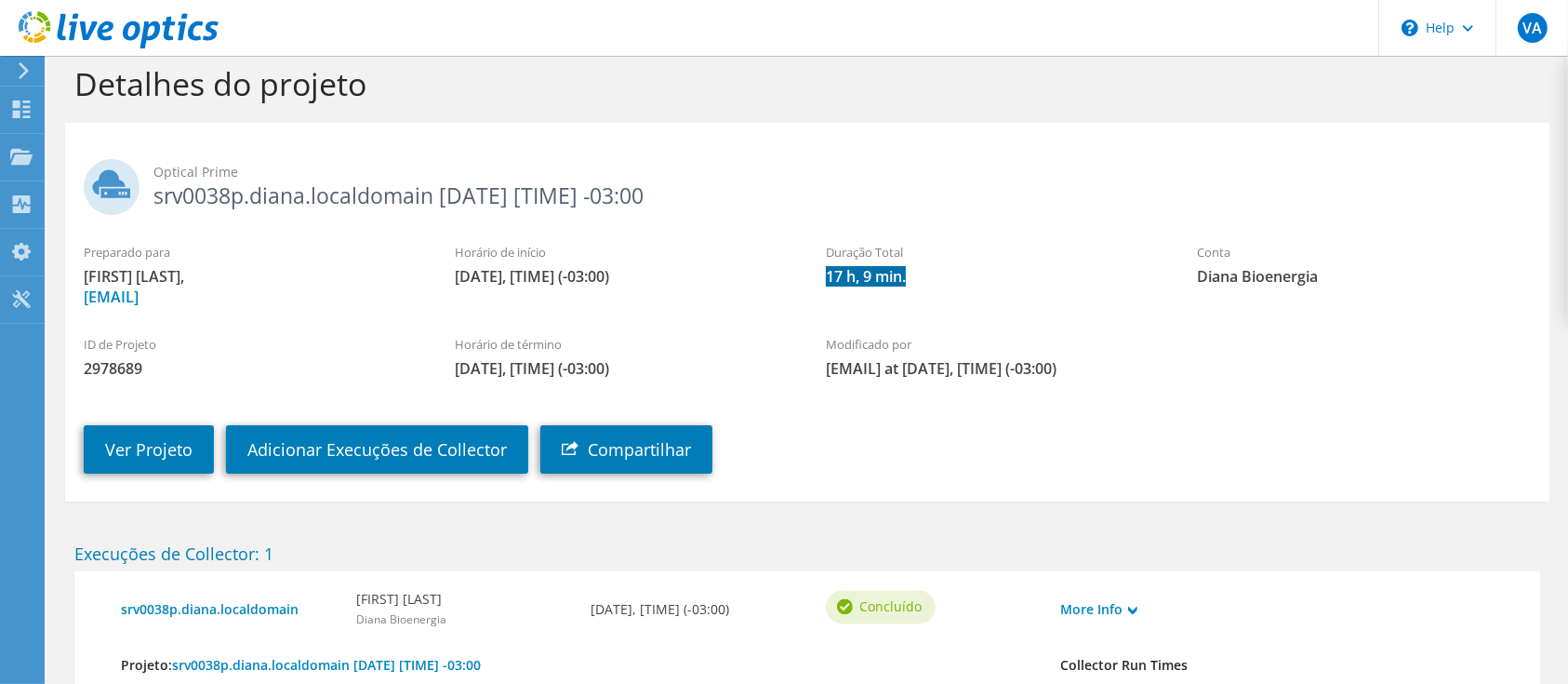 scroll, scrollTop: 0, scrollLeft: 0, axis: both 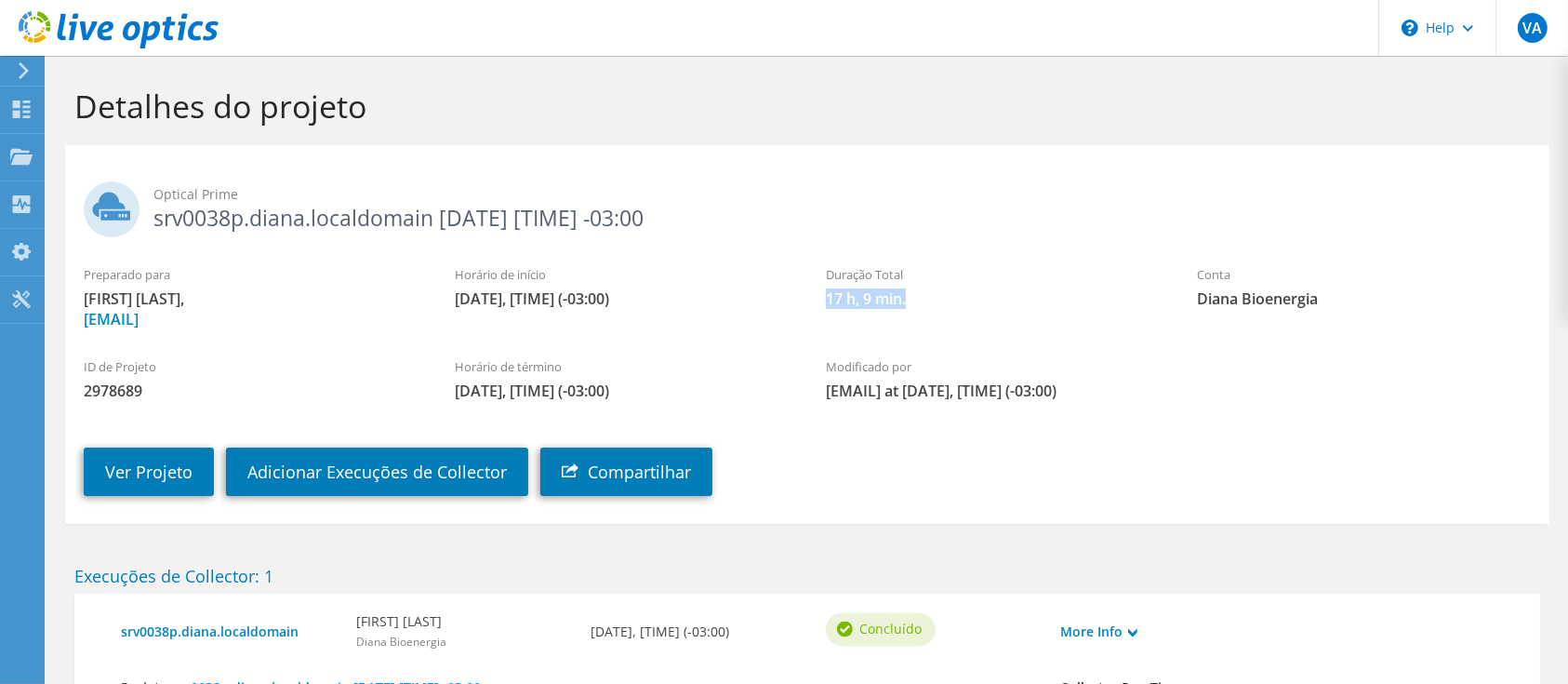 click at bounding box center [20, 71] 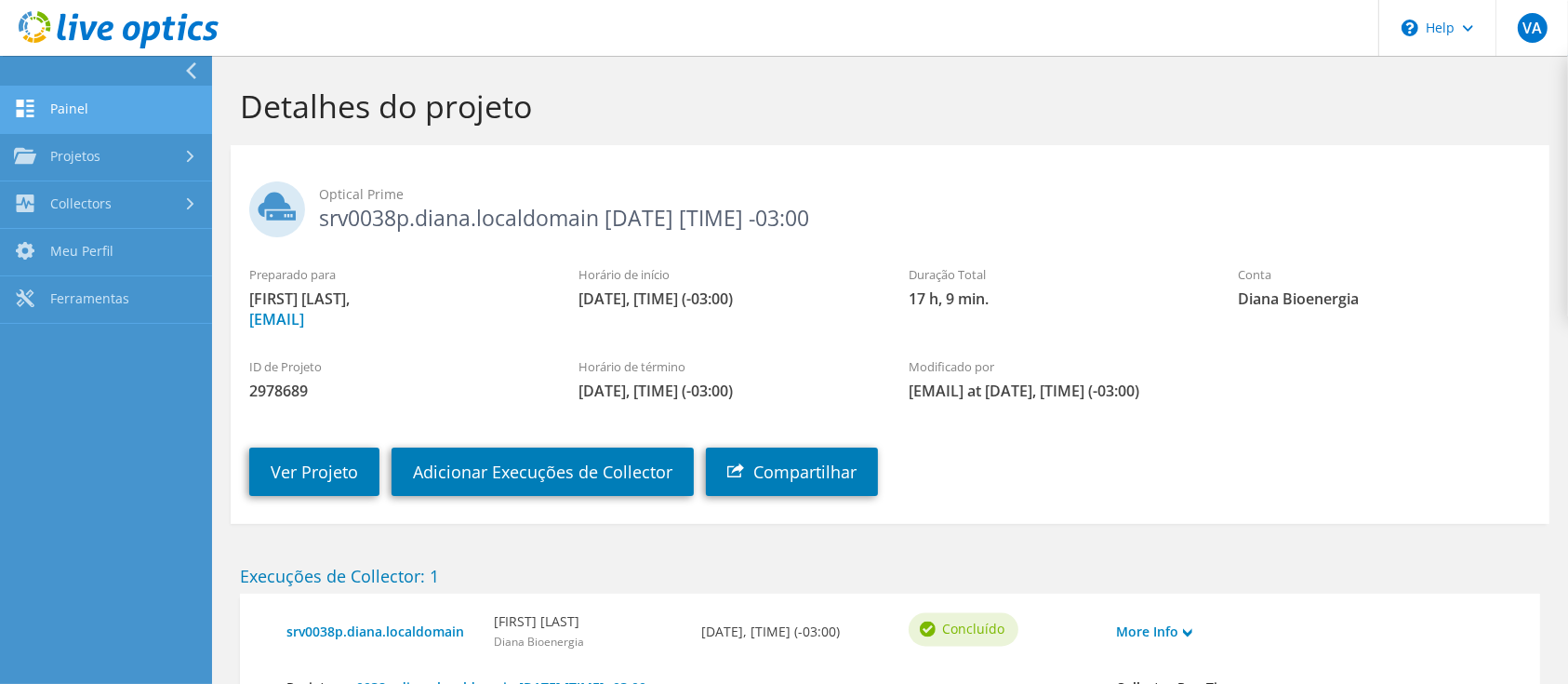 click on "Painel" at bounding box center (106, 110) 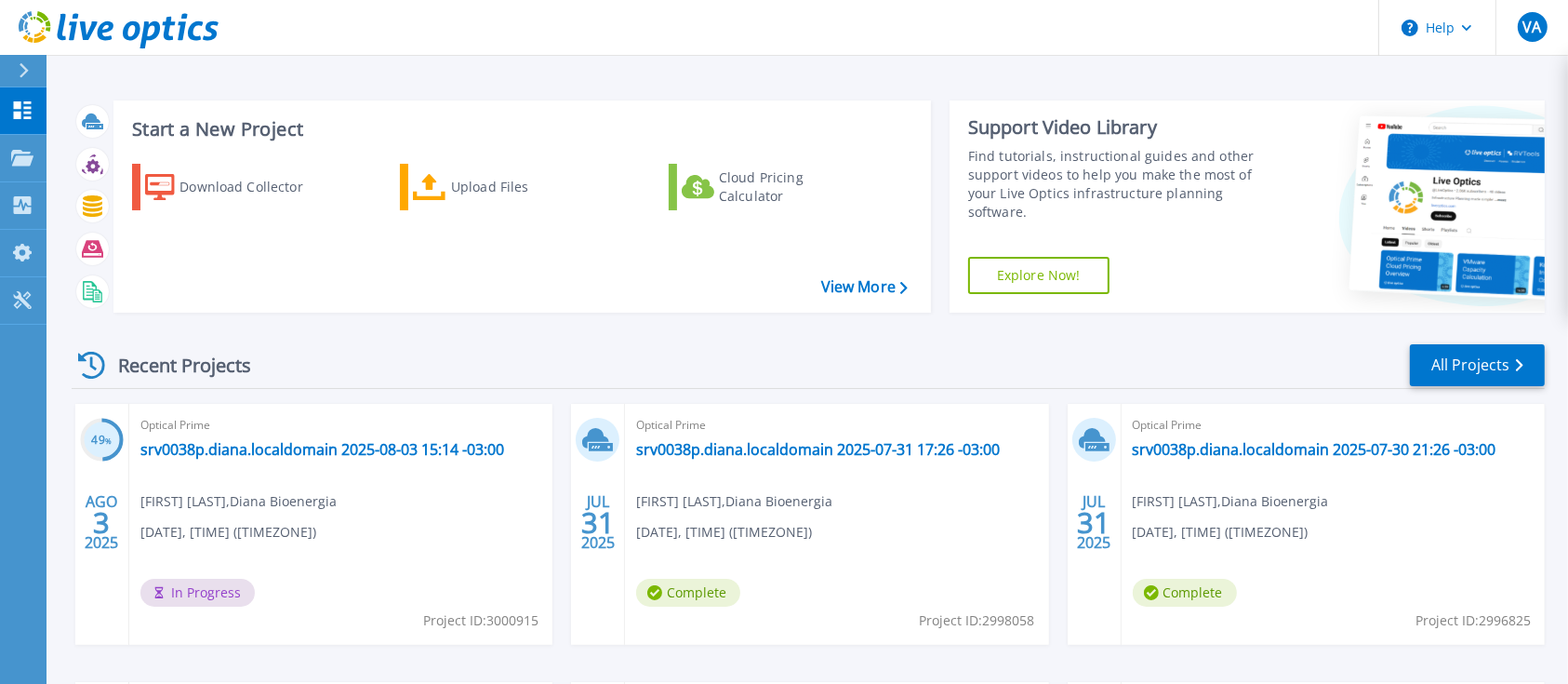 scroll, scrollTop: 124, scrollLeft: 0, axis: vertical 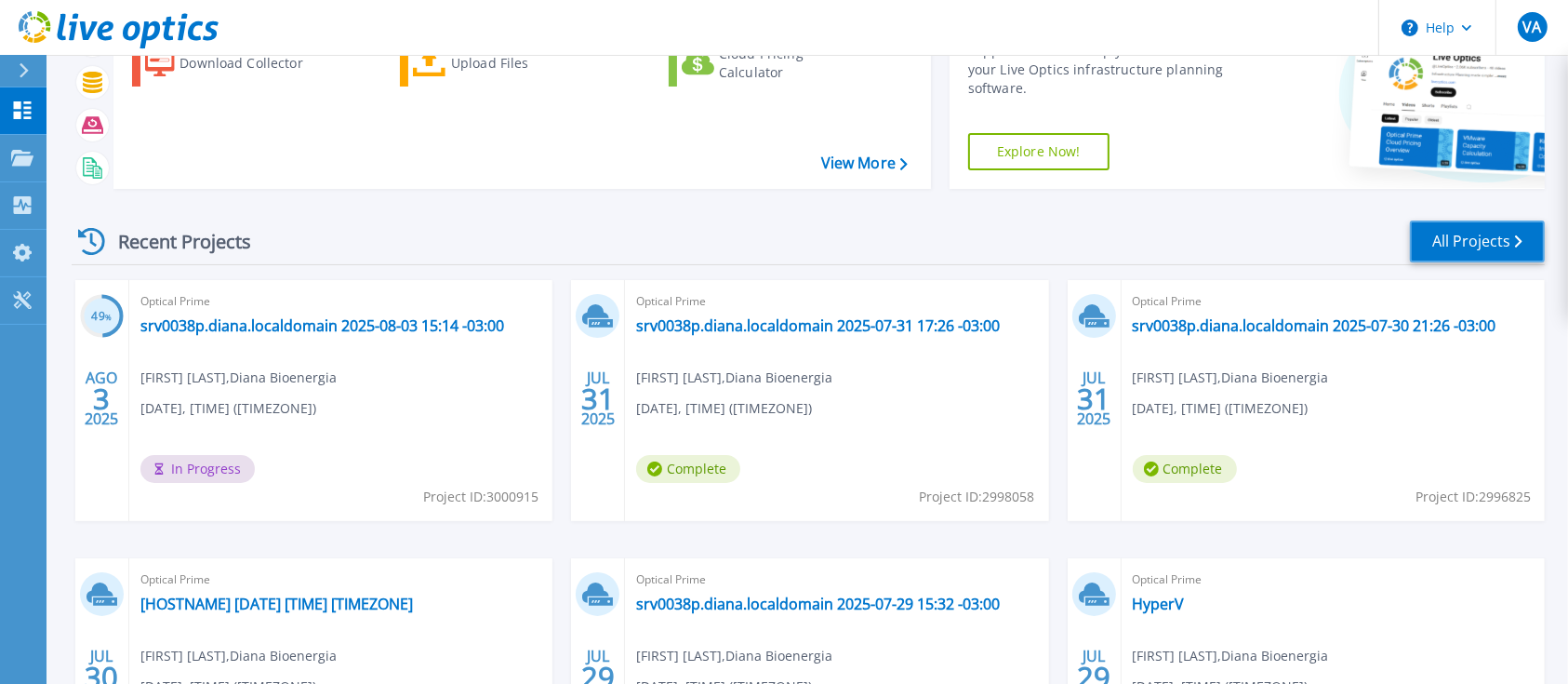 click on "All Projects" at bounding box center (1477, 241) 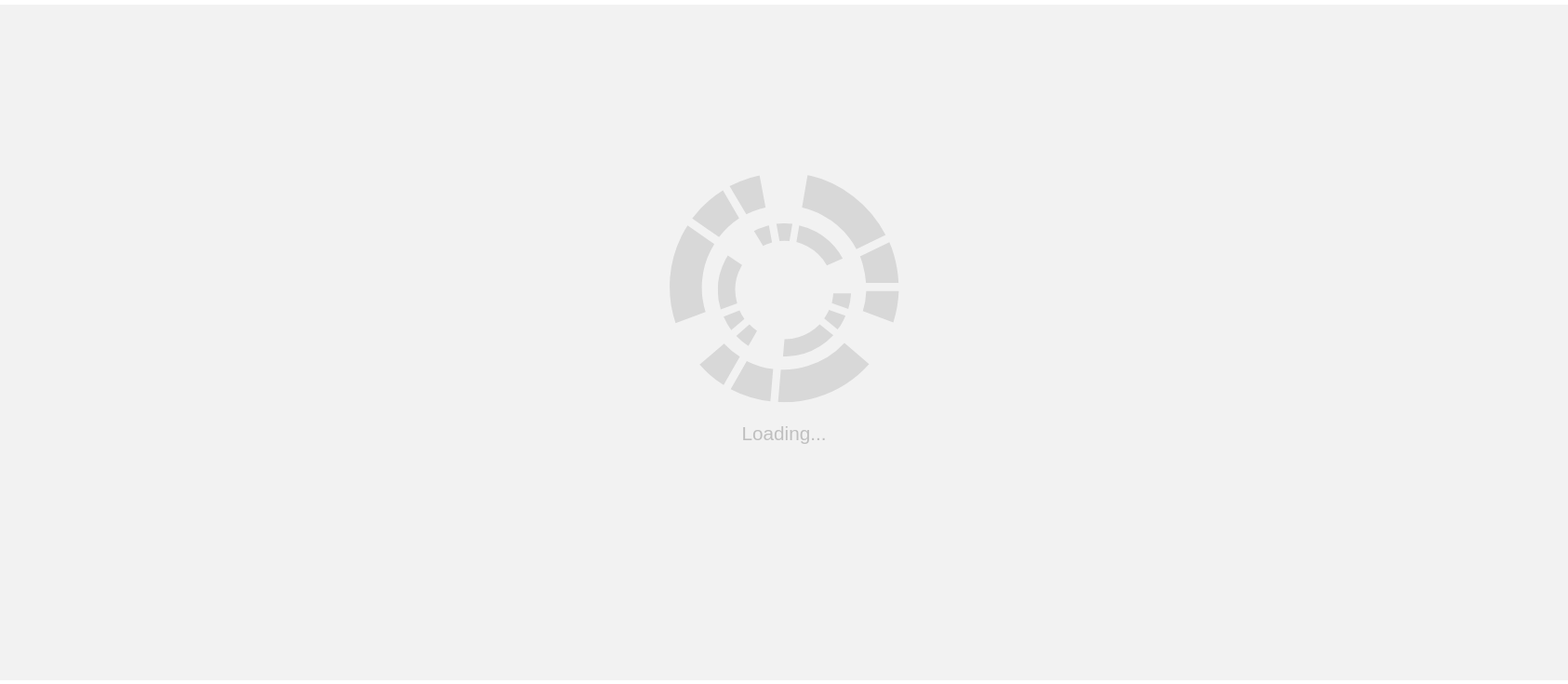 scroll, scrollTop: 0, scrollLeft: 0, axis: both 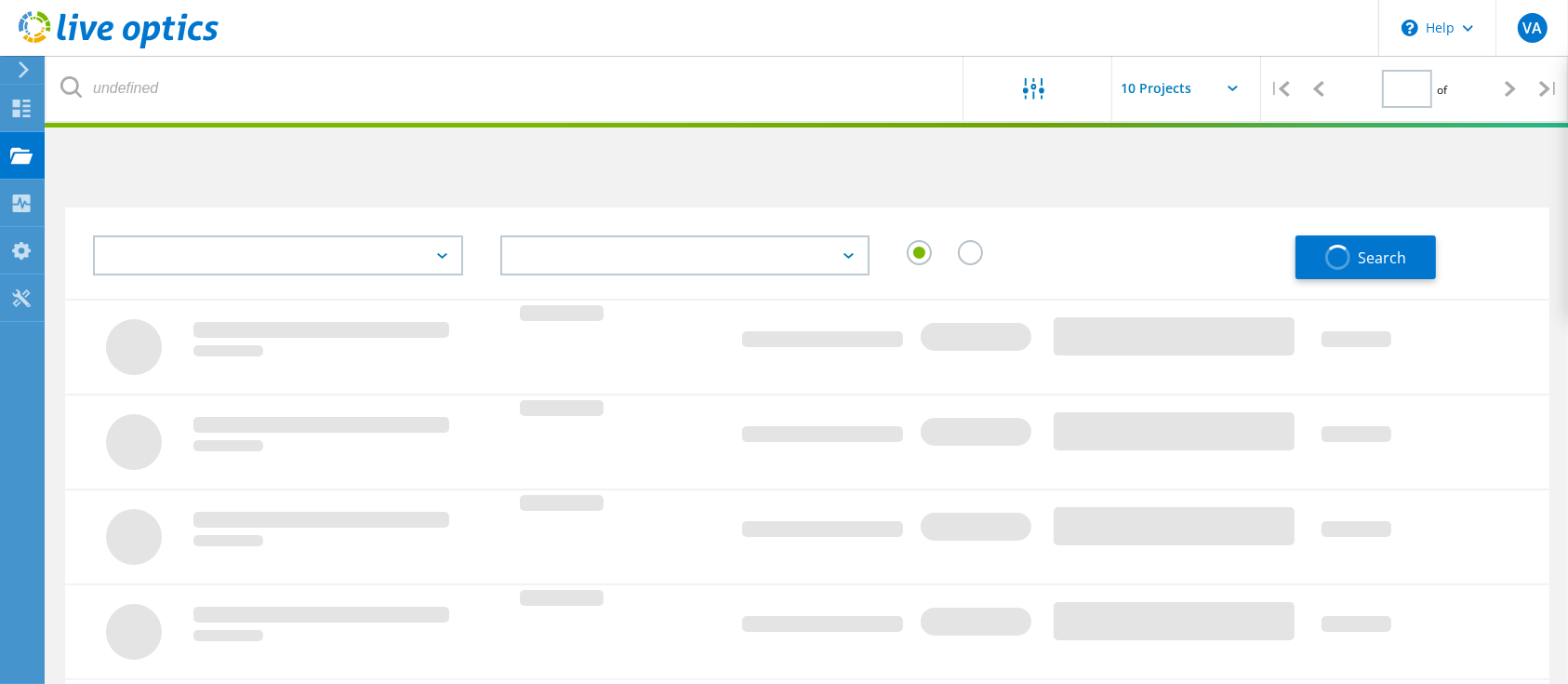type on "1" 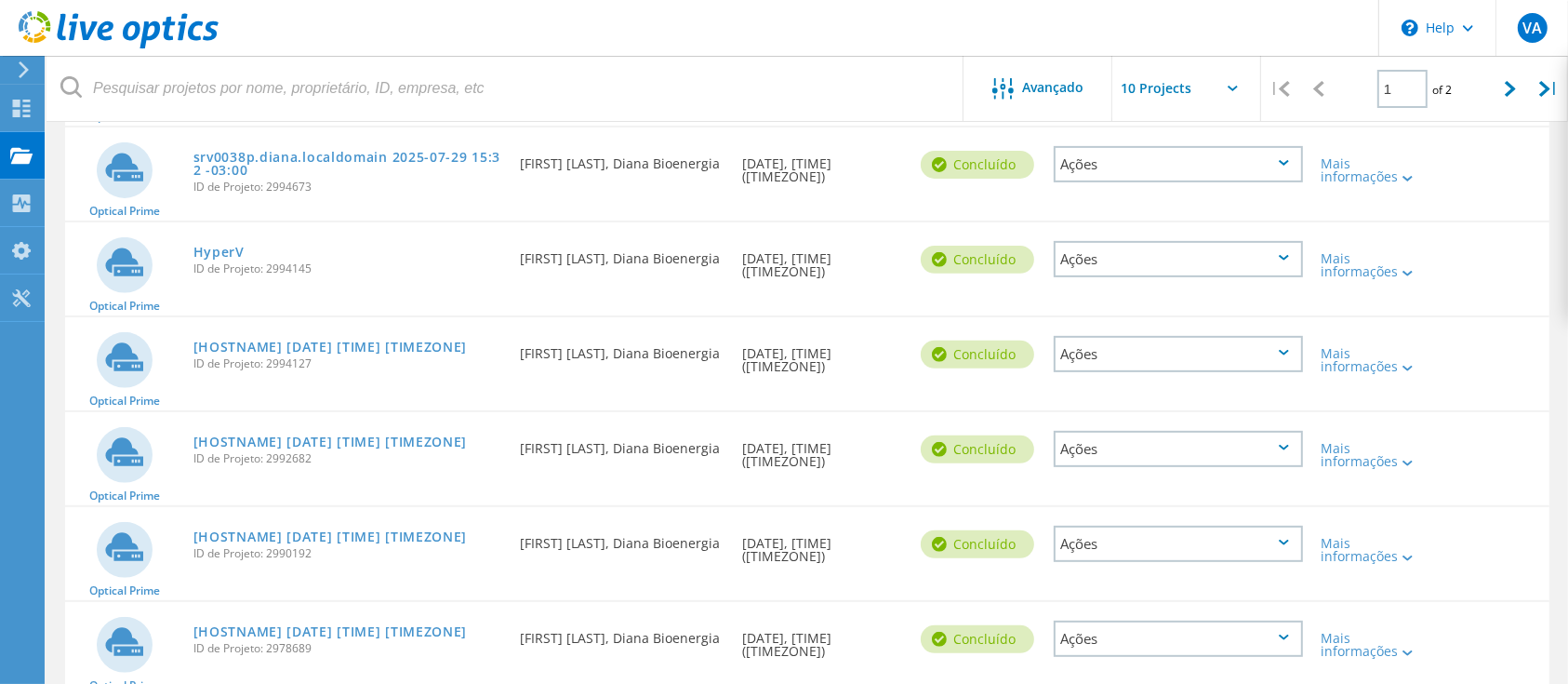 scroll, scrollTop: 716, scrollLeft: 0, axis: vertical 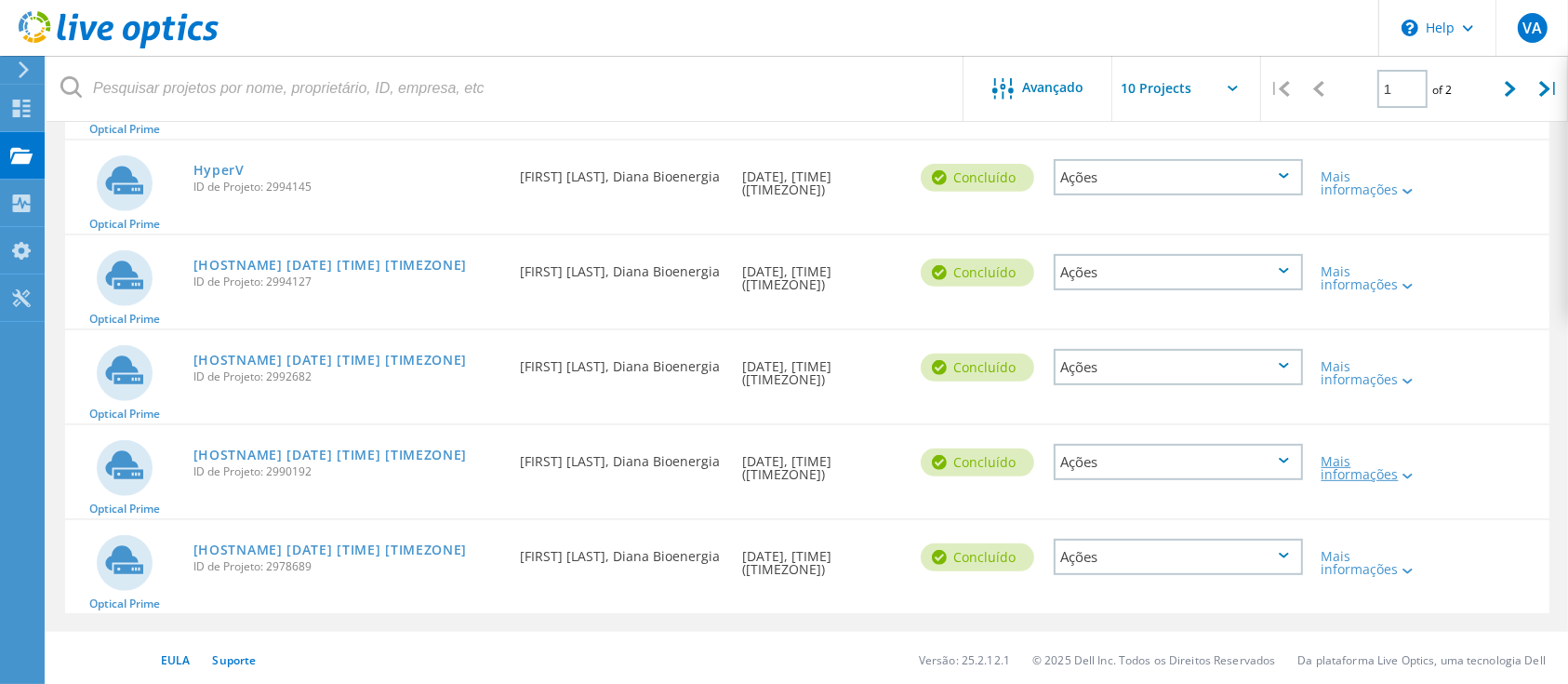 drag, startPoint x: 1389, startPoint y: 468, endPoint x: 1399, endPoint y: 472, distance: 10.77033 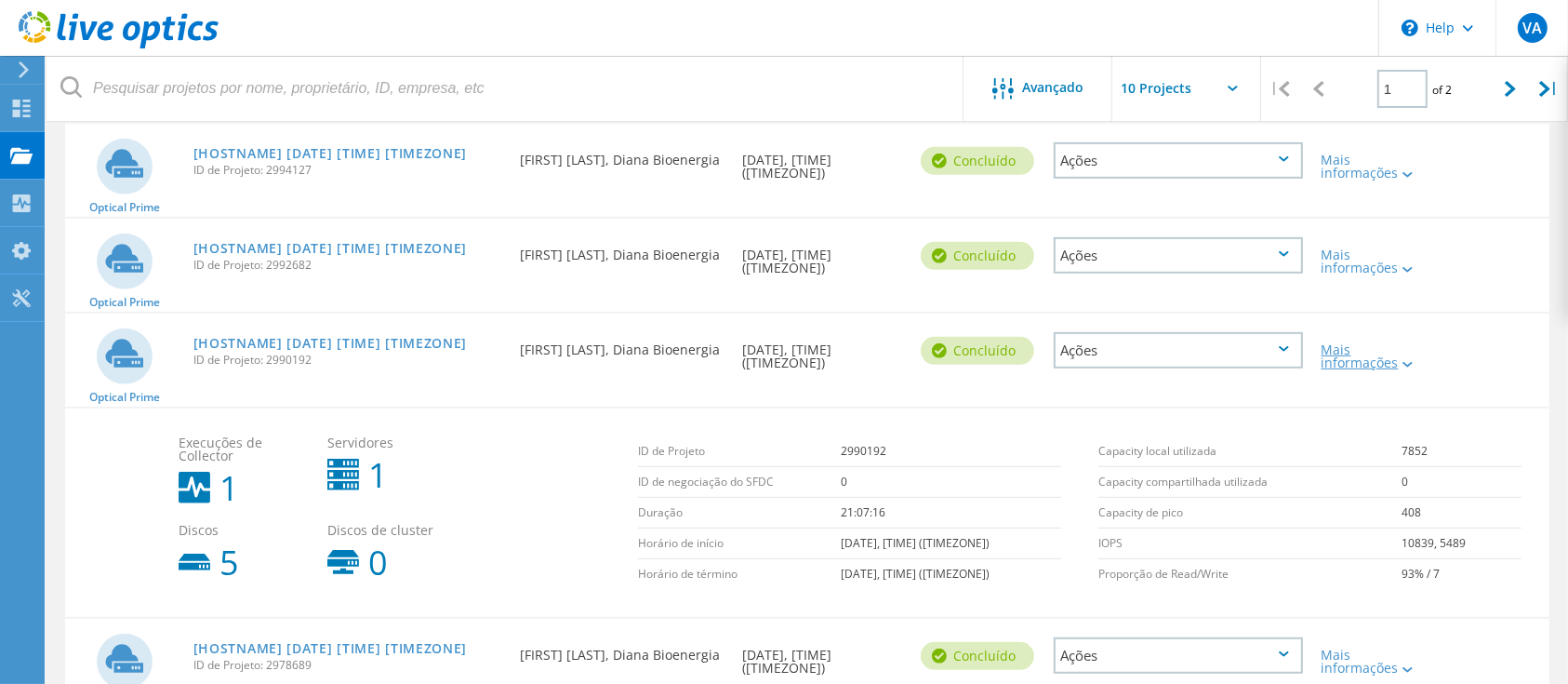 scroll, scrollTop: 926, scrollLeft: 0, axis: vertical 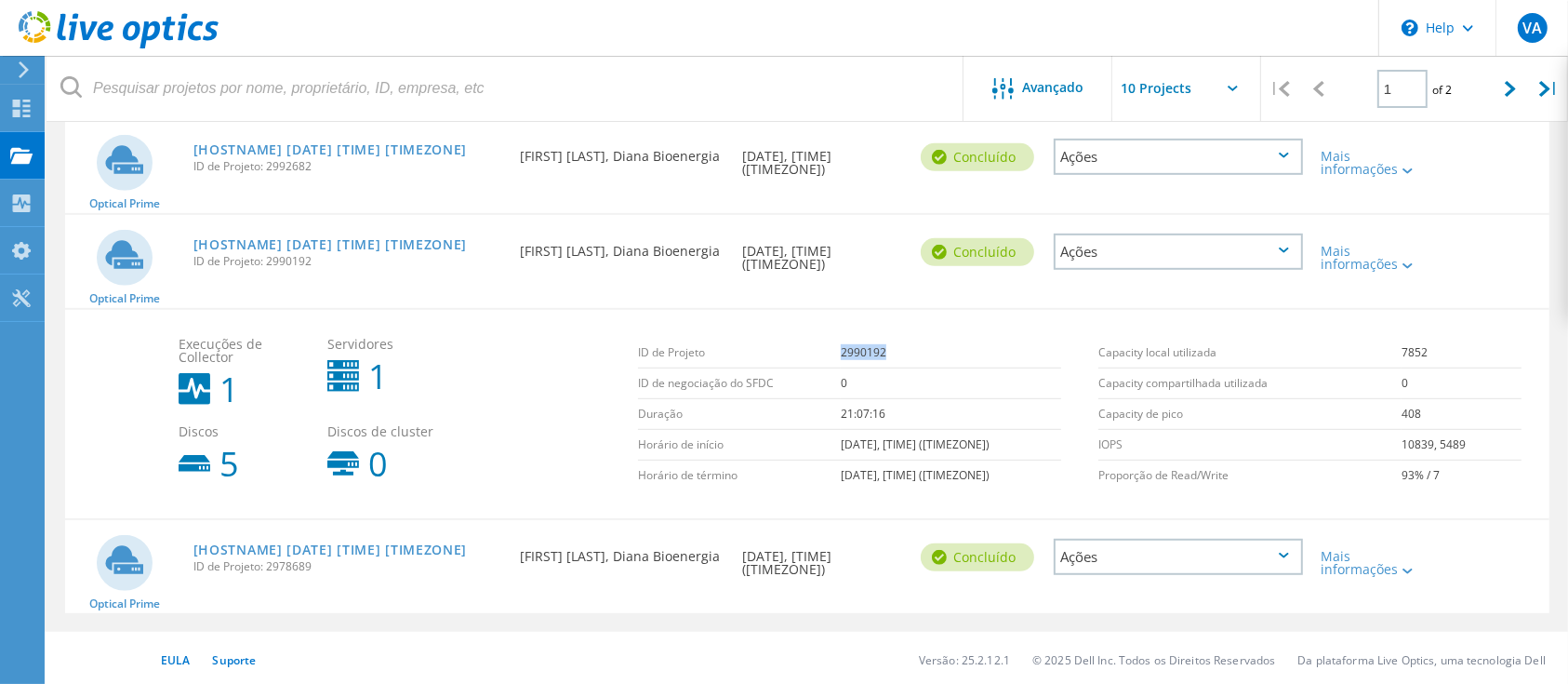drag, startPoint x: 900, startPoint y: 353, endPoint x: 806, endPoint y: 358, distance: 94.13288 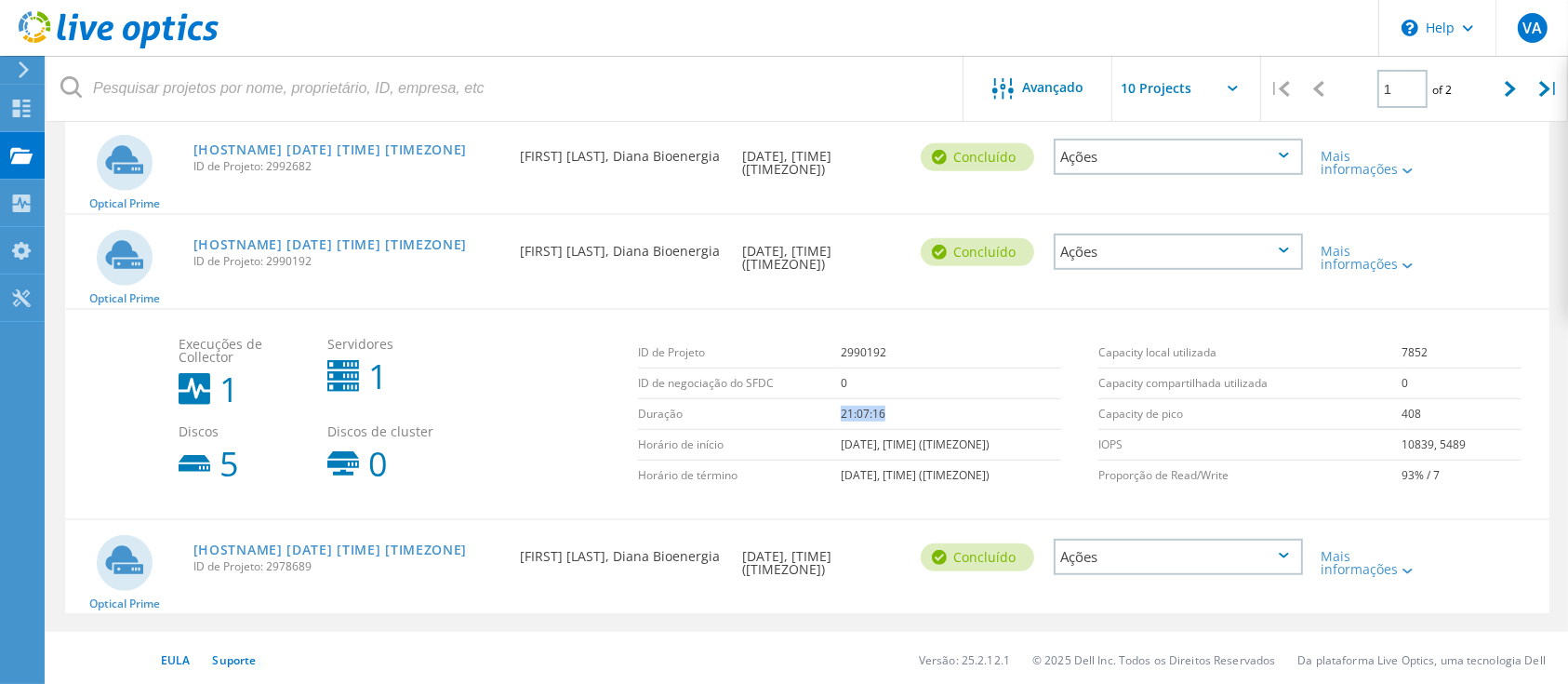 drag, startPoint x: 850, startPoint y: 411, endPoint x: 906, endPoint y: 399, distance: 57.27128 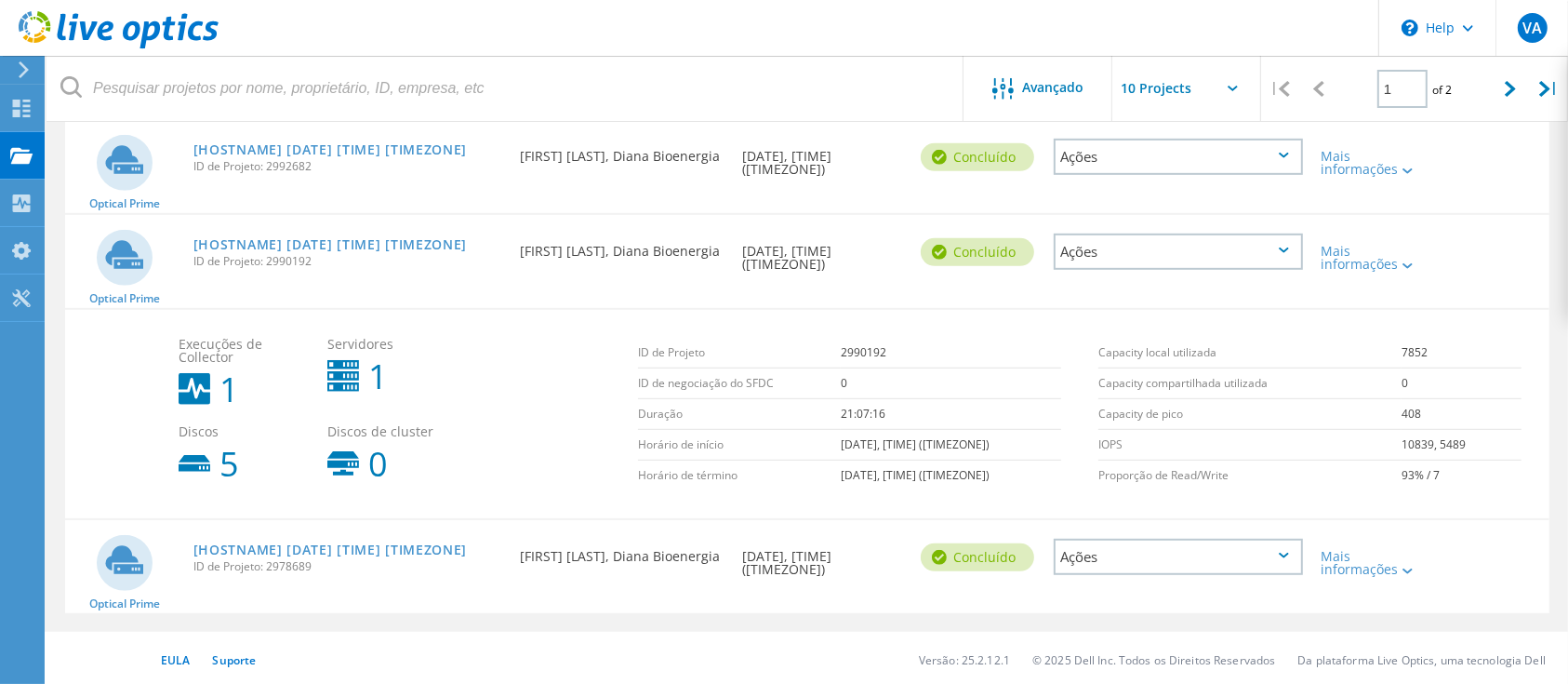 click on "2990192" 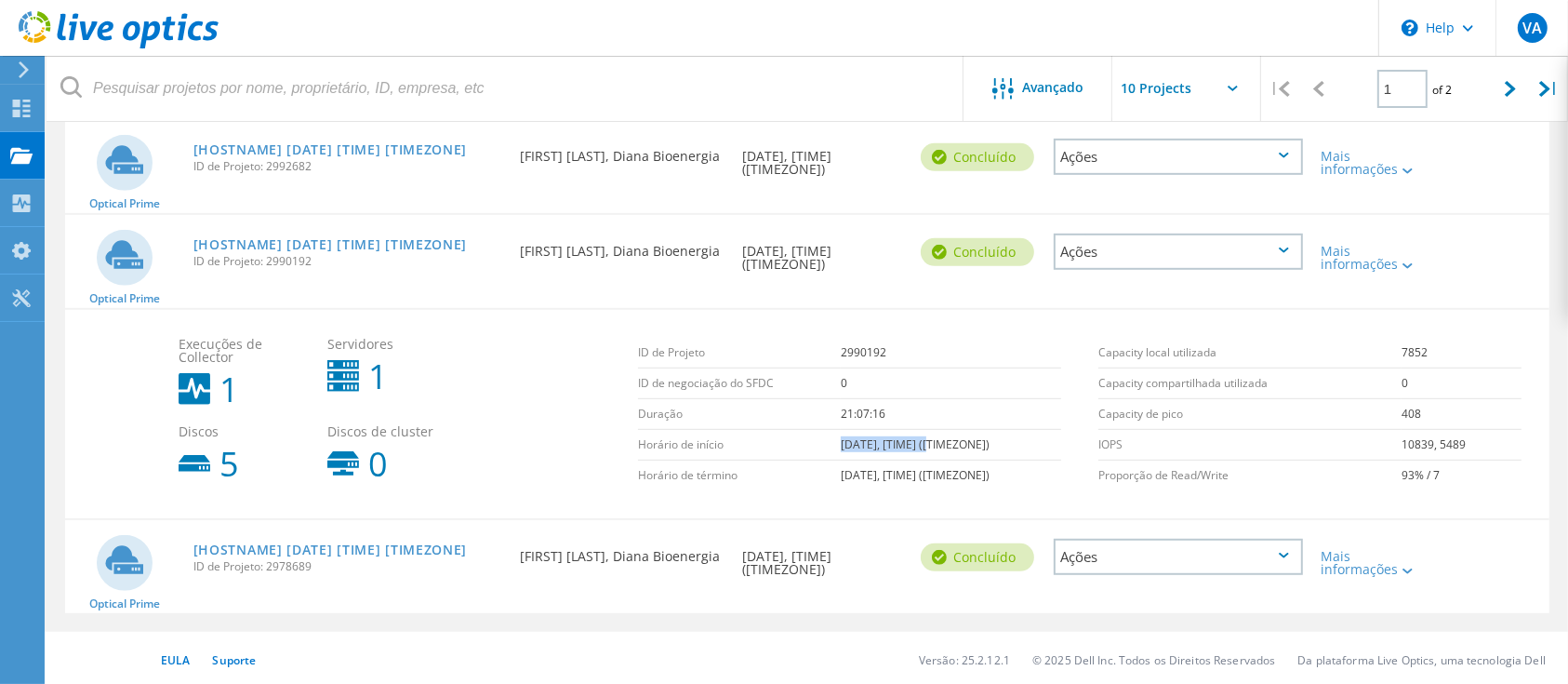 drag, startPoint x: 944, startPoint y: 443, endPoint x: 838, endPoint y: 442, distance: 106.00472 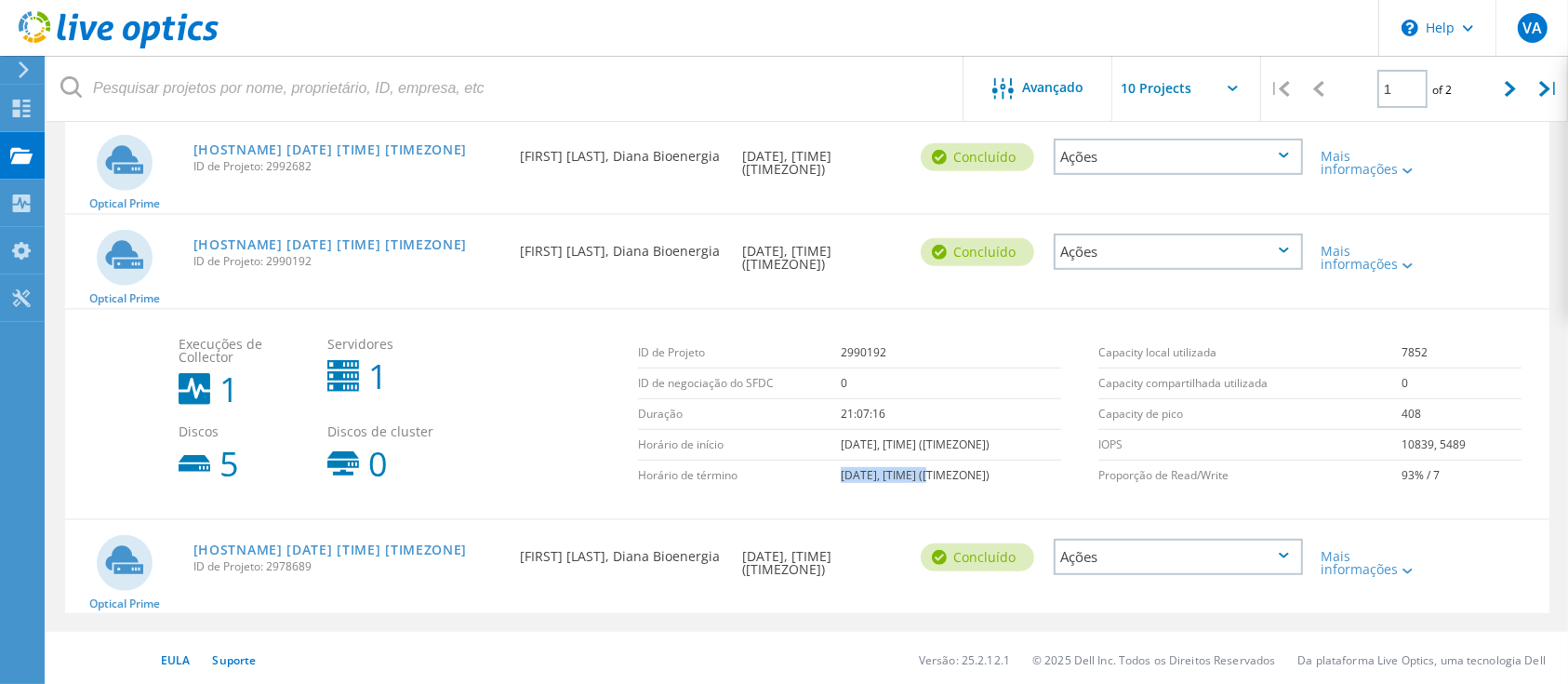 drag, startPoint x: 943, startPoint y: 474, endPoint x: 812, endPoint y: 463, distance: 131.46102 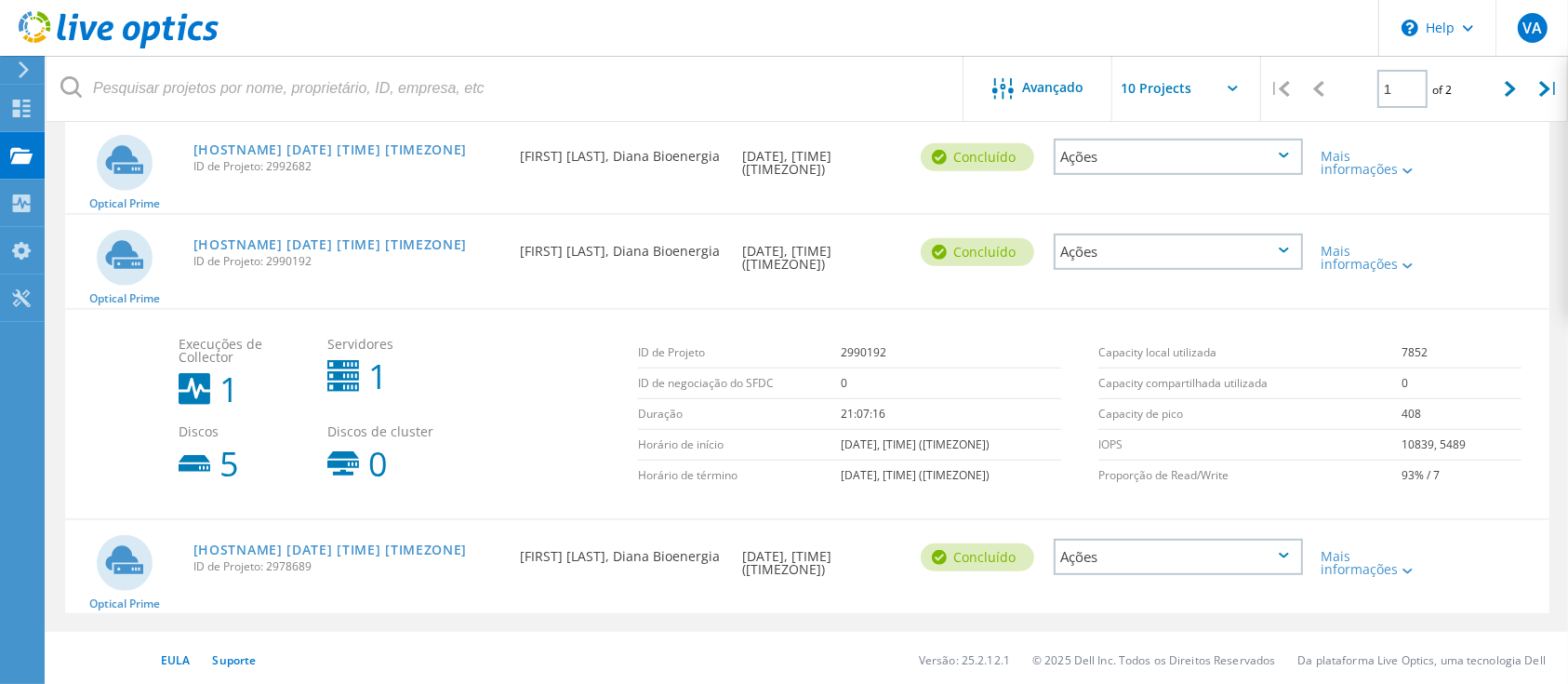 click on "Capacity compartilhada utilizada" 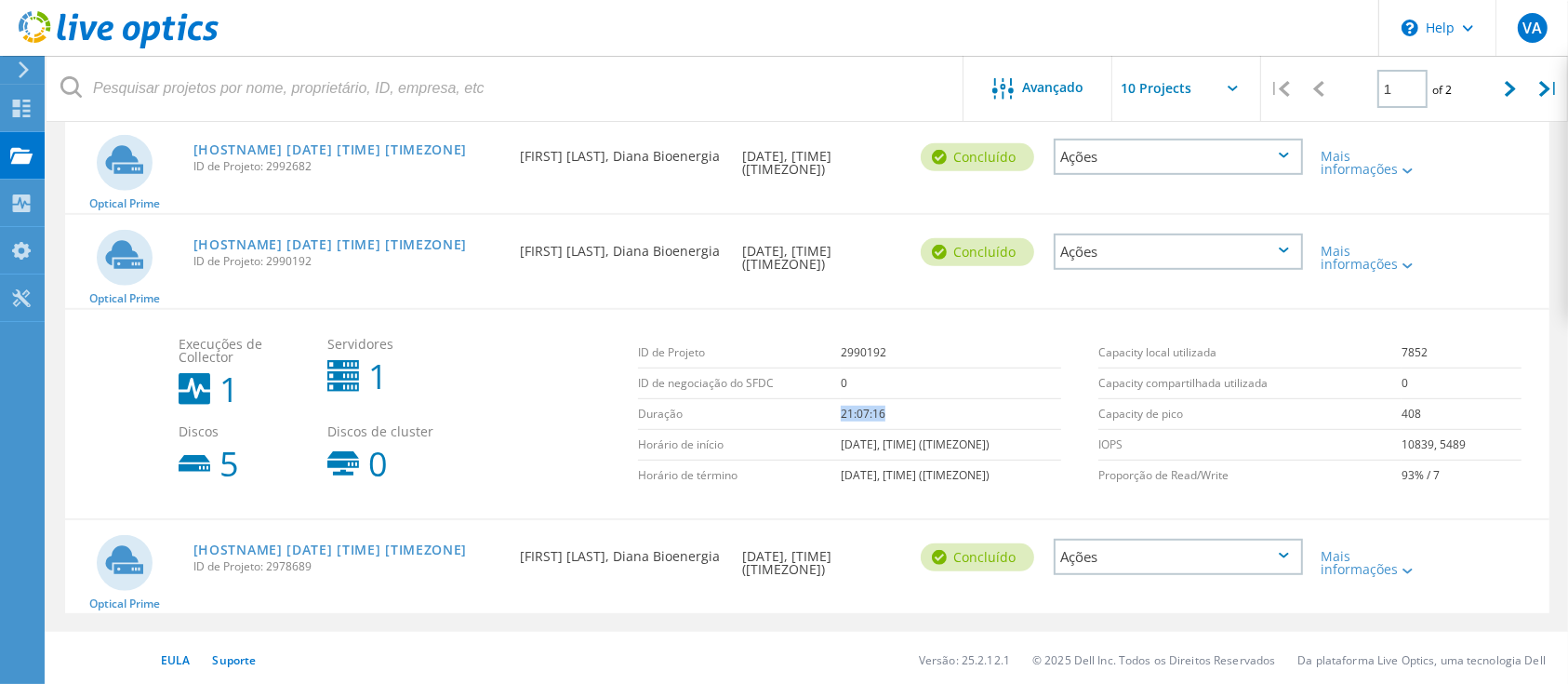 drag, startPoint x: 913, startPoint y: 415, endPoint x: 829, endPoint y: 404, distance: 84.717177 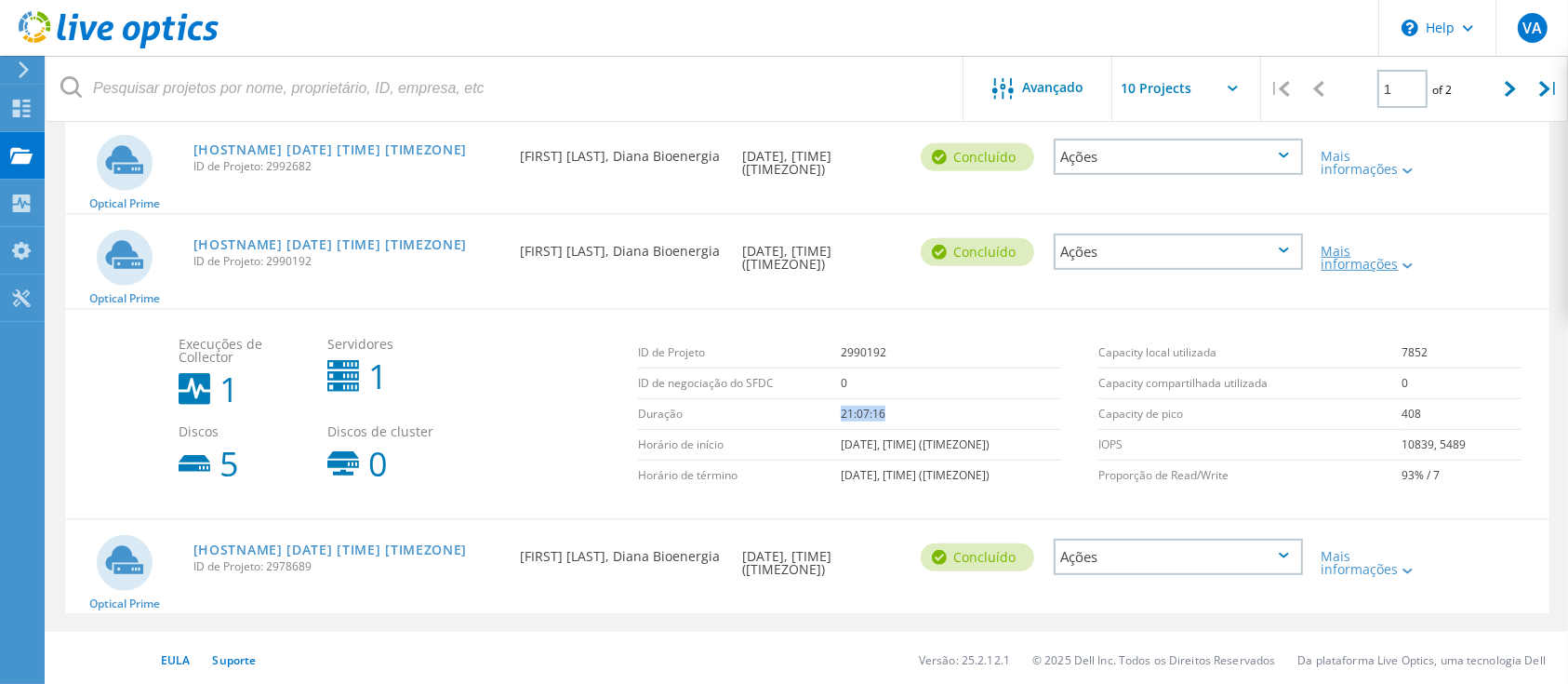click on "Mais informações" 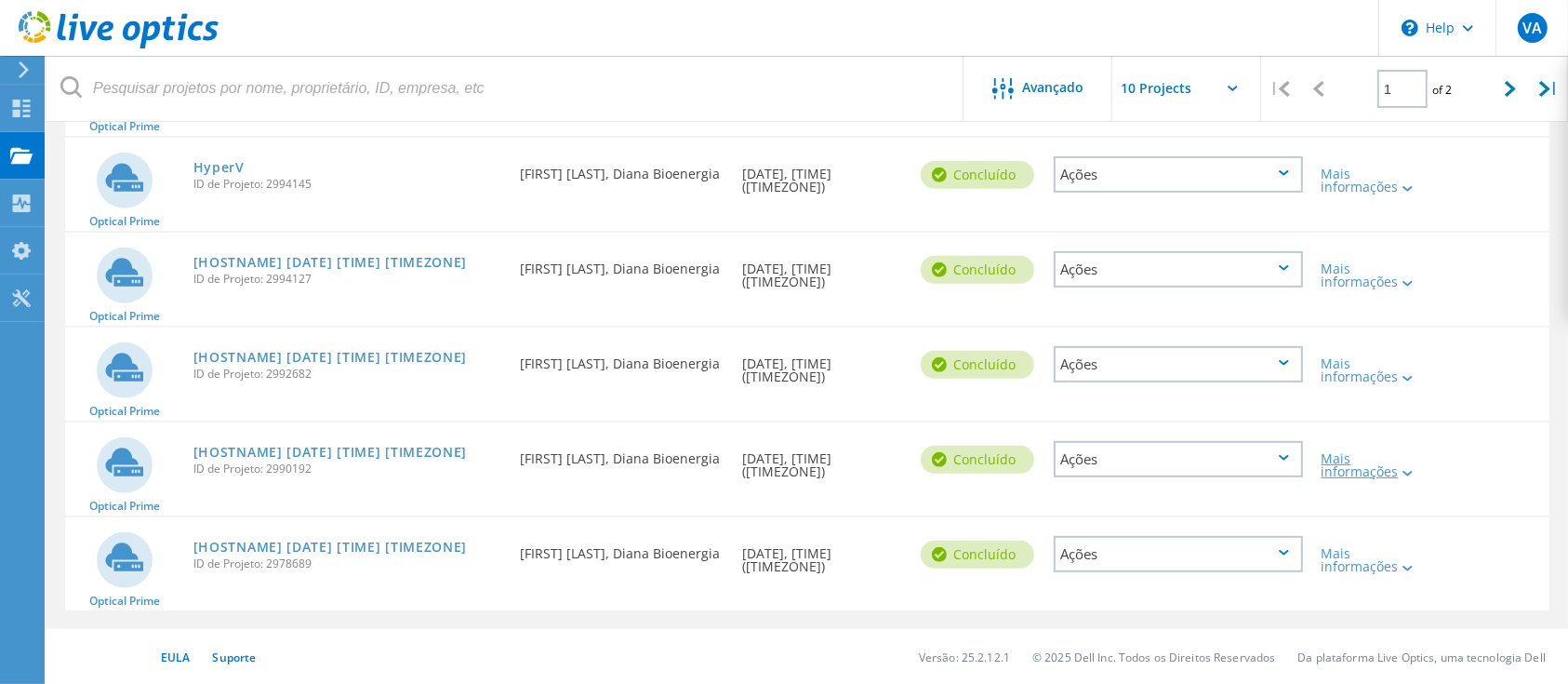 scroll, scrollTop: 716, scrollLeft: 0, axis: vertical 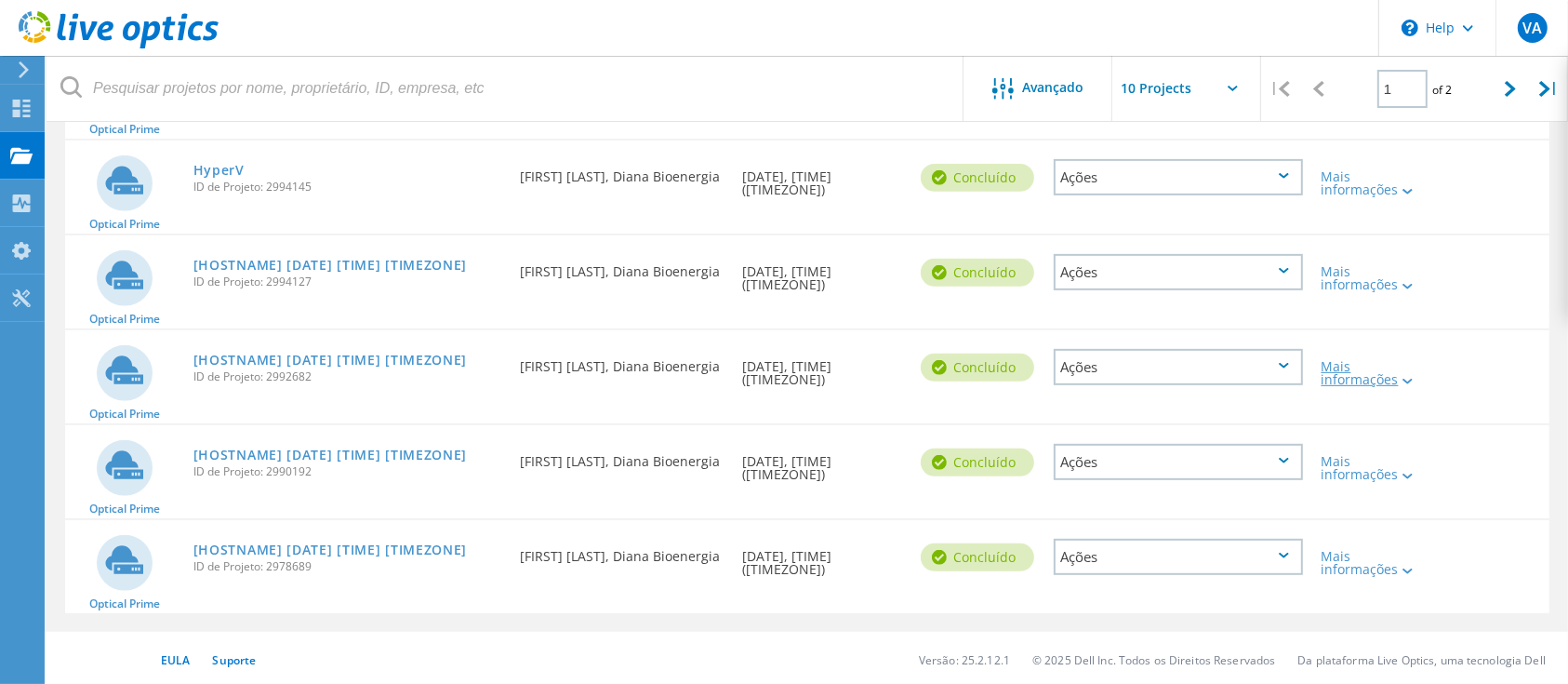 click 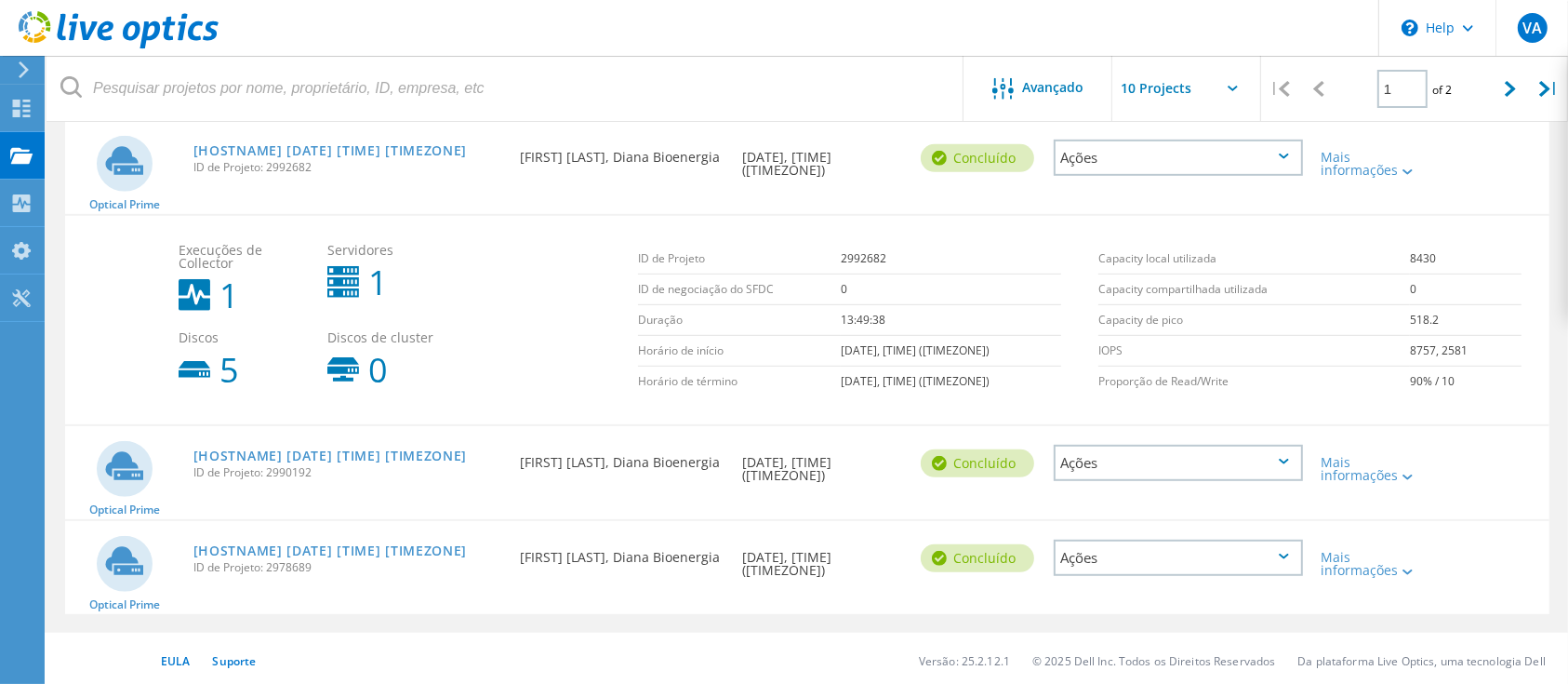 scroll, scrollTop: 926, scrollLeft: 0, axis: vertical 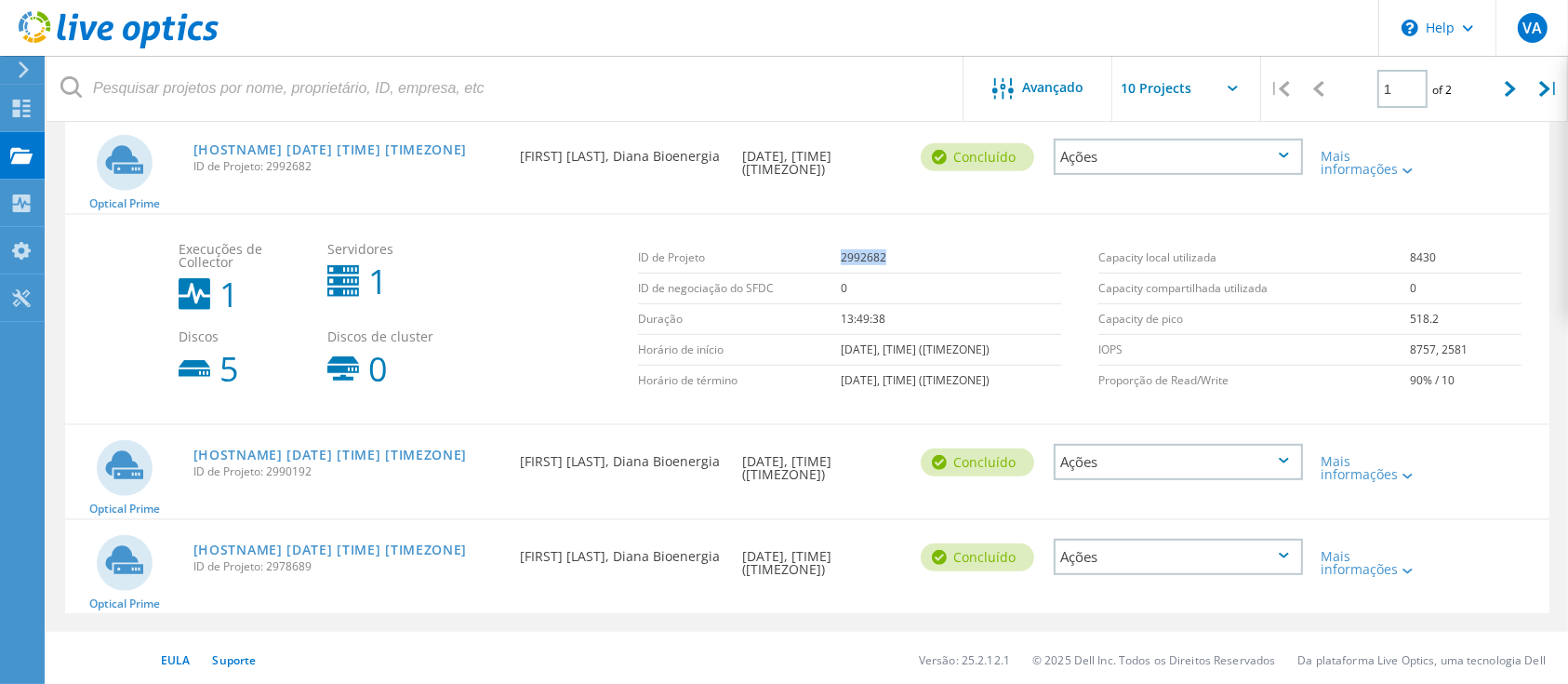 drag, startPoint x: 899, startPoint y: 250, endPoint x: 841, endPoint y: 254, distance: 58.137767 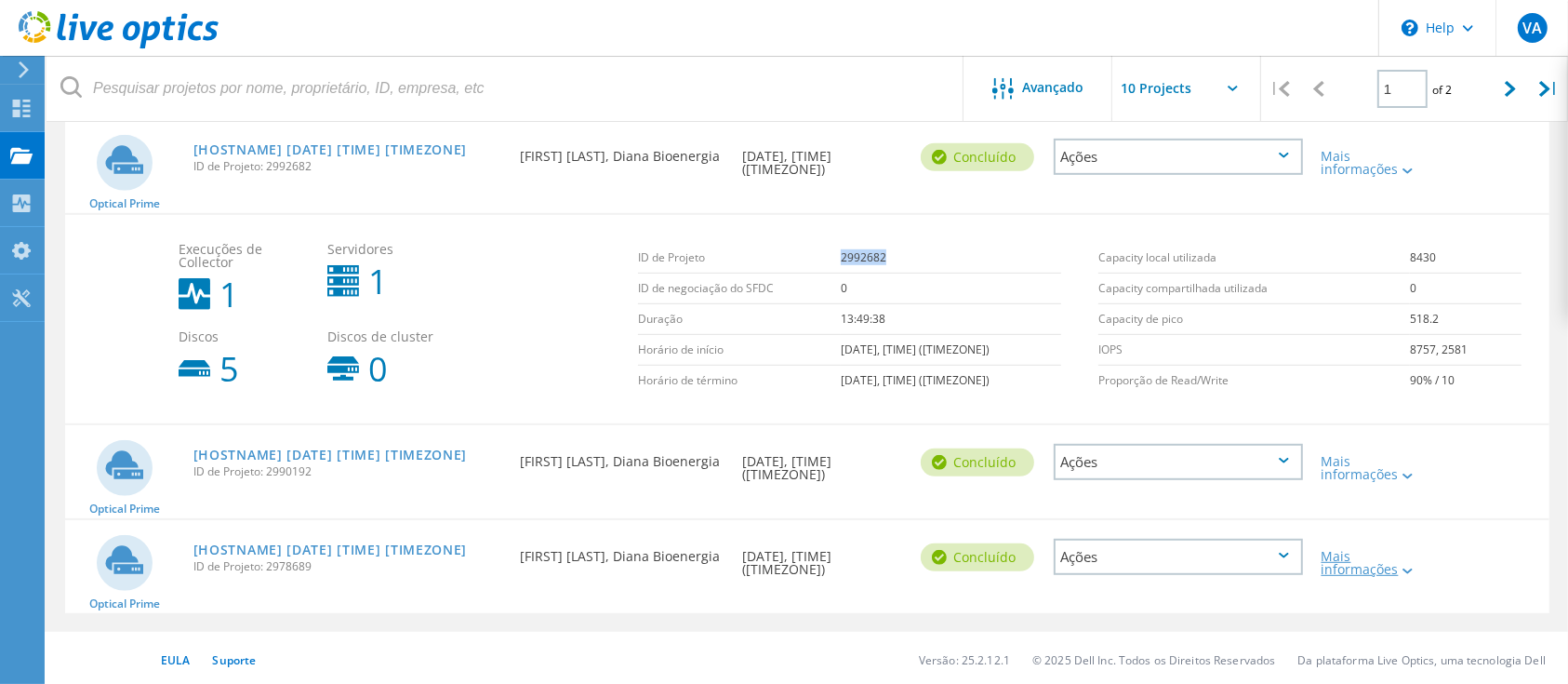 click on "Mais informações" 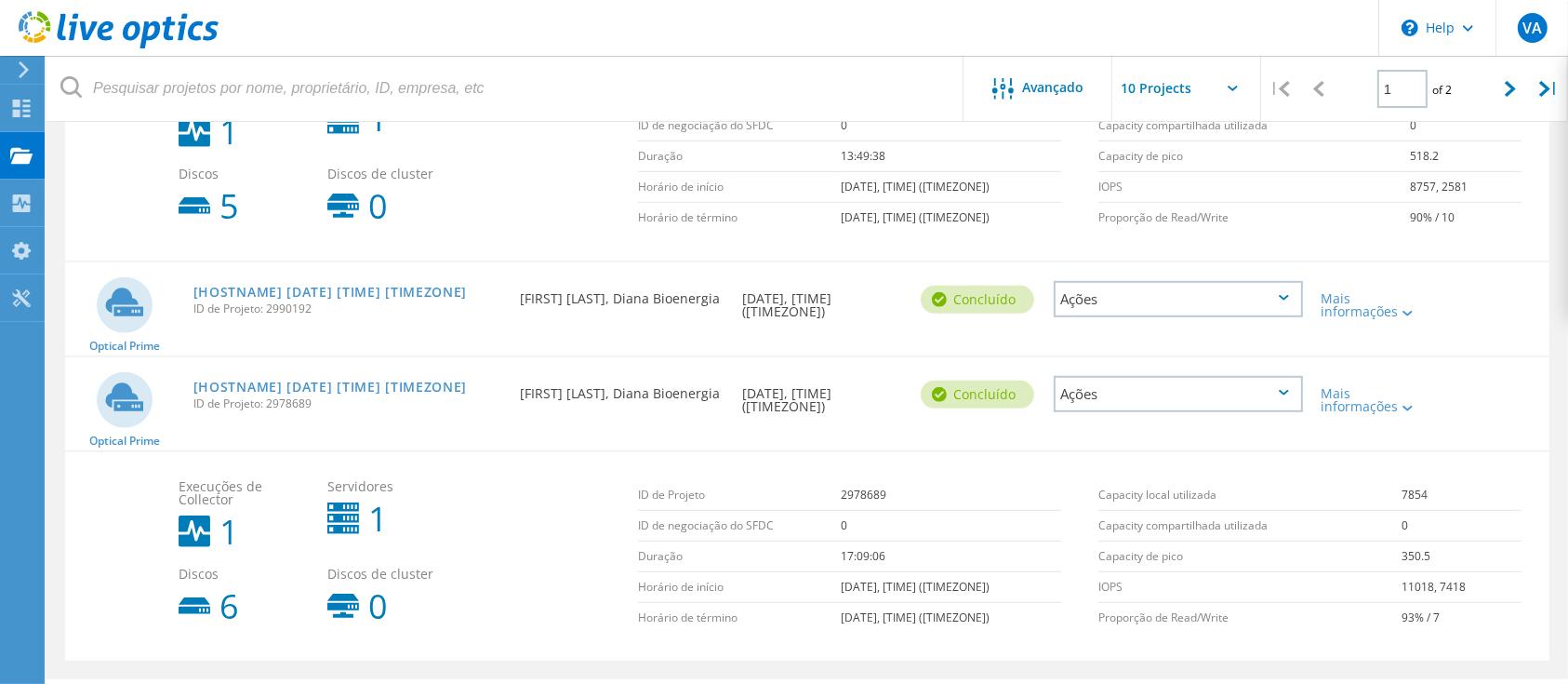 scroll, scrollTop: 1135, scrollLeft: 0, axis: vertical 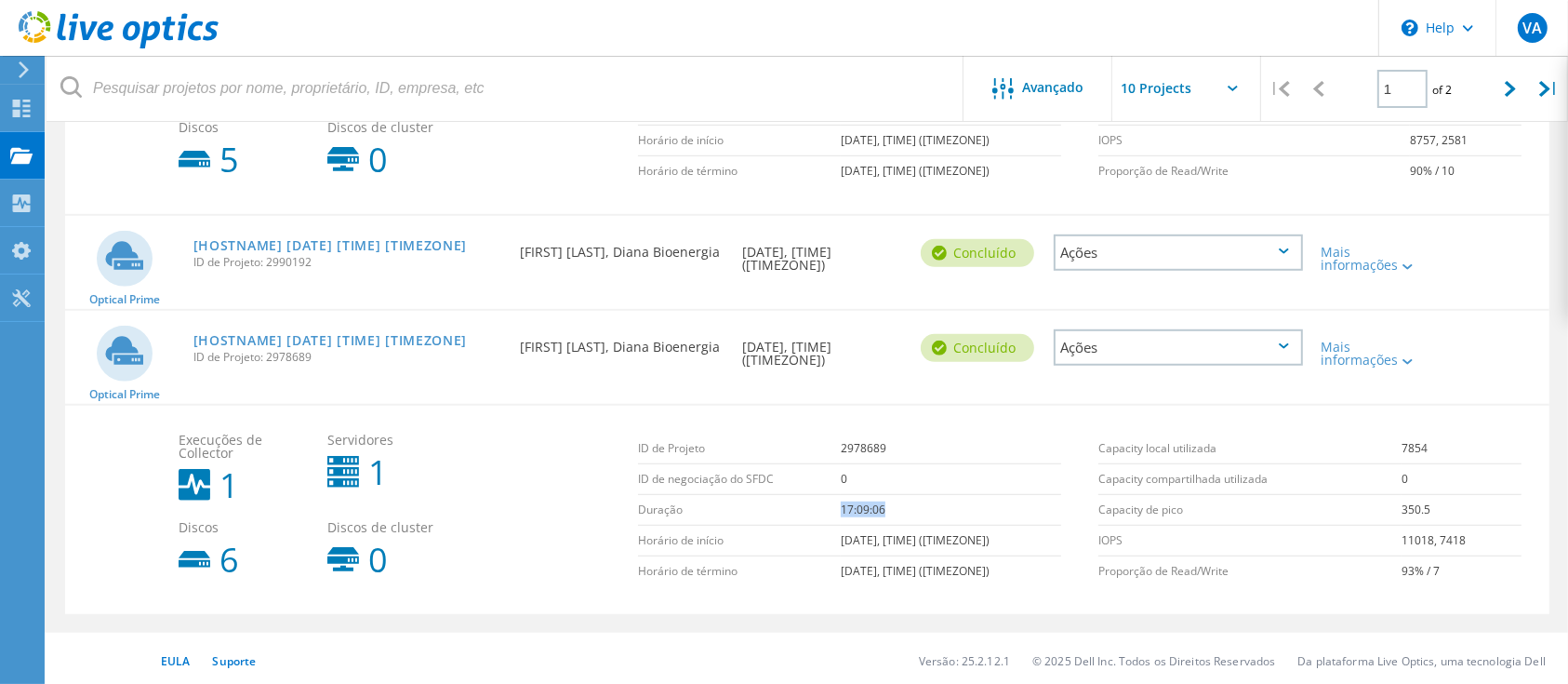 drag, startPoint x: 895, startPoint y: 498, endPoint x: 839, endPoint y: 503, distance: 56.222771 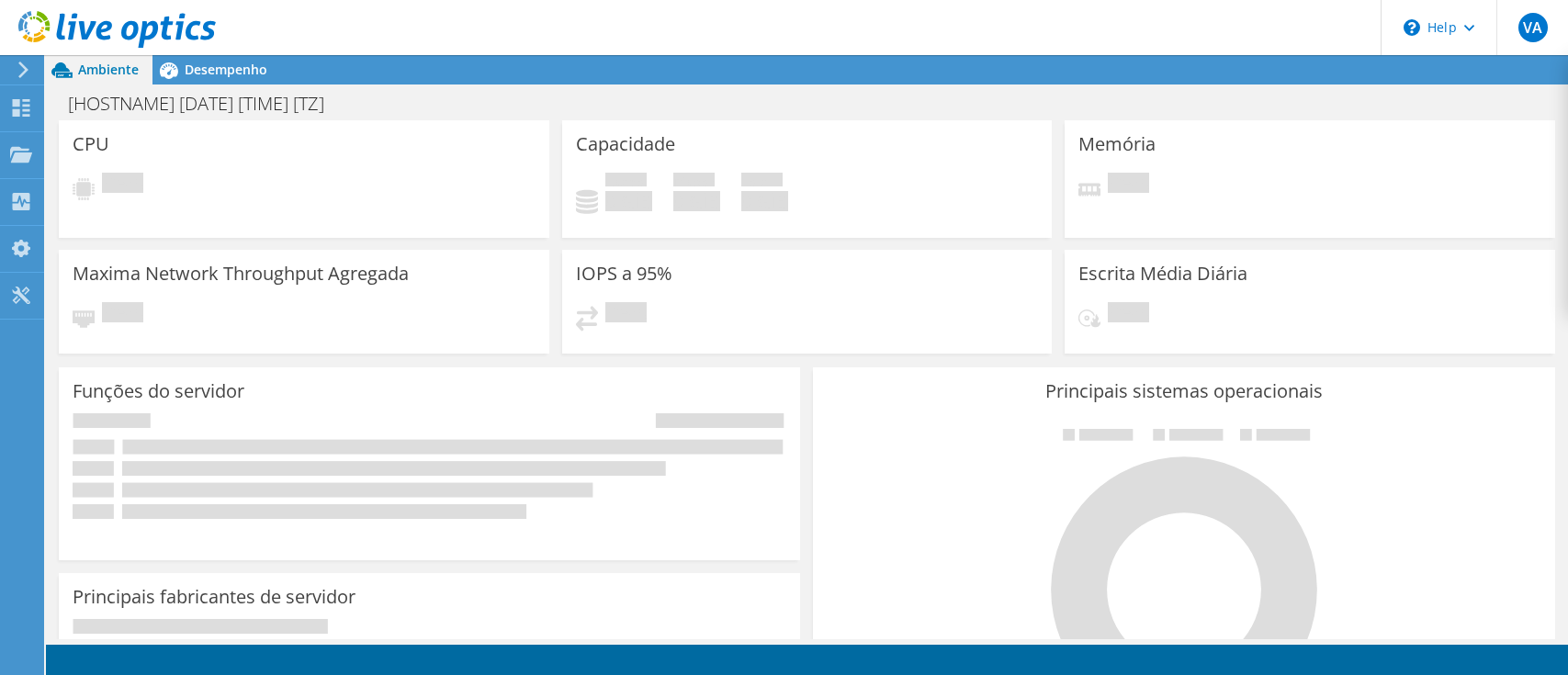 scroll, scrollTop: 0, scrollLeft: 0, axis: both 